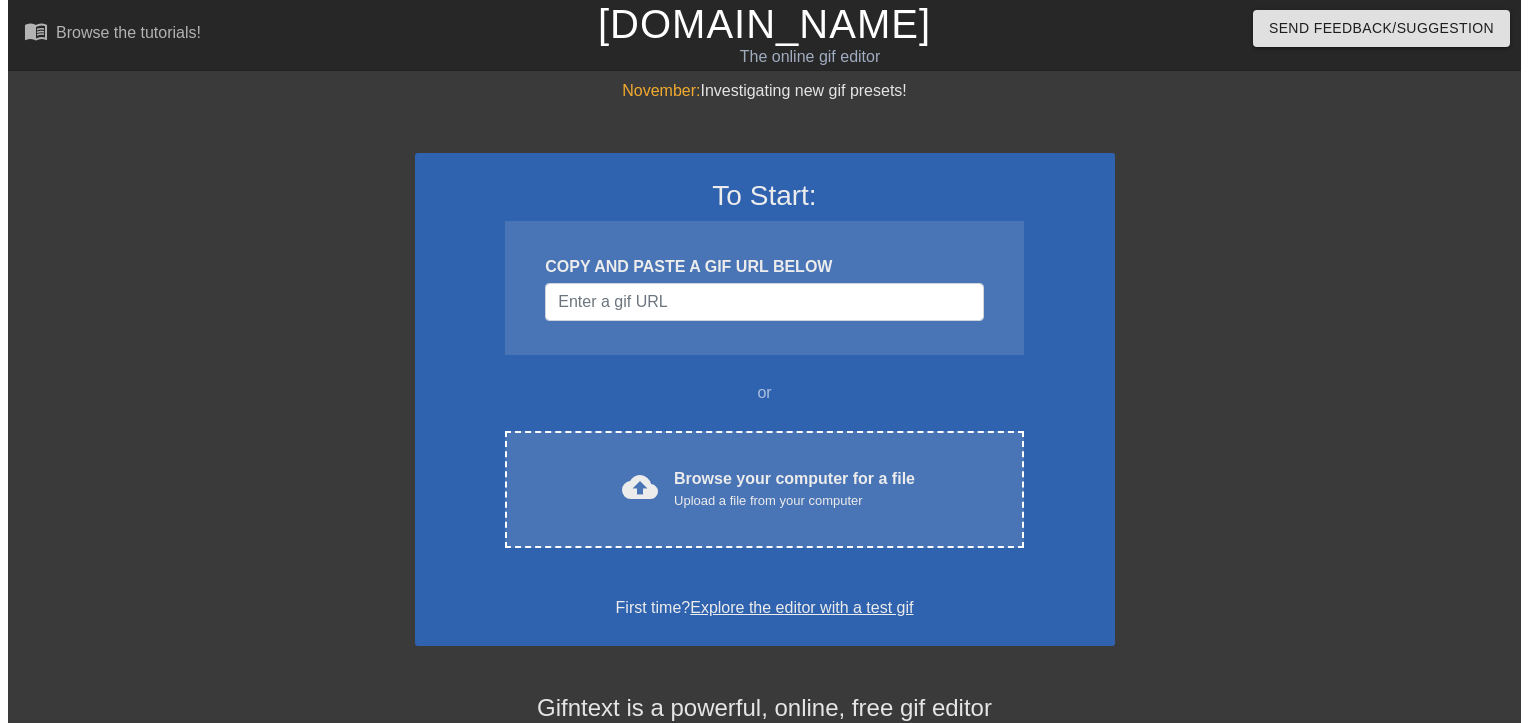 scroll, scrollTop: 0, scrollLeft: 0, axis: both 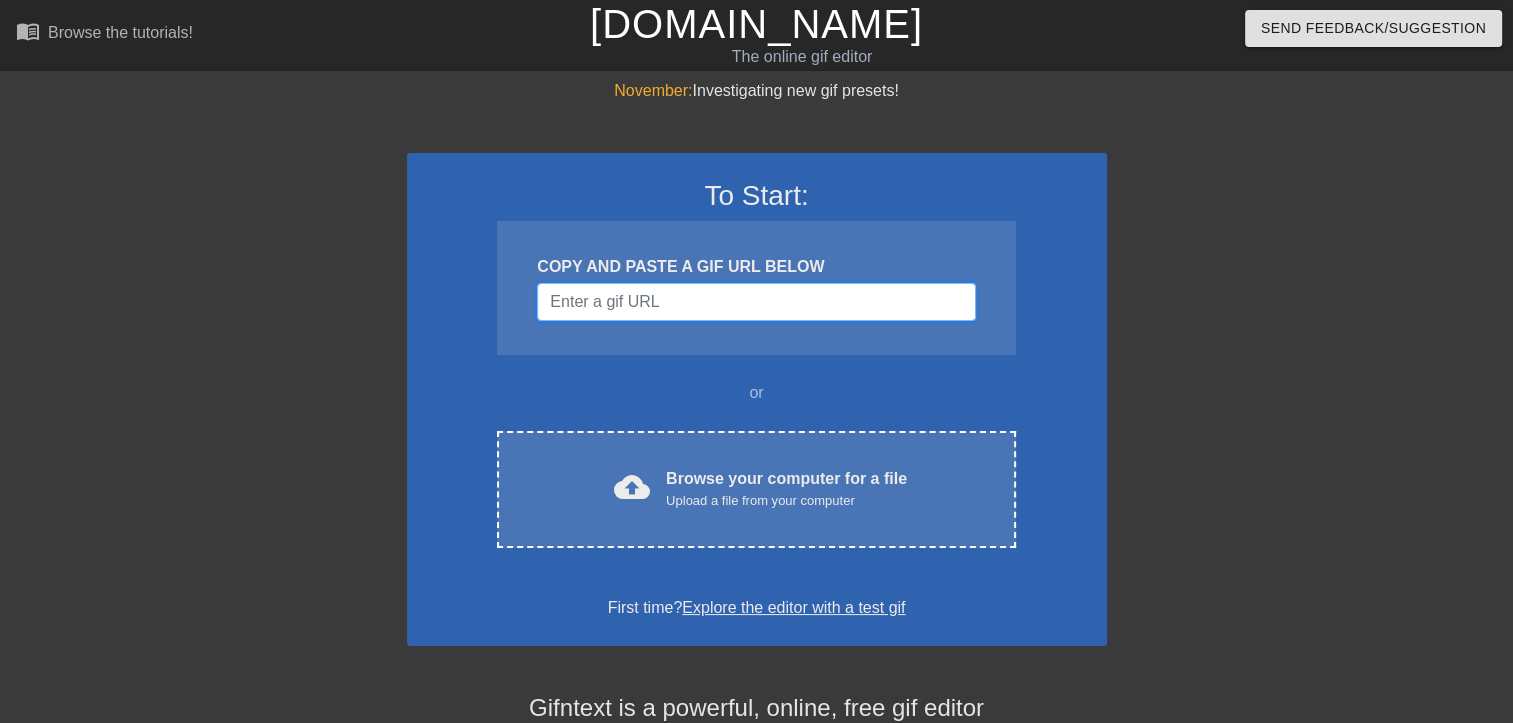 click at bounding box center (756, 302) 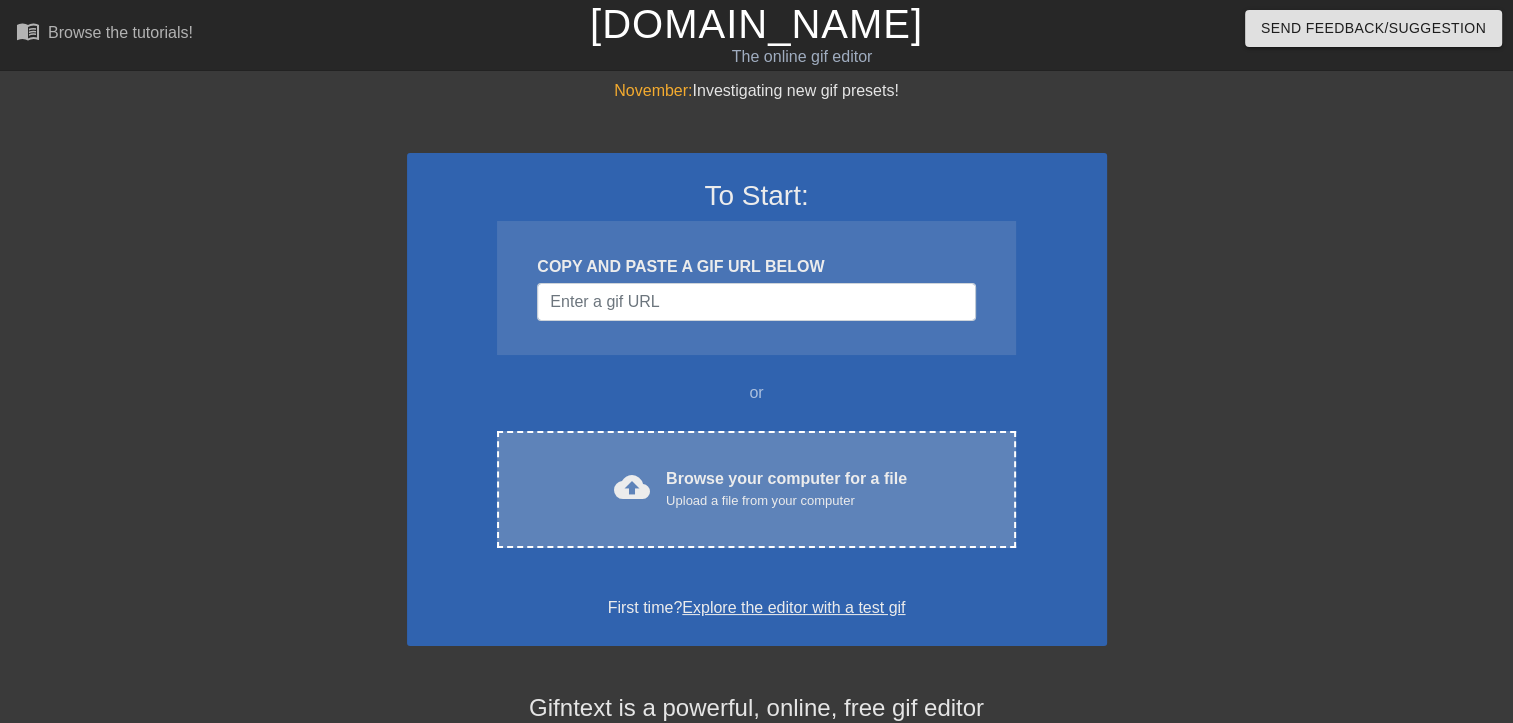 click on "cloud_upload Browse your computer for a file Upload a file from your computer Choose files" at bounding box center (756, 489) 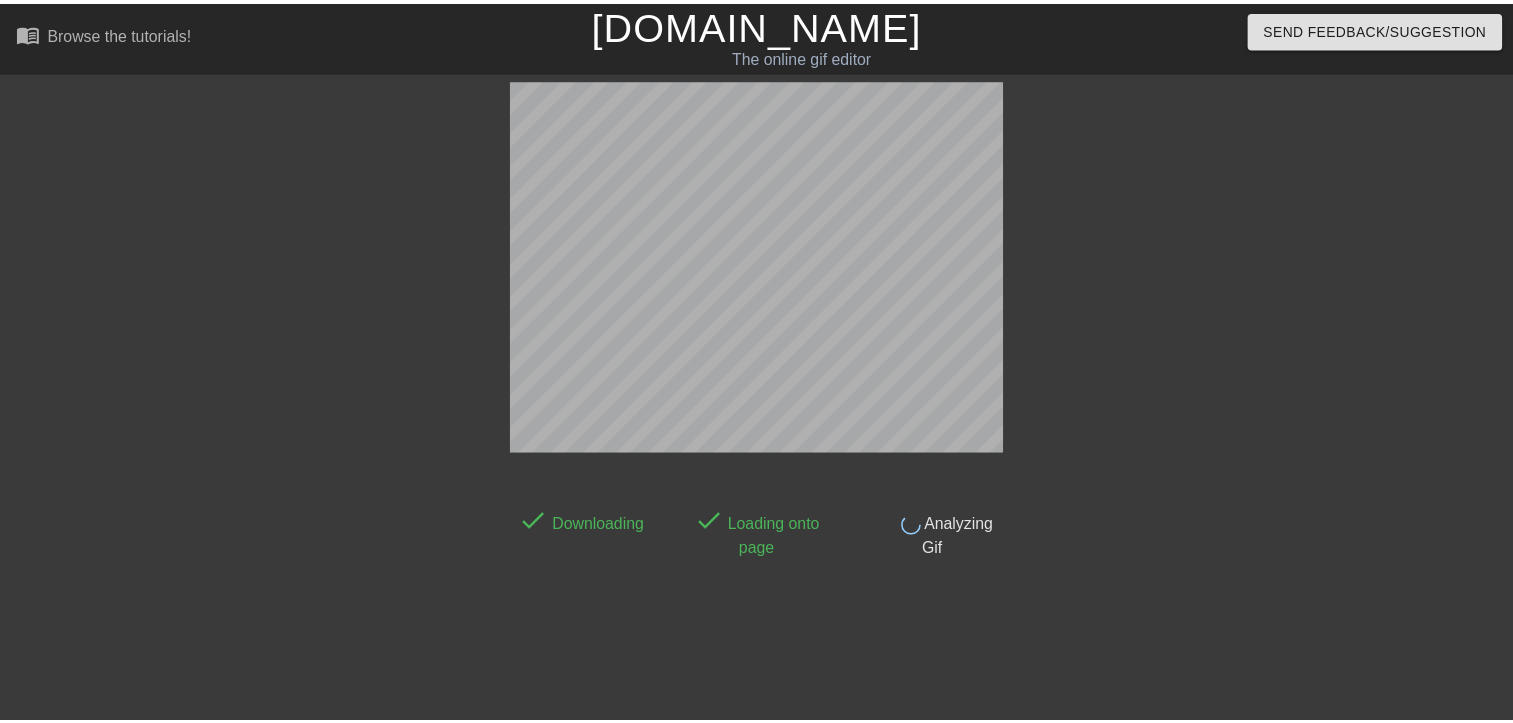 scroll, scrollTop: 48, scrollLeft: 0, axis: vertical 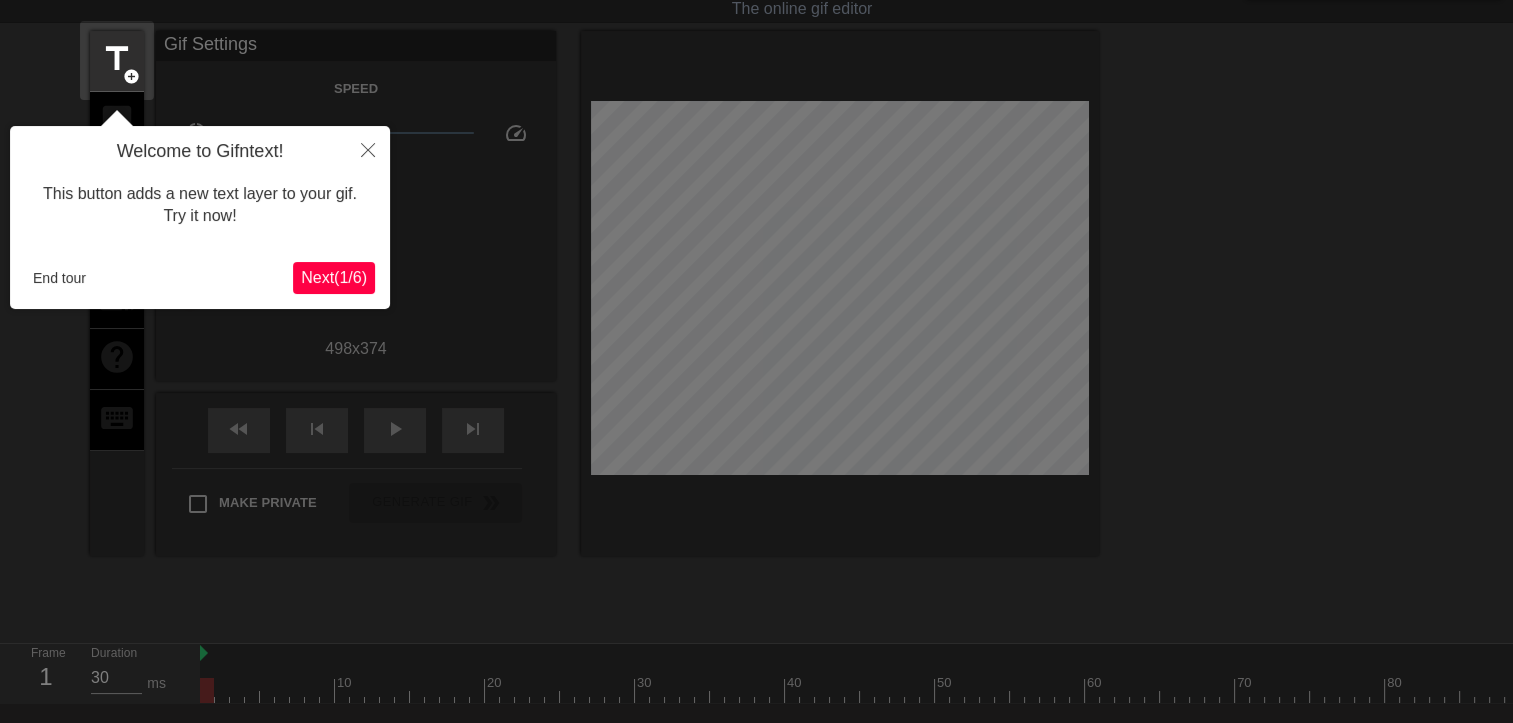 click on "Next  ( 1 / 6 )" at bounding box center (334, 277) 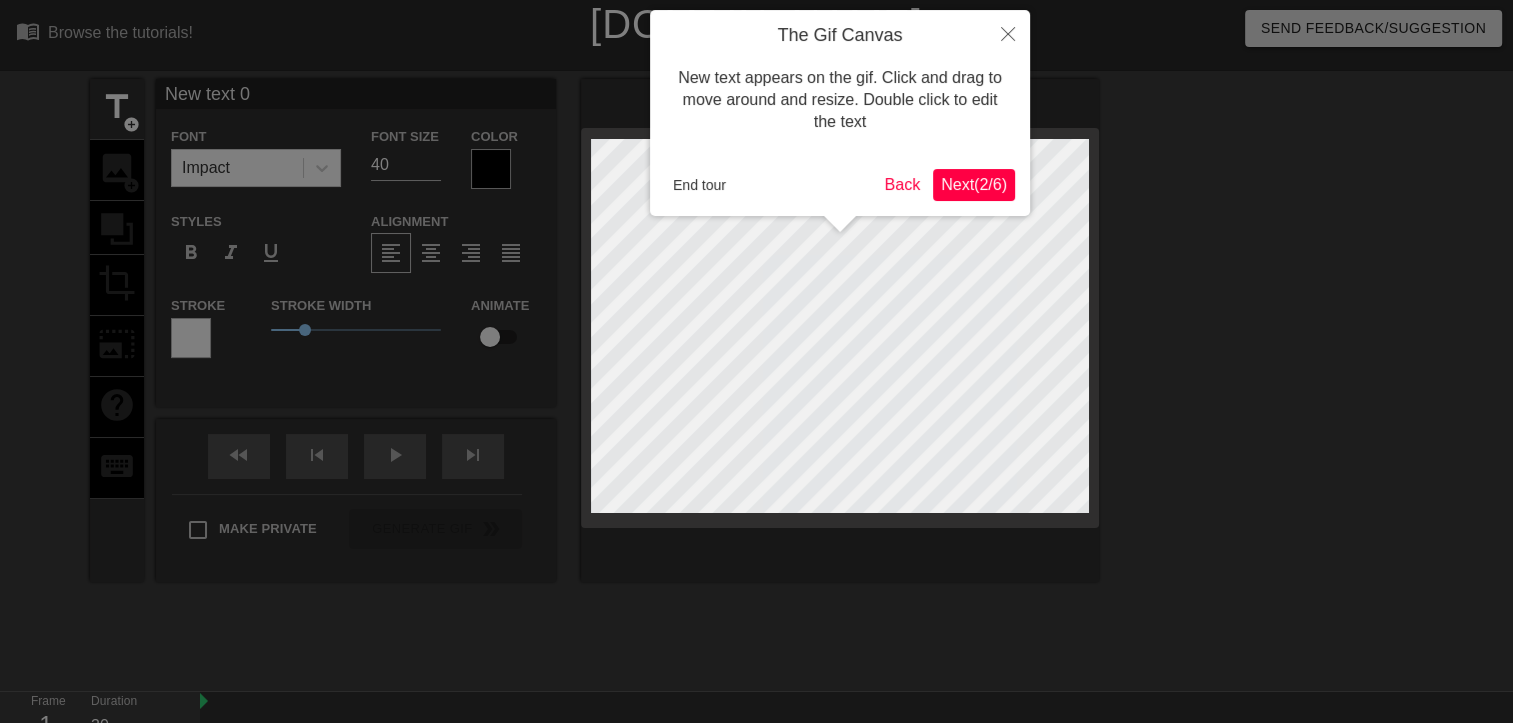 click on "Next  ( 2 / 6 )" at bounding box center [974, 184] 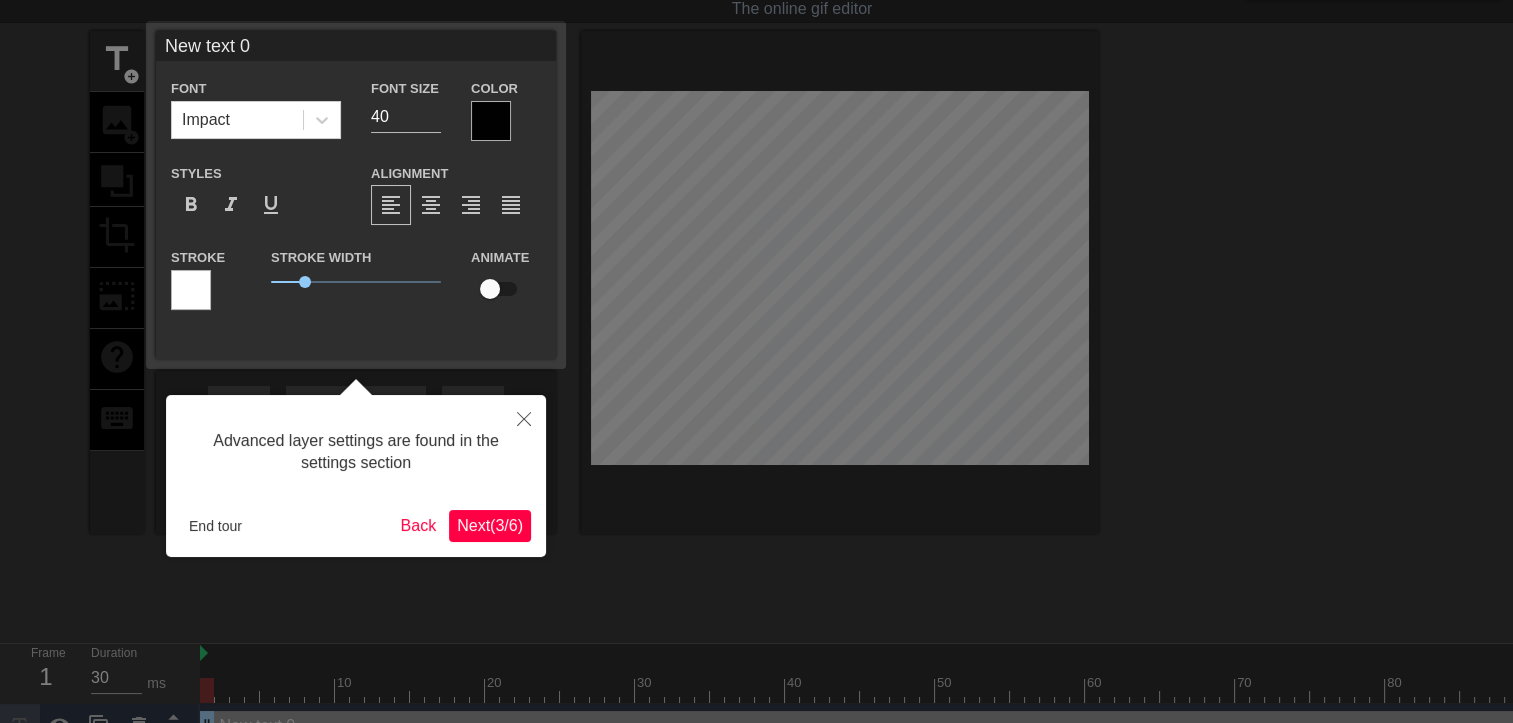click on "Next  ( 3 / 6 )" at bounding box center (490, 526) 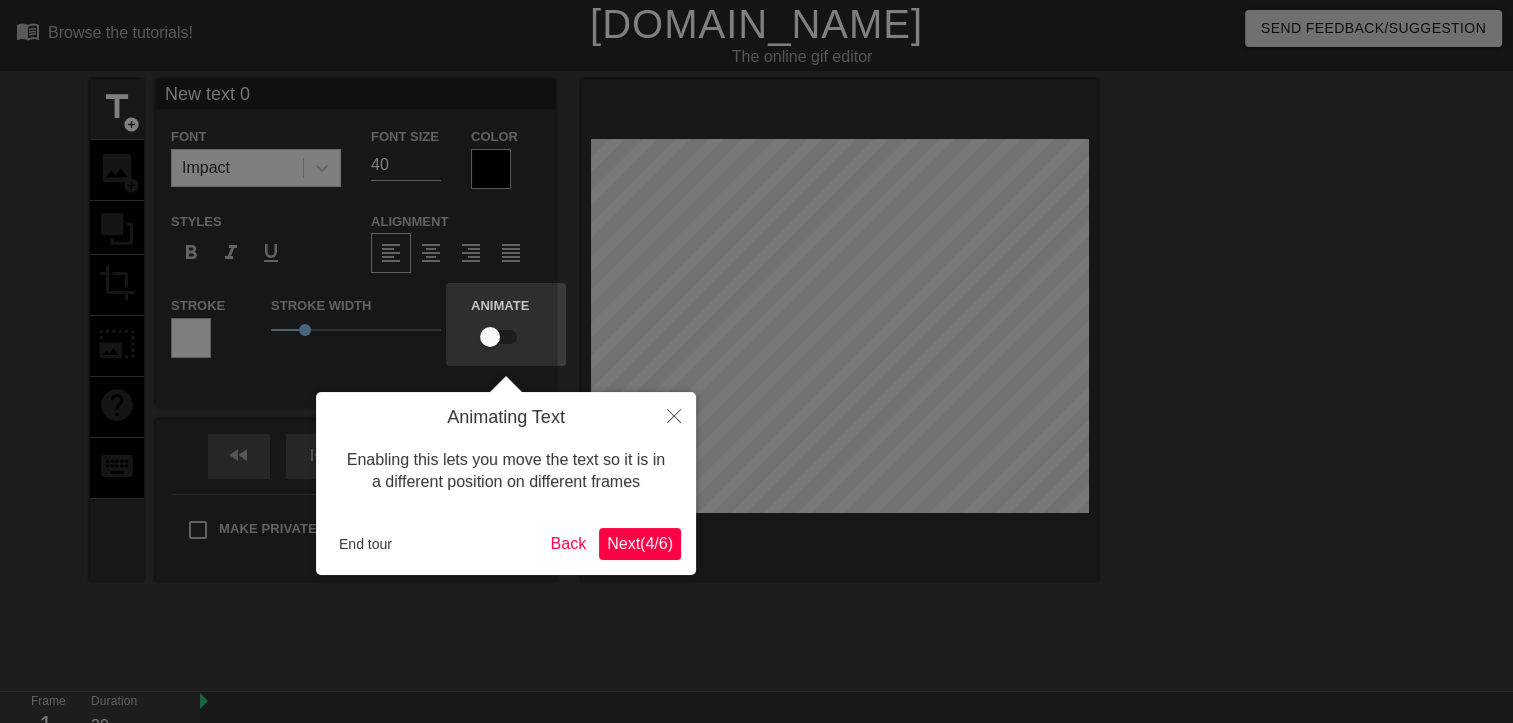 click on "Next  ( 4 / 6 )" at bounding box center (640, 543) 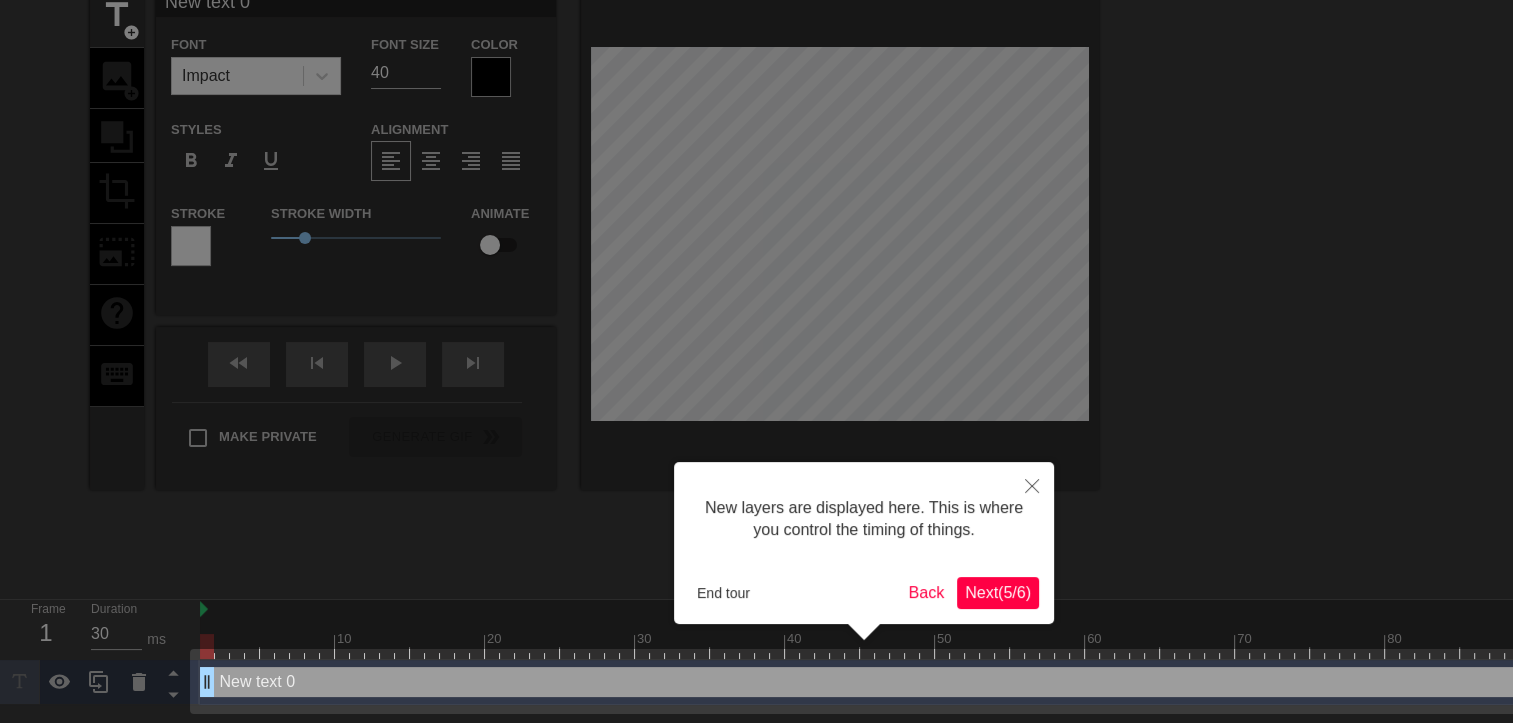 click on "Next  ( 5 / 6 )" at bounding box center [998, 592] 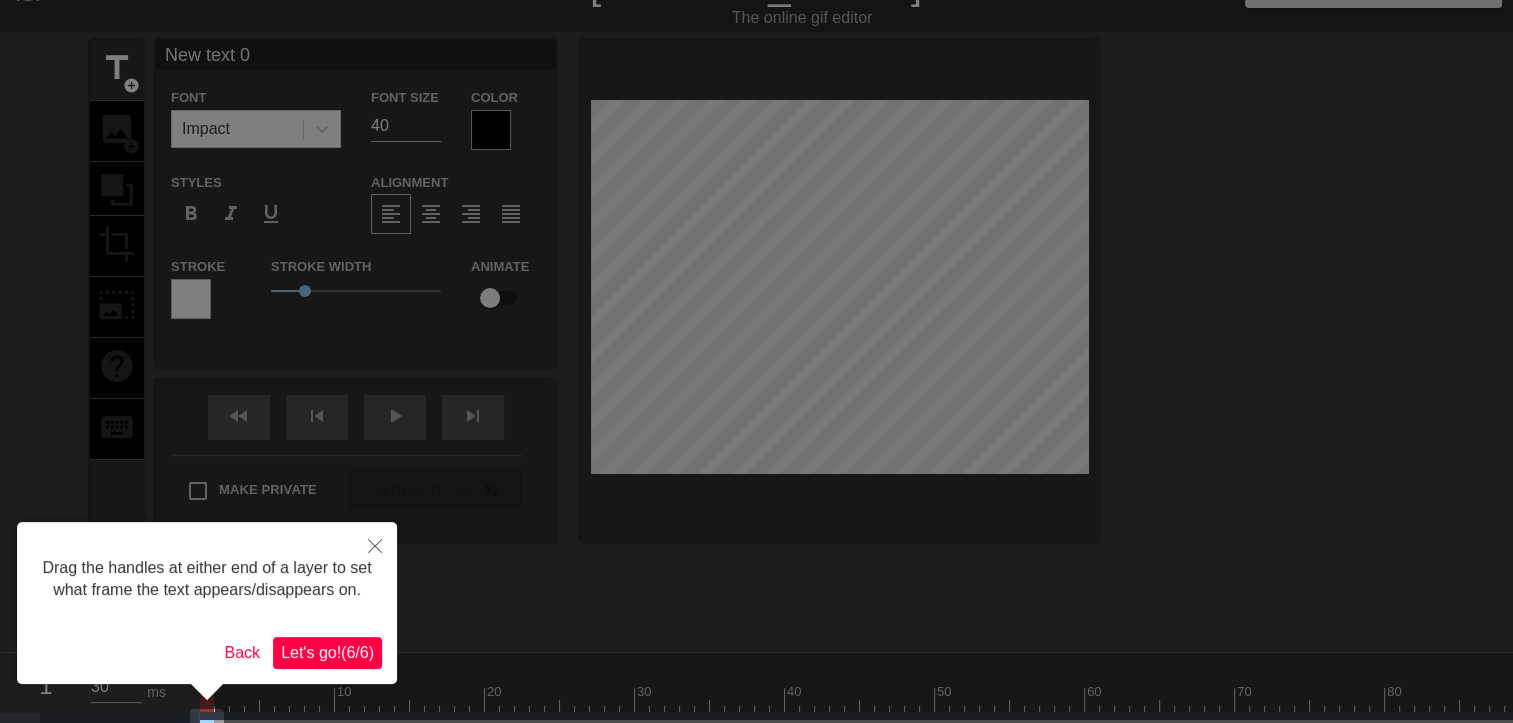 scroll, scrollTop: 0, scrollLeft: 0, axis: both 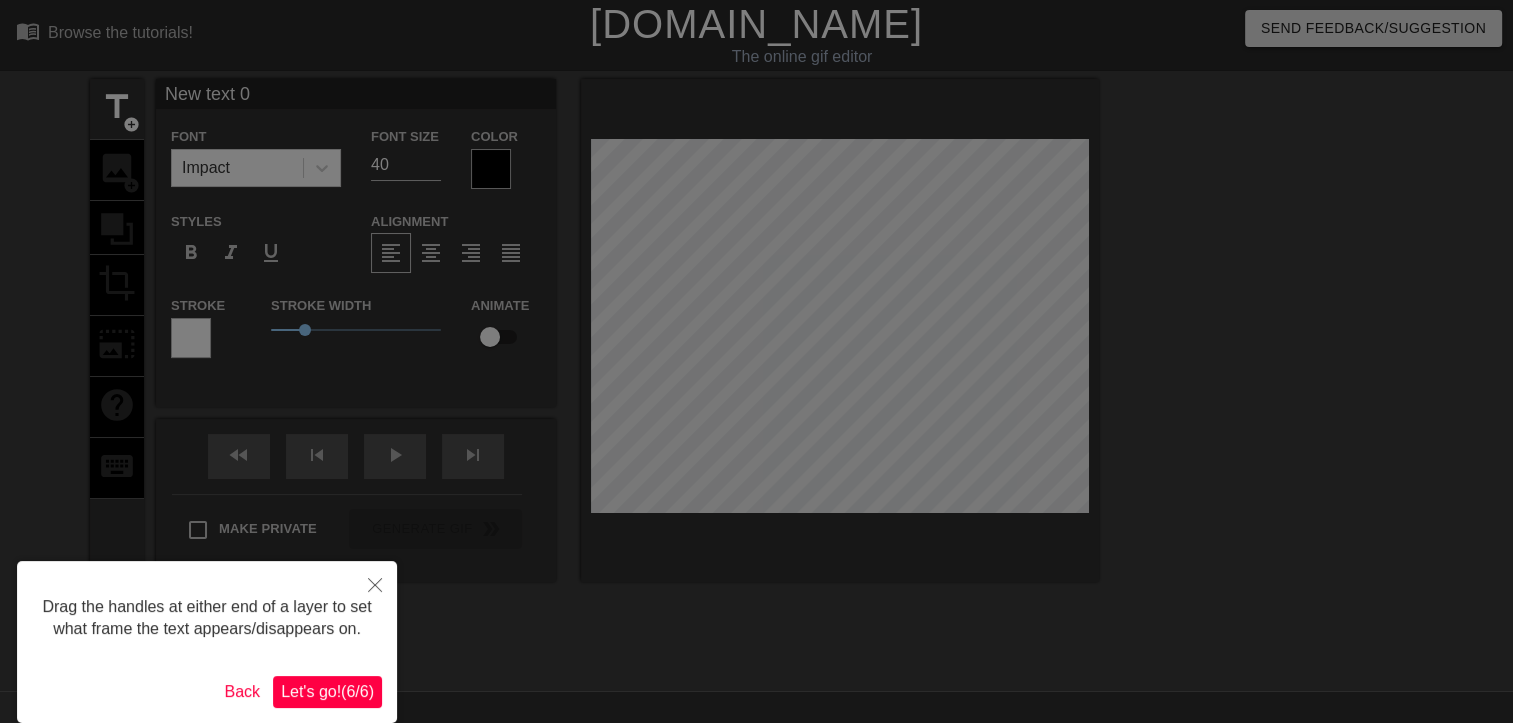 click on "Let's go!  ( 6 / 6 )" at bounding box center (327, 691) 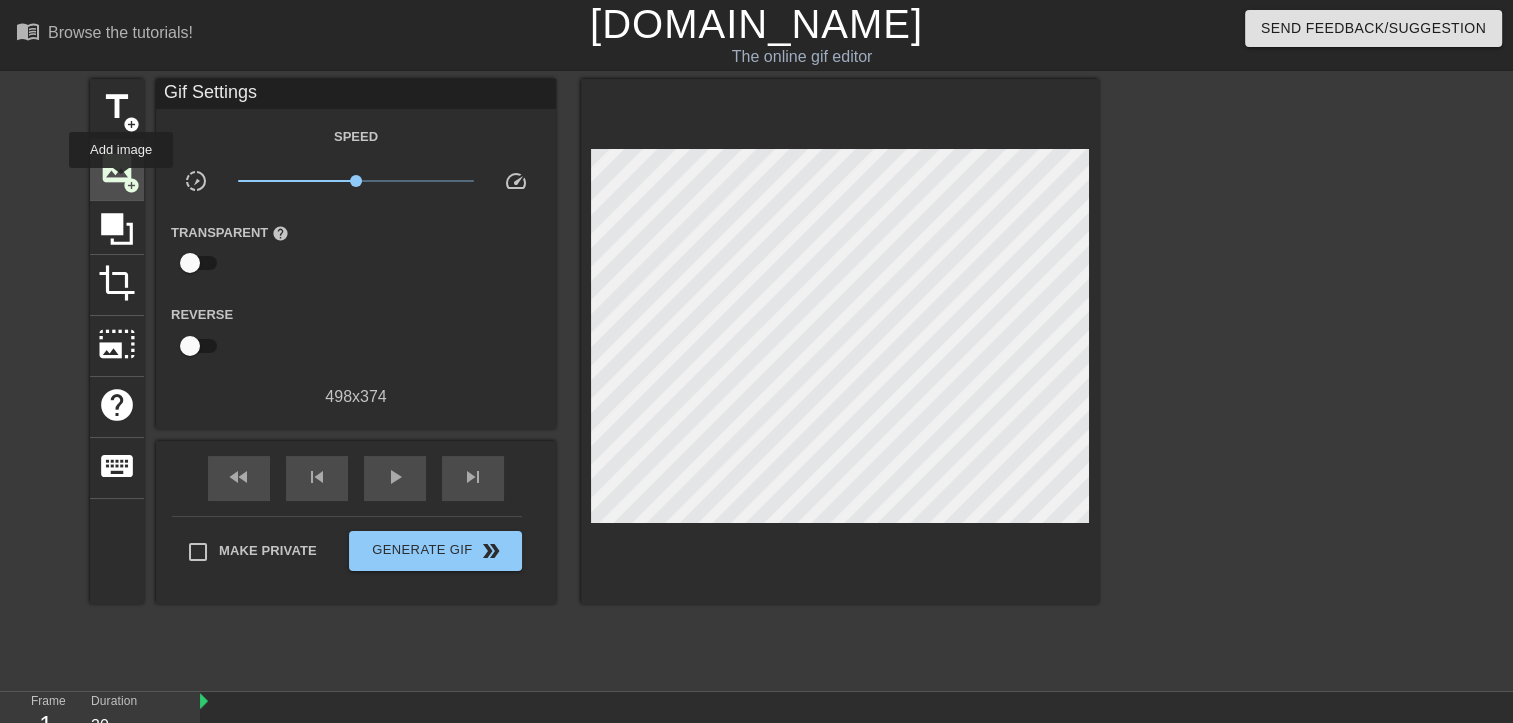 click on "image" at bounding box center (117, 168) 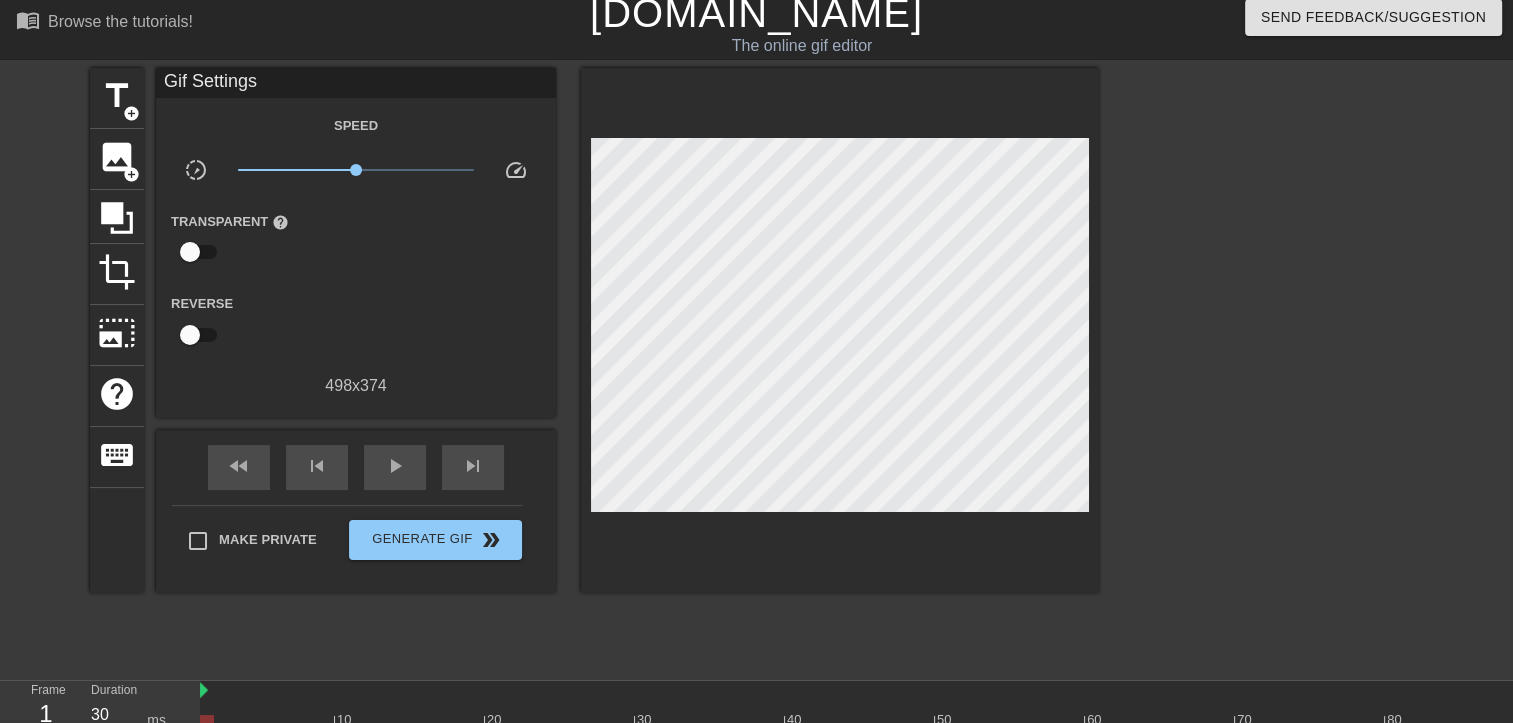 scroll, scrollTop: 0, scrollLeft: 0, axis: both 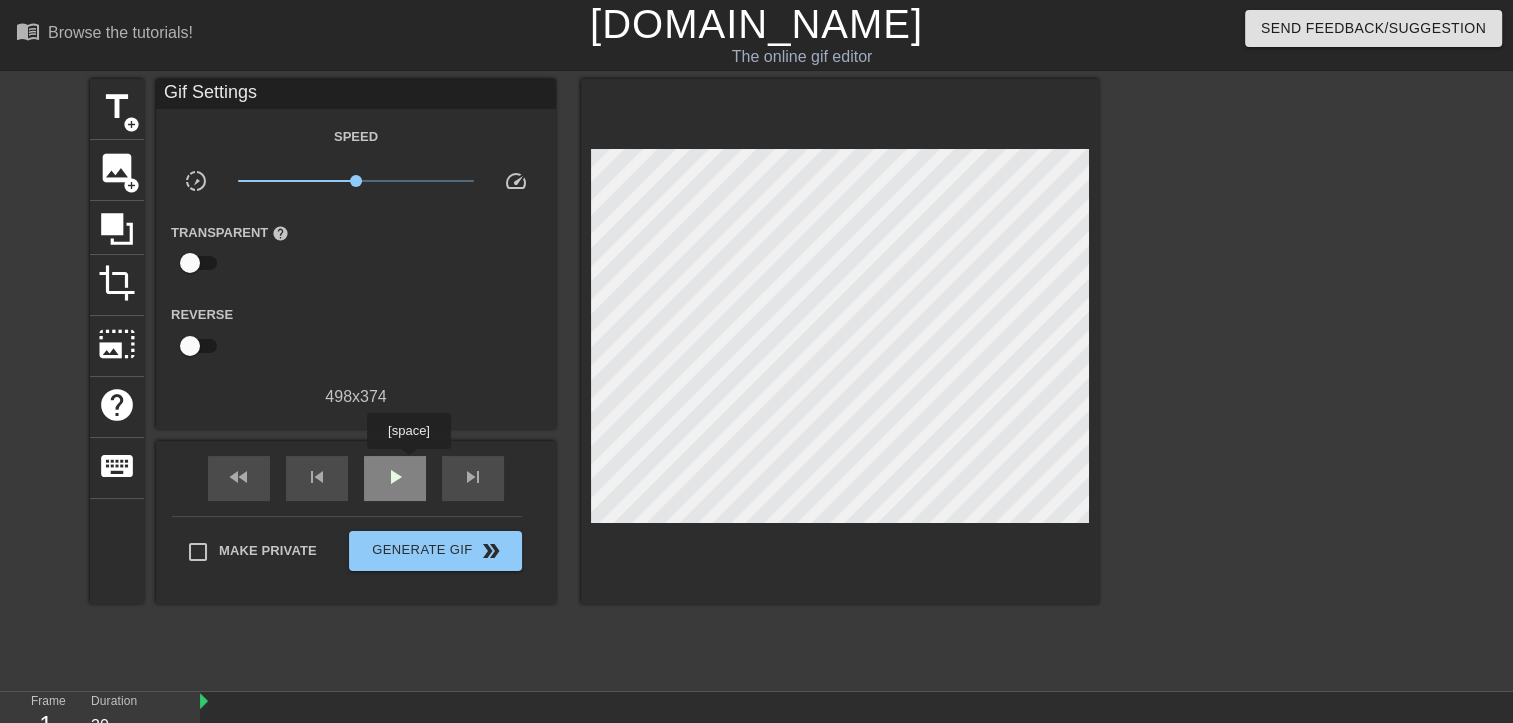 click on "play_arrow" at bounding box center (395, 478) 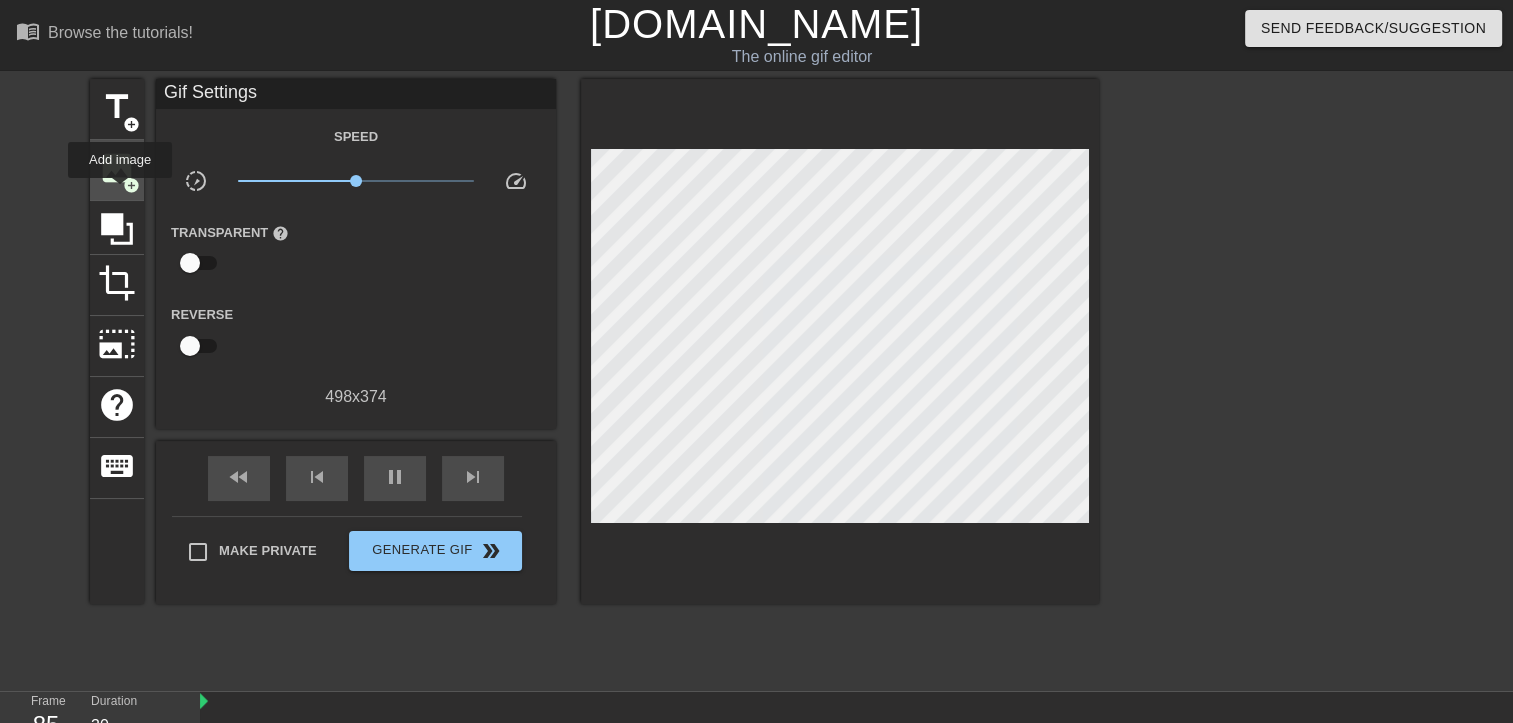 click on "image add_circle" at bounding box center [117, 170] 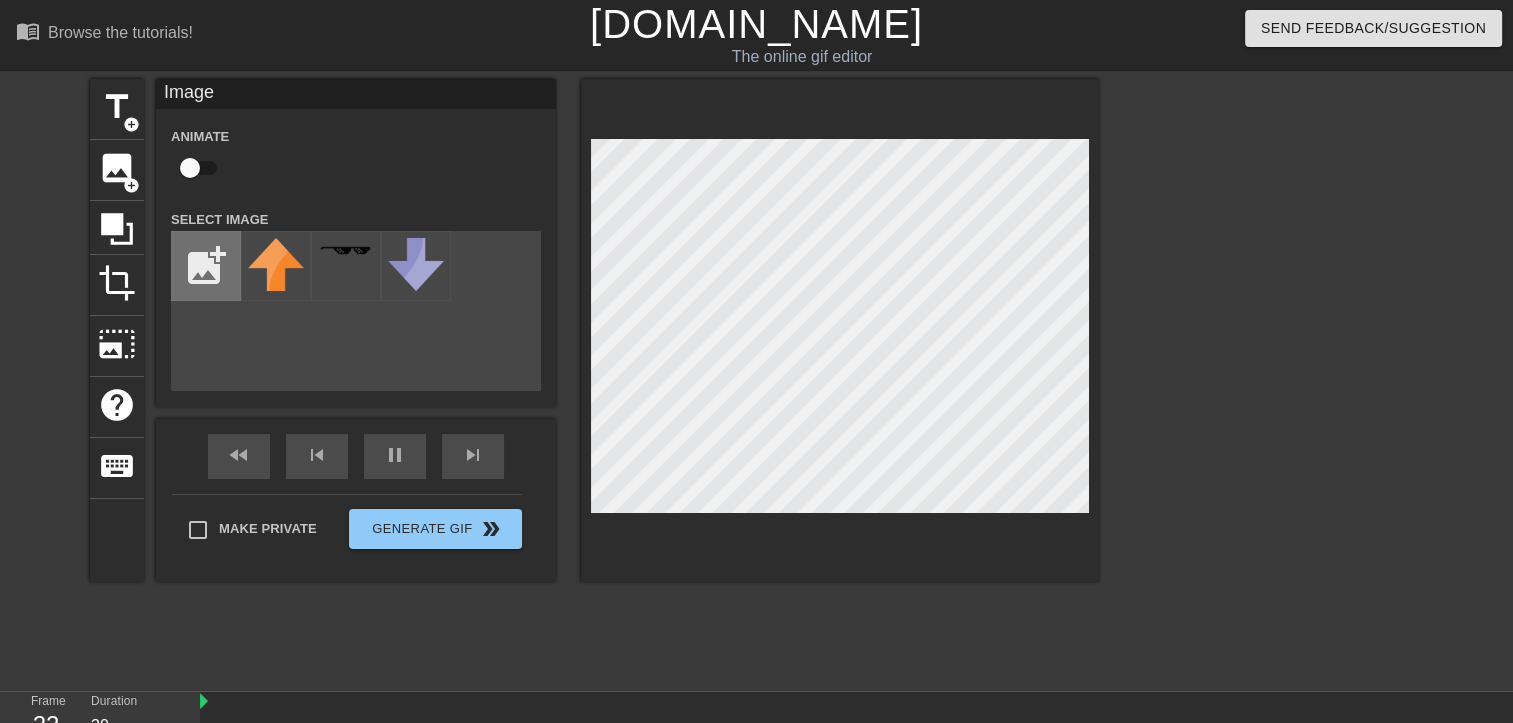 click at bounding box center (206, 266) 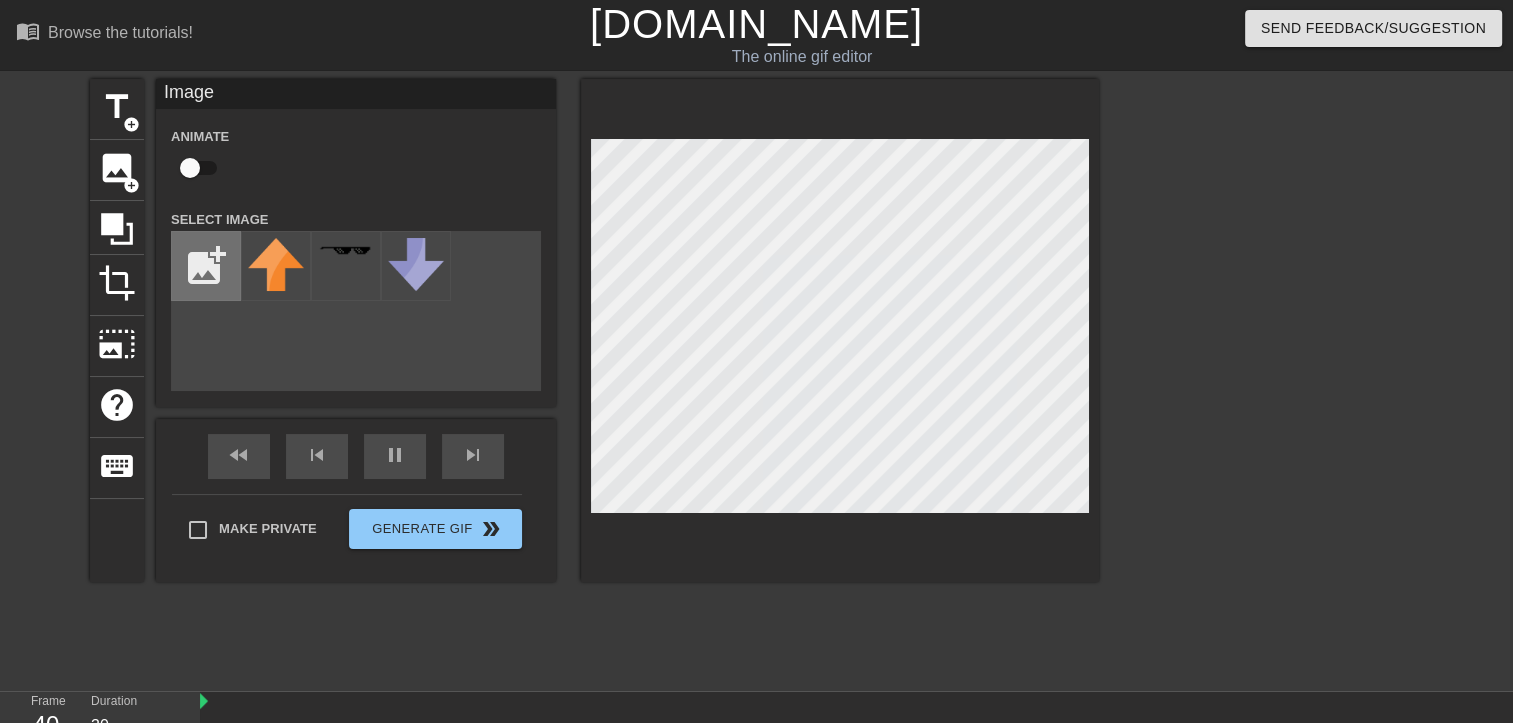 click at bounding box center (206, 266) 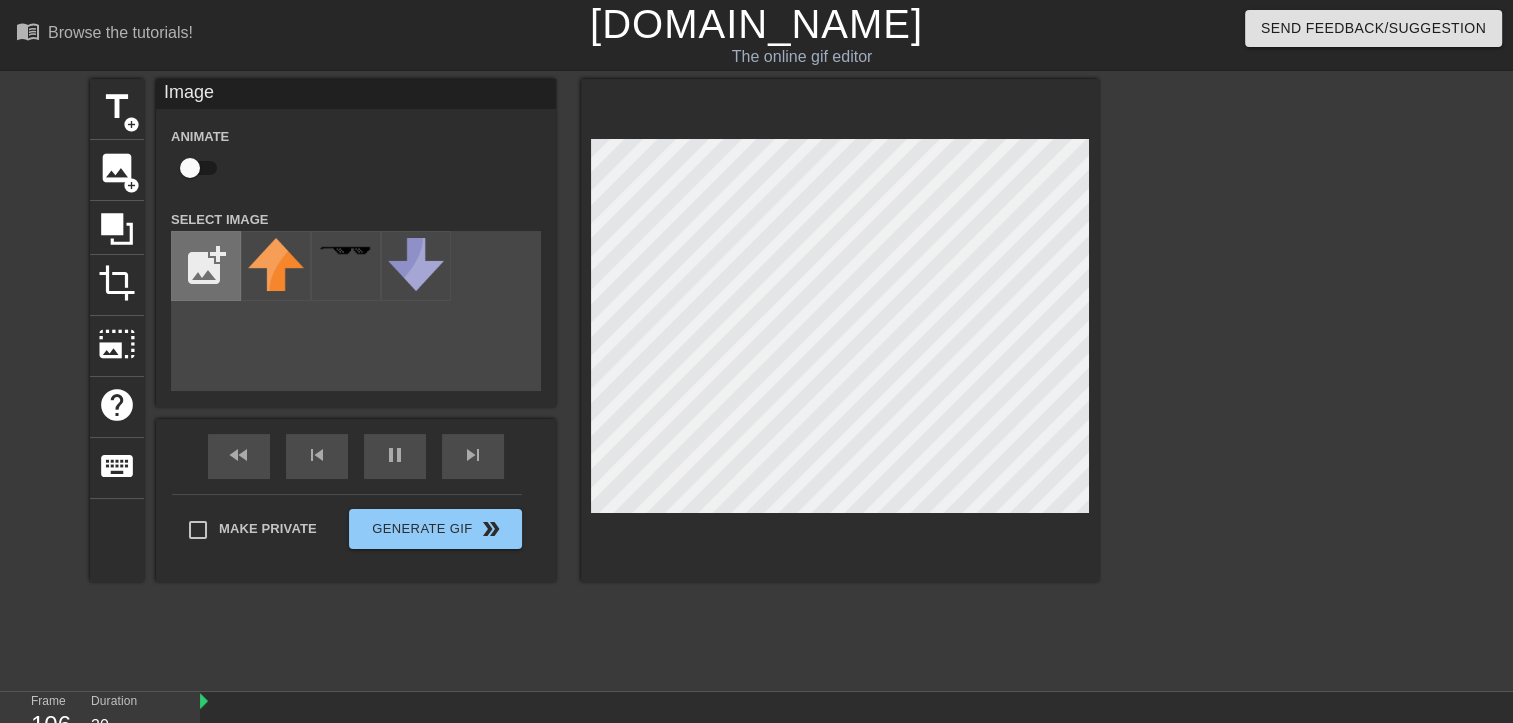 type on "40" 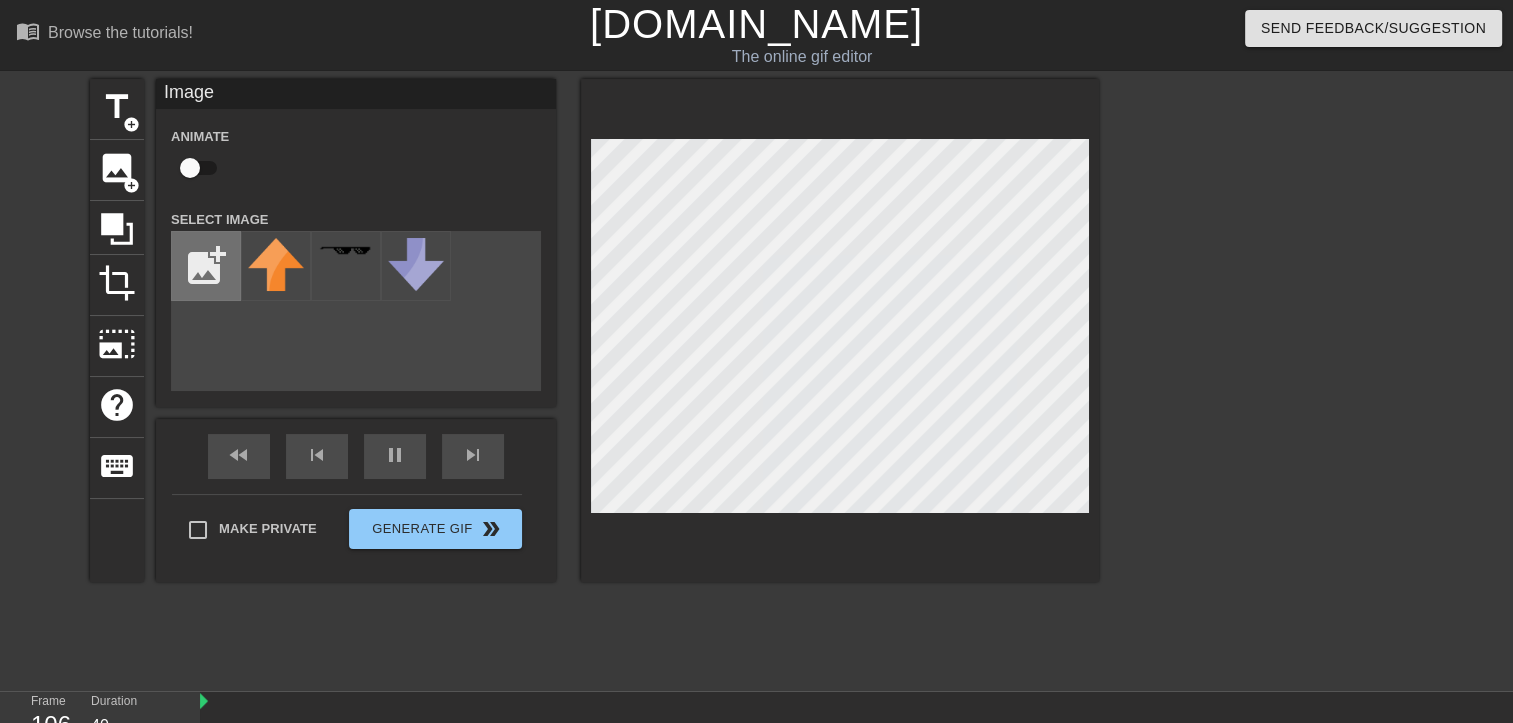 type on "C:\fakepath\Polluted_Vitality_Wellspring.webp" 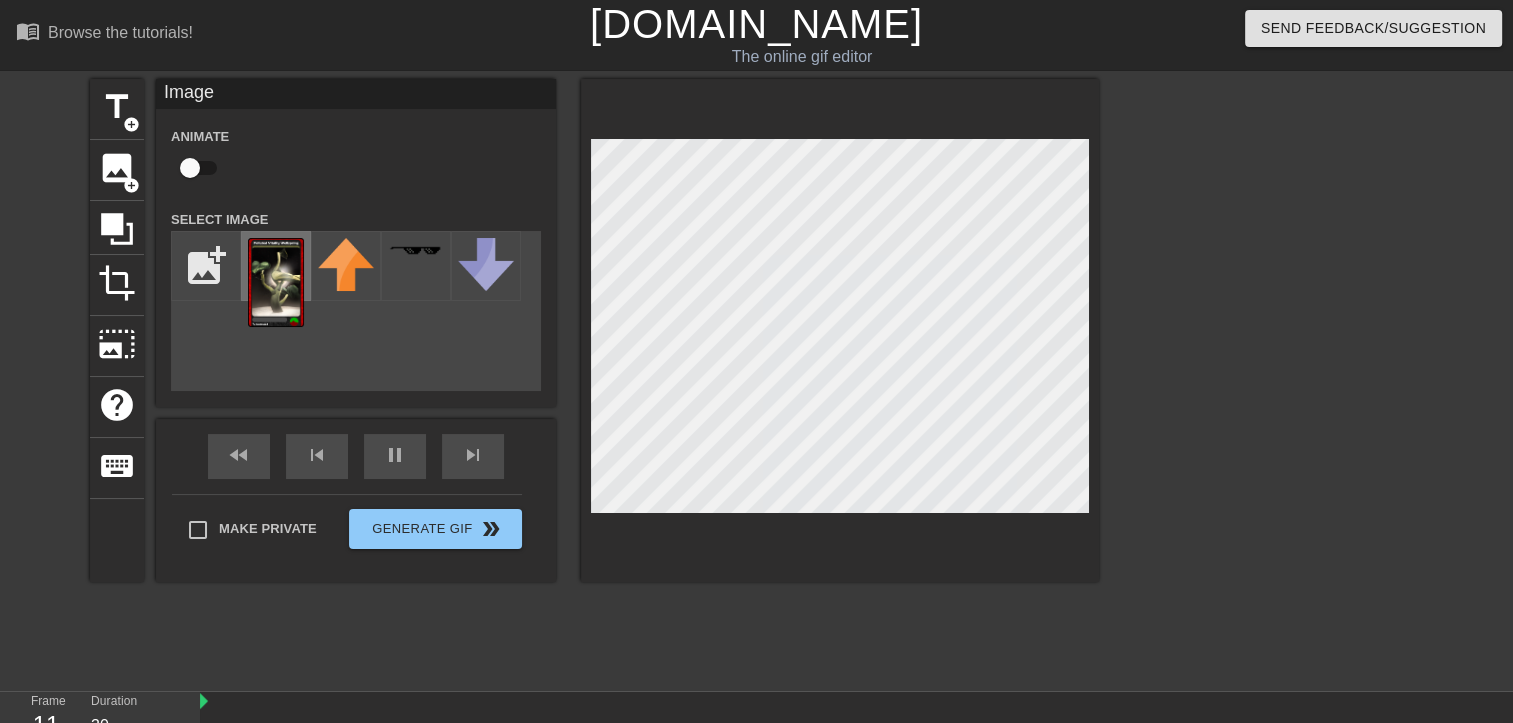 click at bounding box center (276, 282) 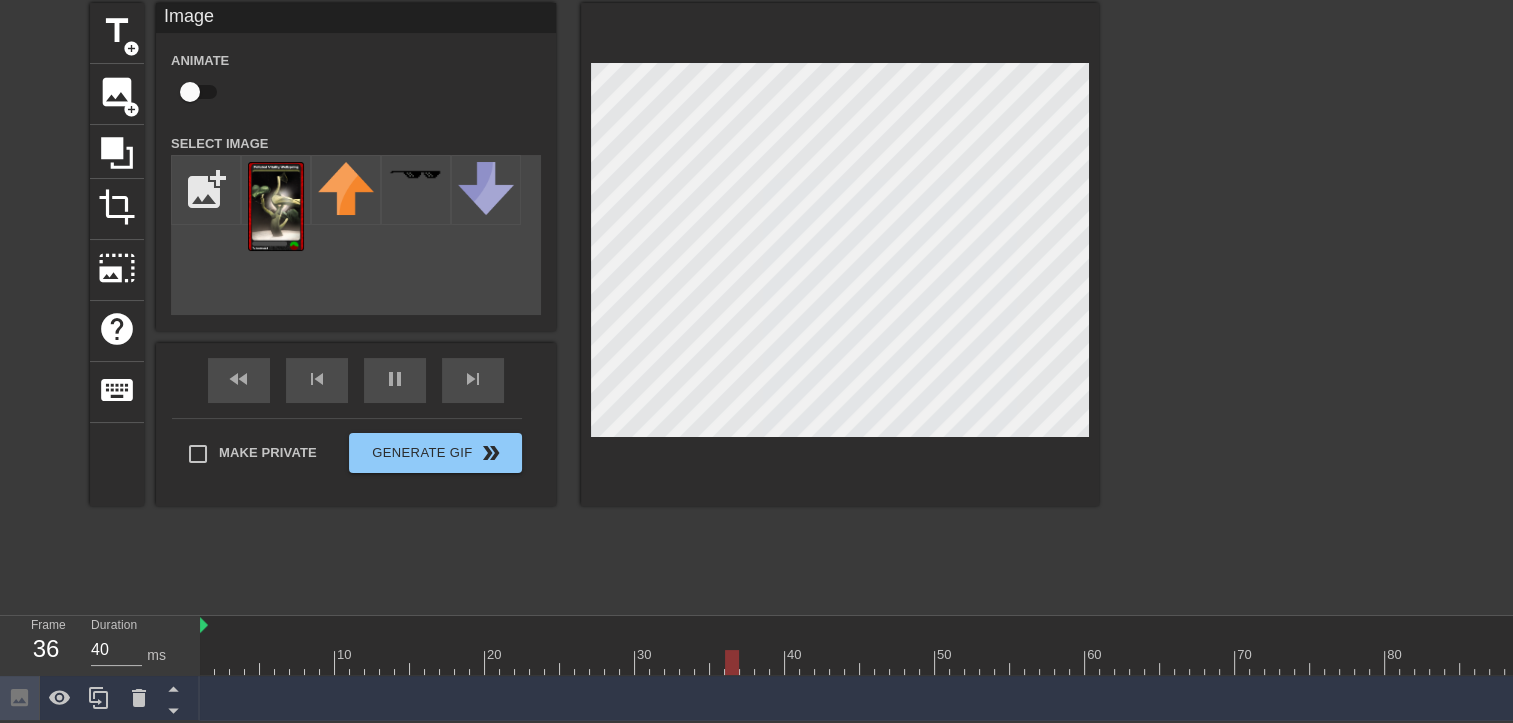 scroll, scrollTop: 77, scrollLeft: 0, axis: vertical 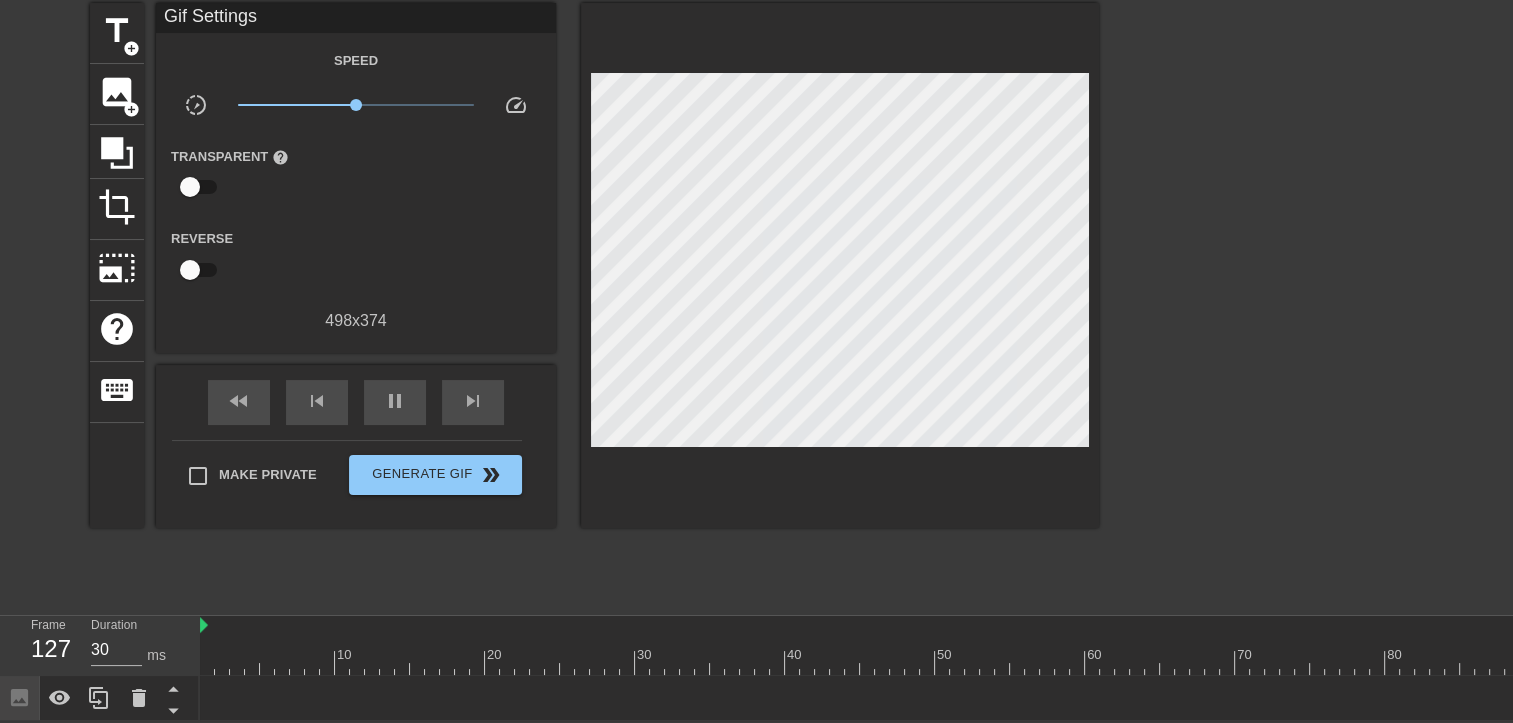 drag, startPoint x: 540, startPoint y: 582, endPoint x: 605, endPoint y: 577, distance: 65.192024 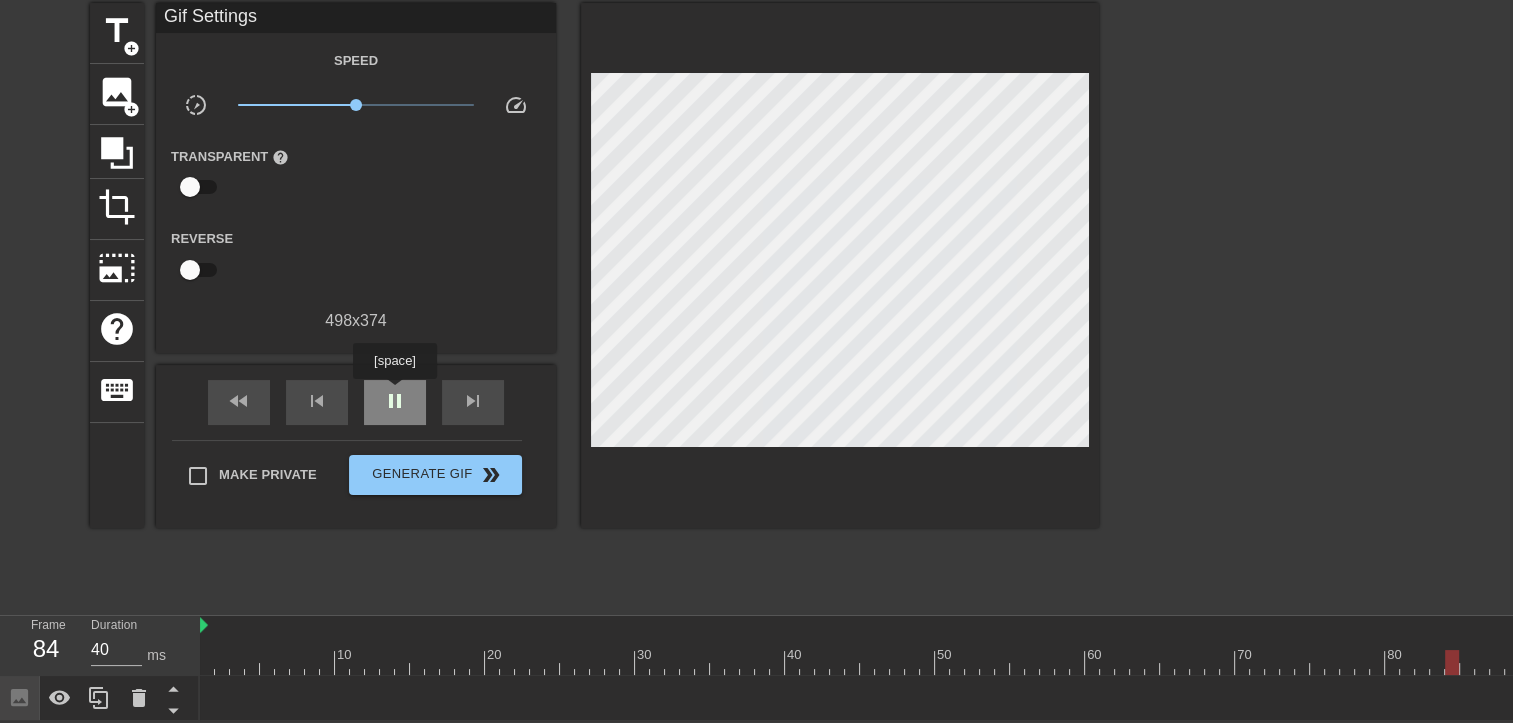 click on "pause" at bounding box center (395, 401) 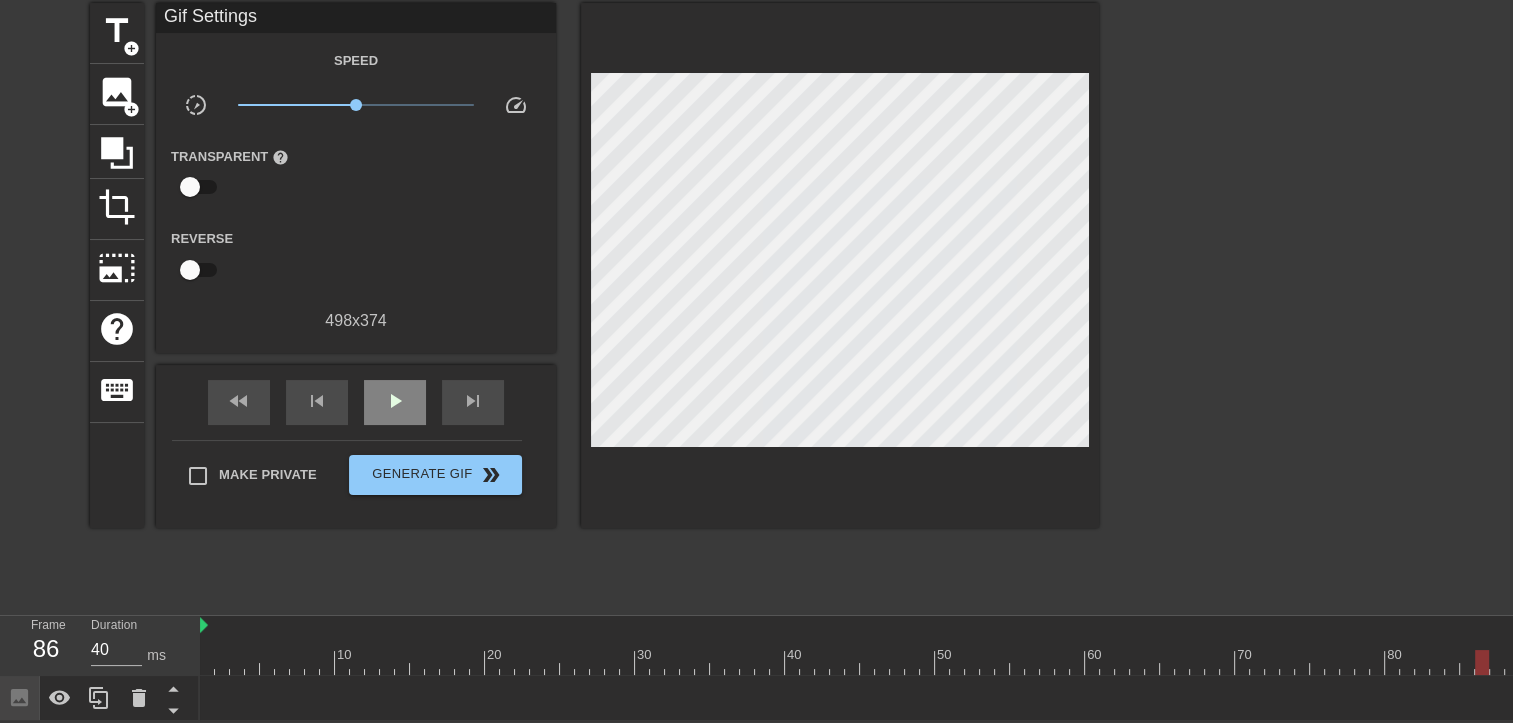 click on "play_arrow" at bounding box center (395, 402) 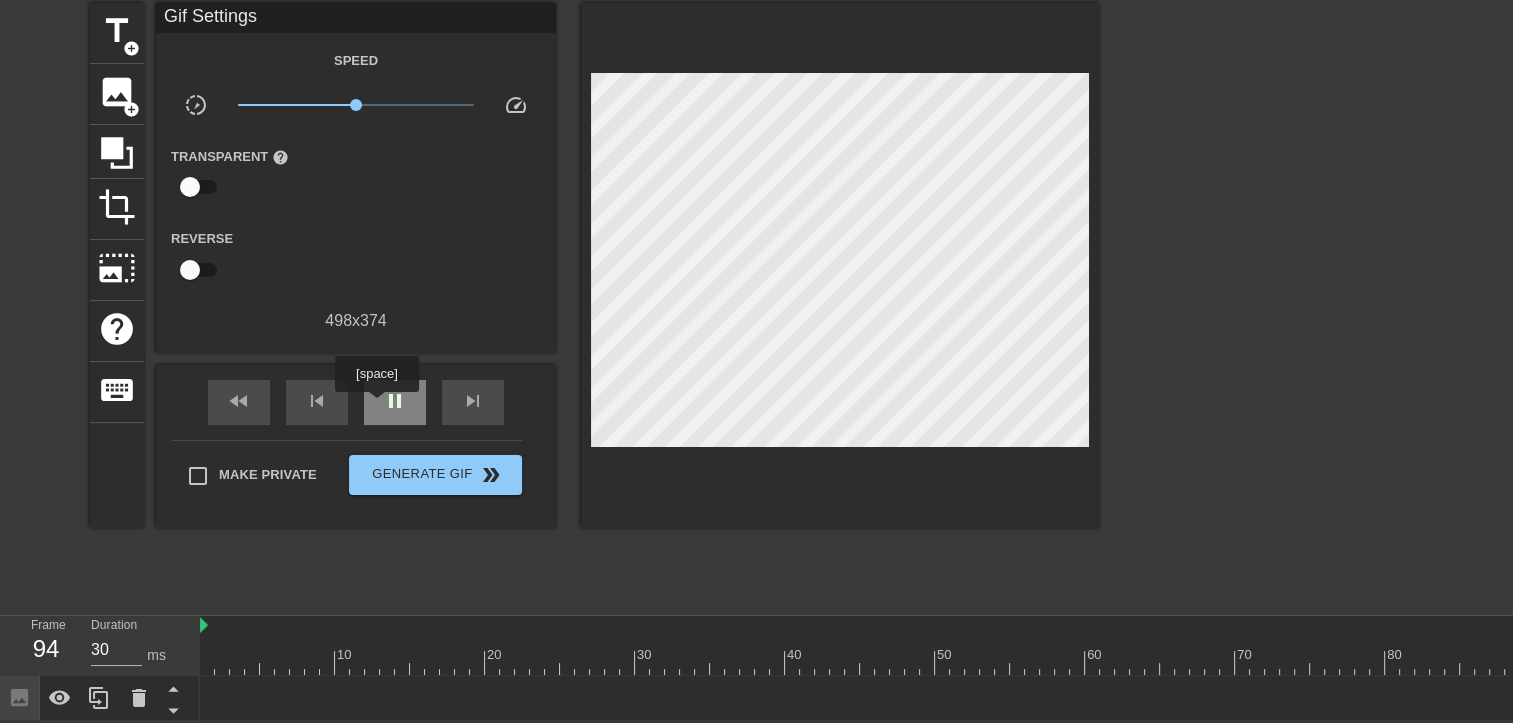 click on "pause" at bounding box center (395, 402) 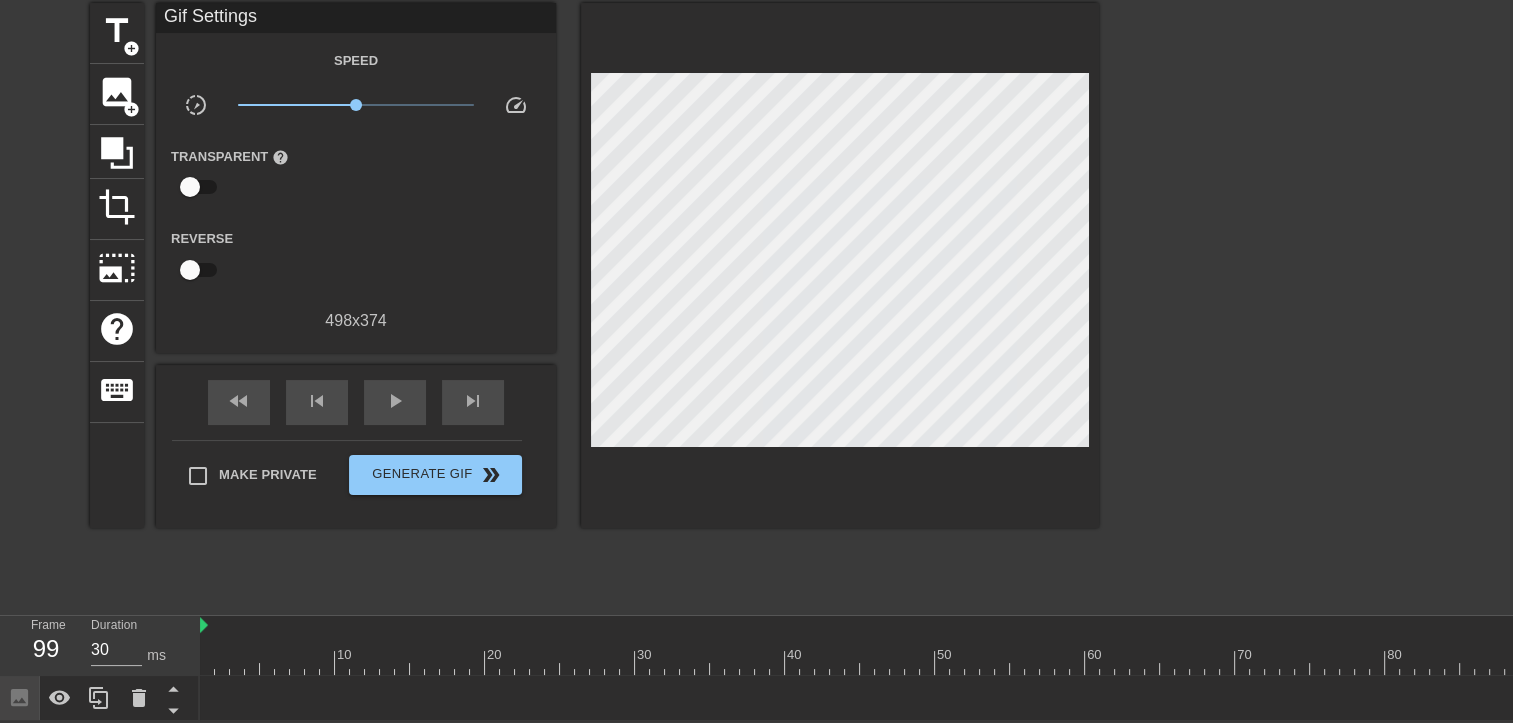 drag, startPoint x: 1127, startPoint y: 692, endPoint x: 891, endPoint y: 698, distance: 236.07626 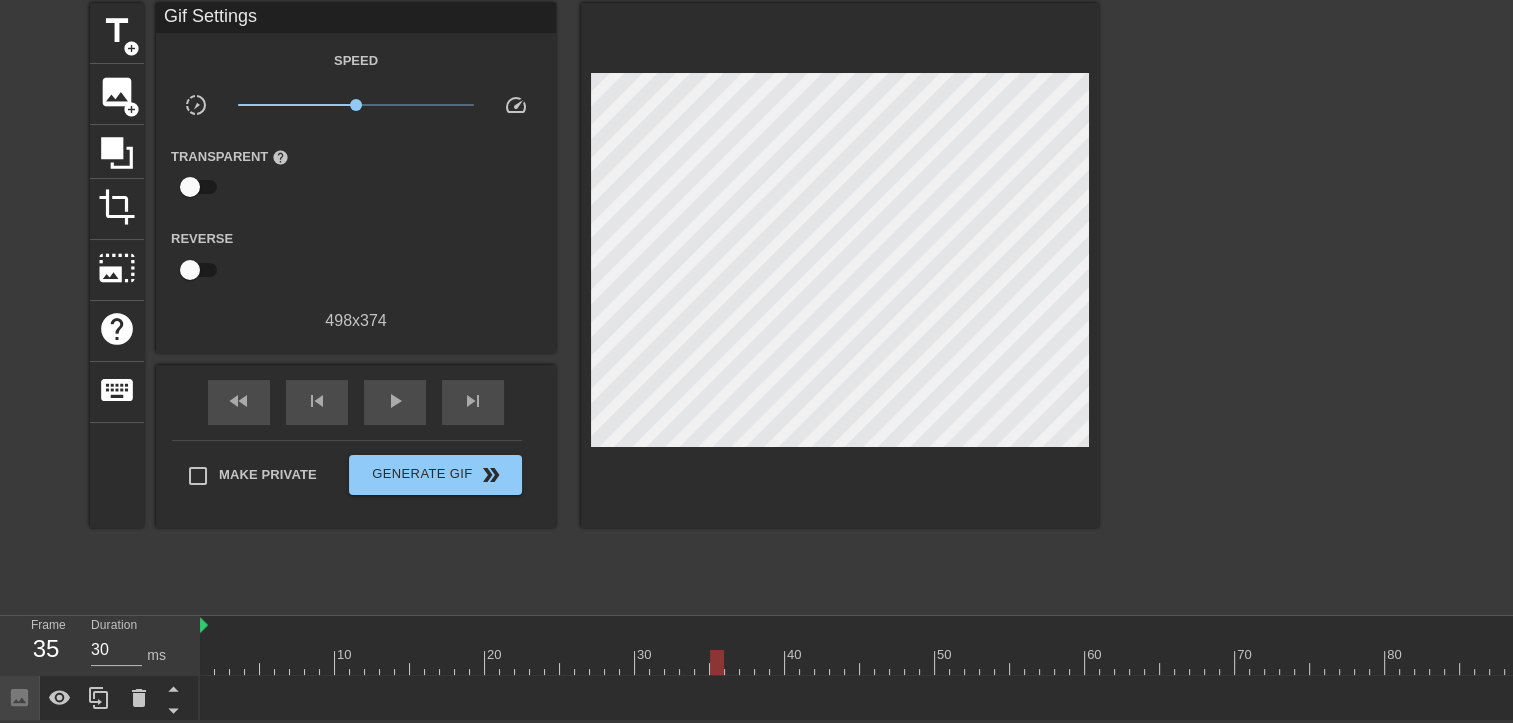 drag, startPoint x: 368, startPoint y: 644, endPoint x: 748, endPoint y: 632, distance: 380.18942 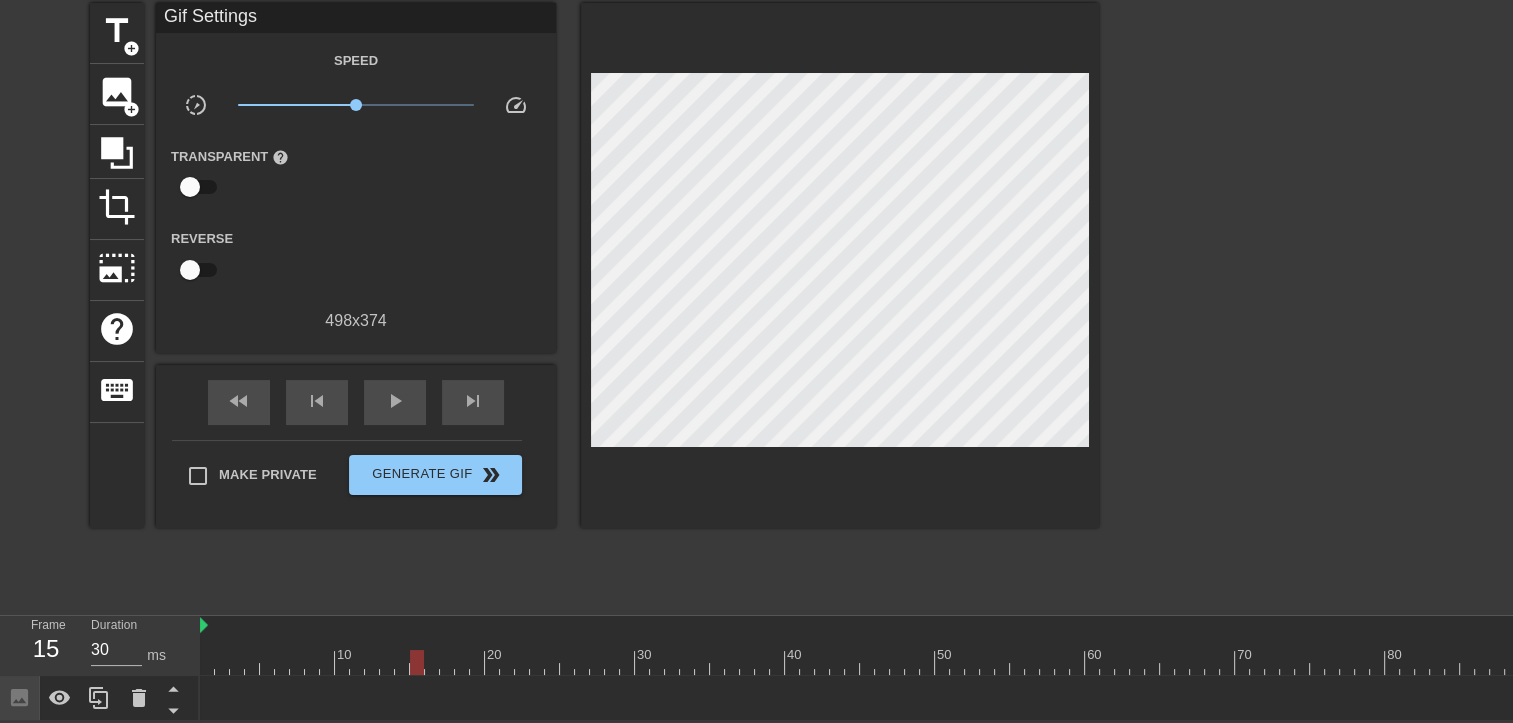 drag, startPoint x: 729, startPoint y: 660, endPoint x: 422, endPoint y: 670, distance: 307.1628 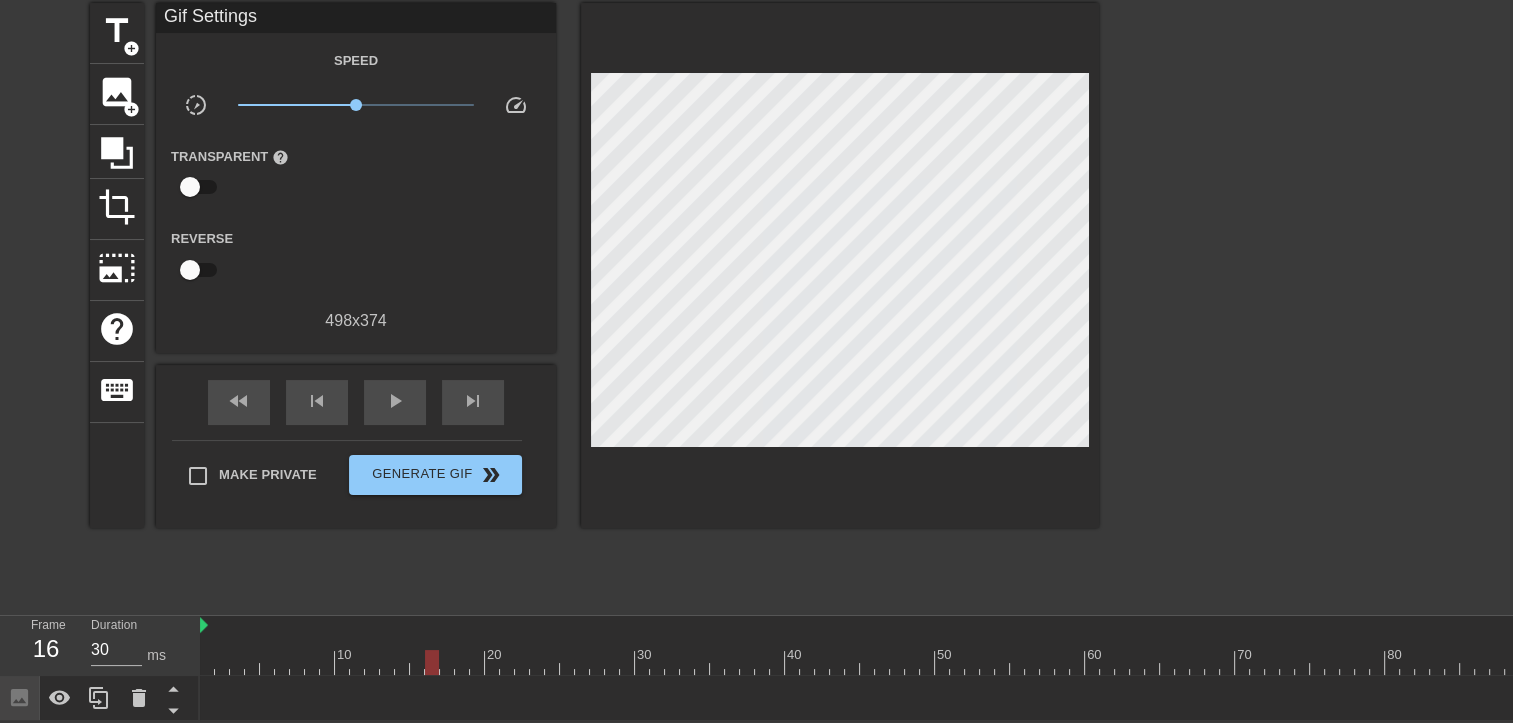 click at bounding box center (1212, 662) 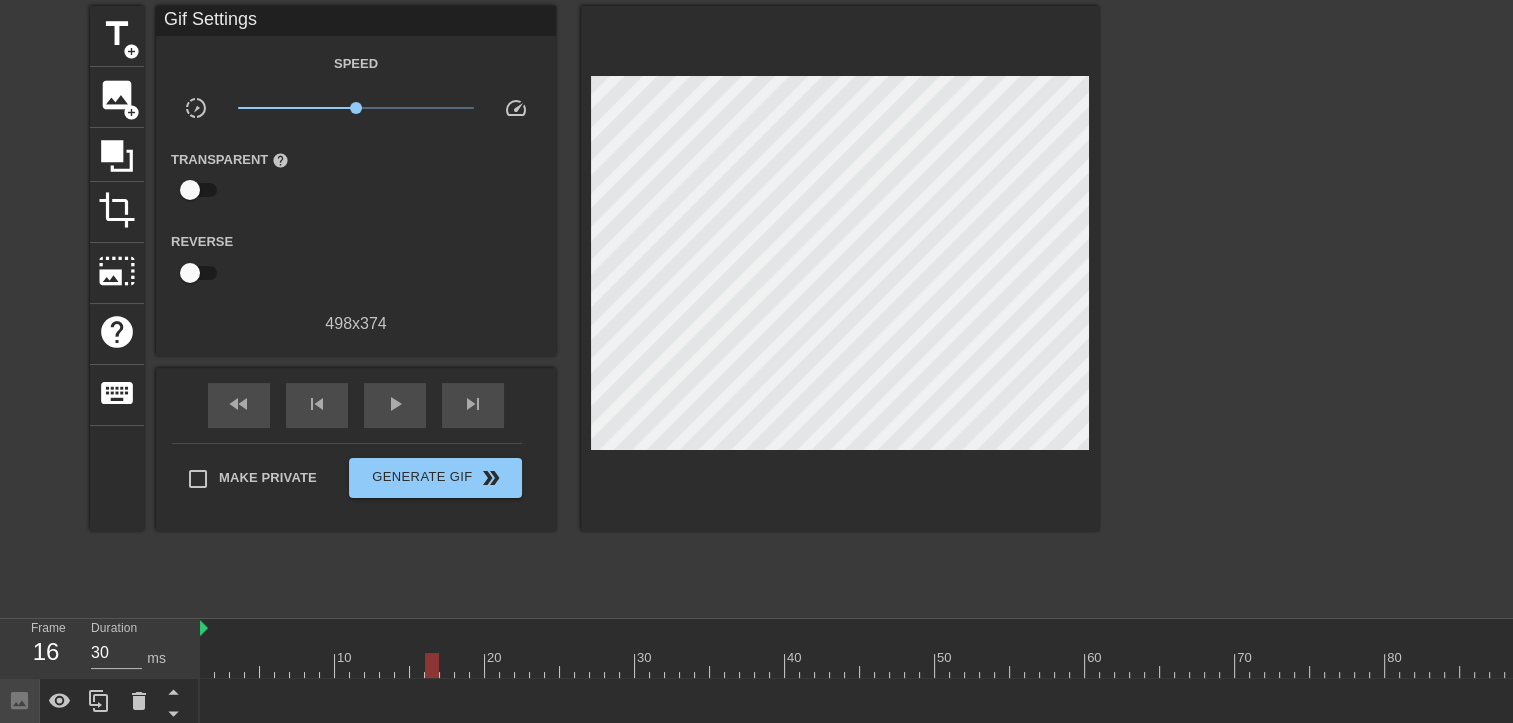 scroll, scrollTop: 77, scrollLeft: 0, axis: vertical 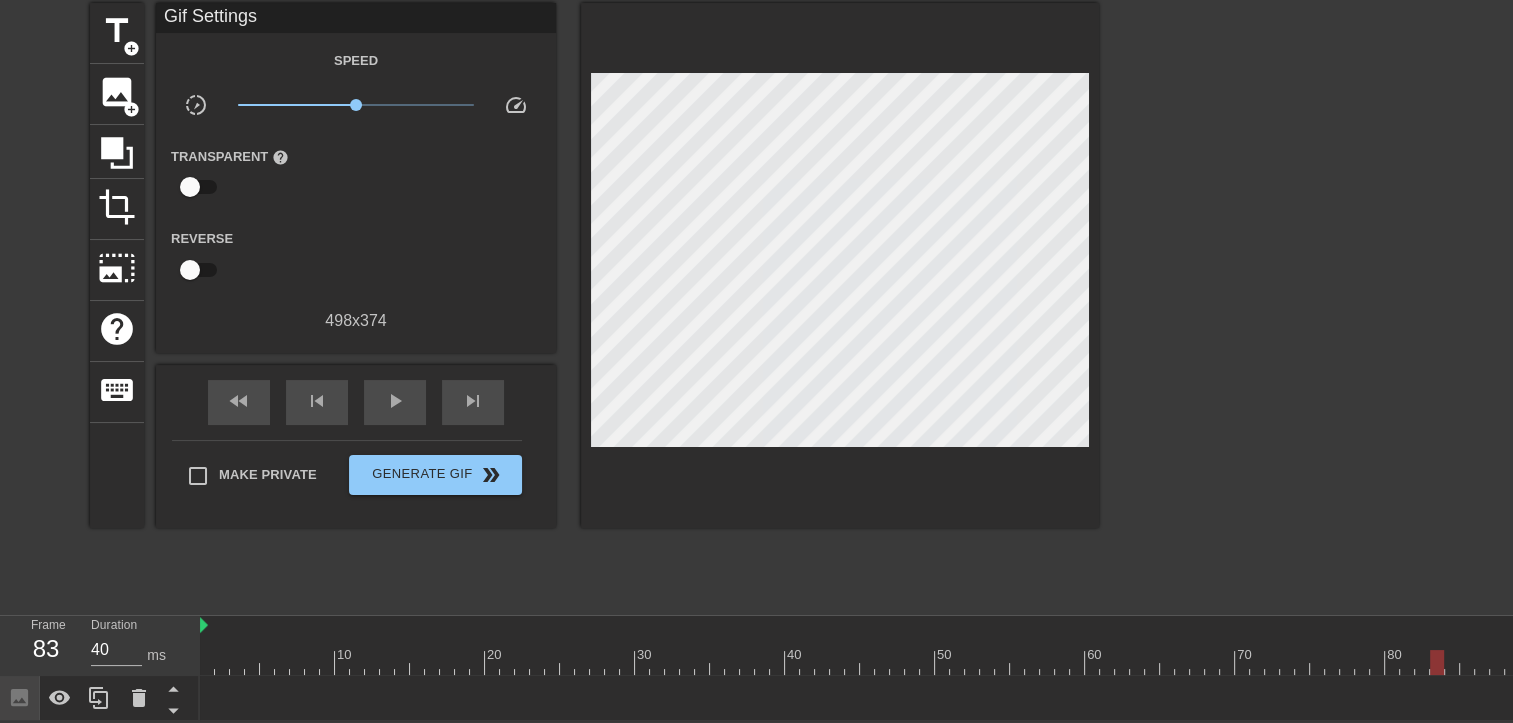 drag, startPoint x: 433, startPoint y: 662, endPoint x: 1444, endPoint y: 660, distance: 1011.00195 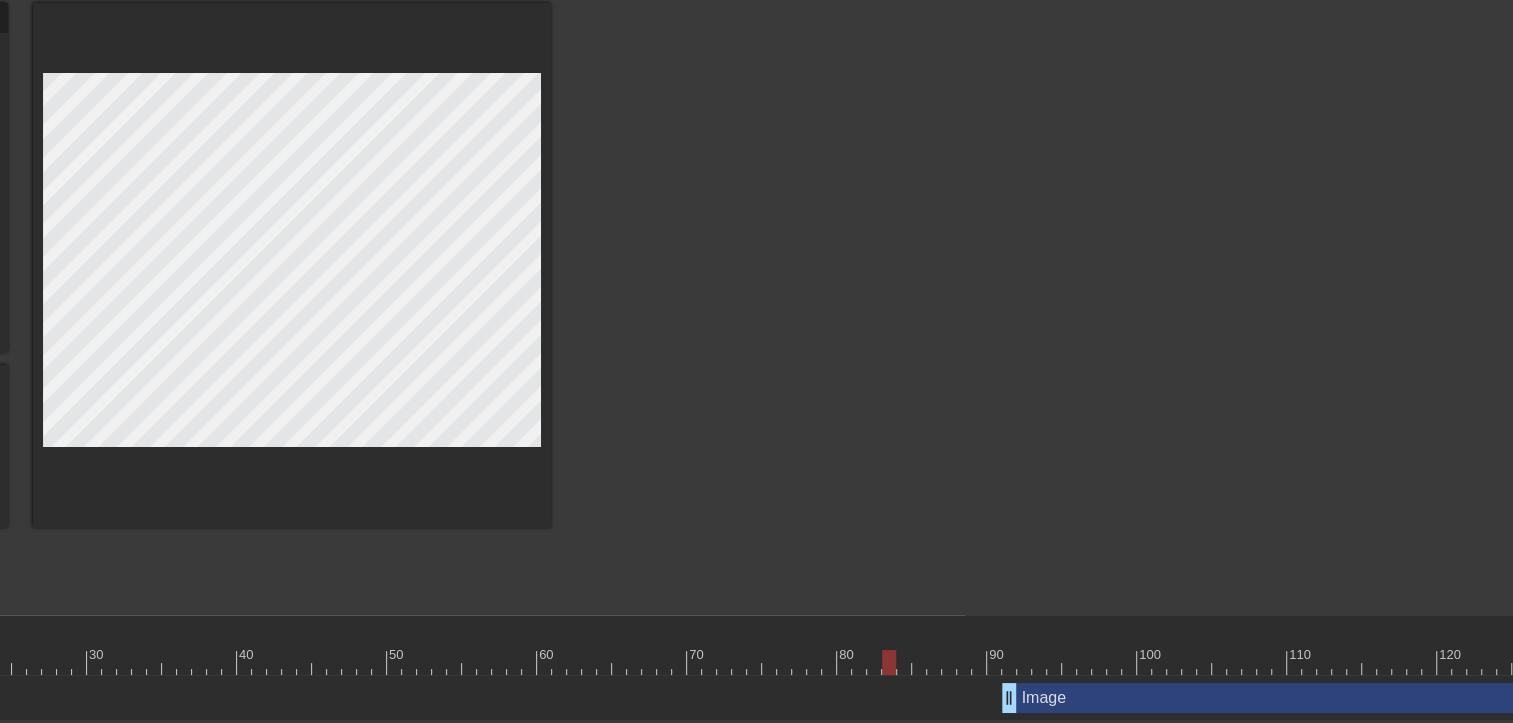 scroll, scrollTop: 77, scrollLeft: 612, axis: both 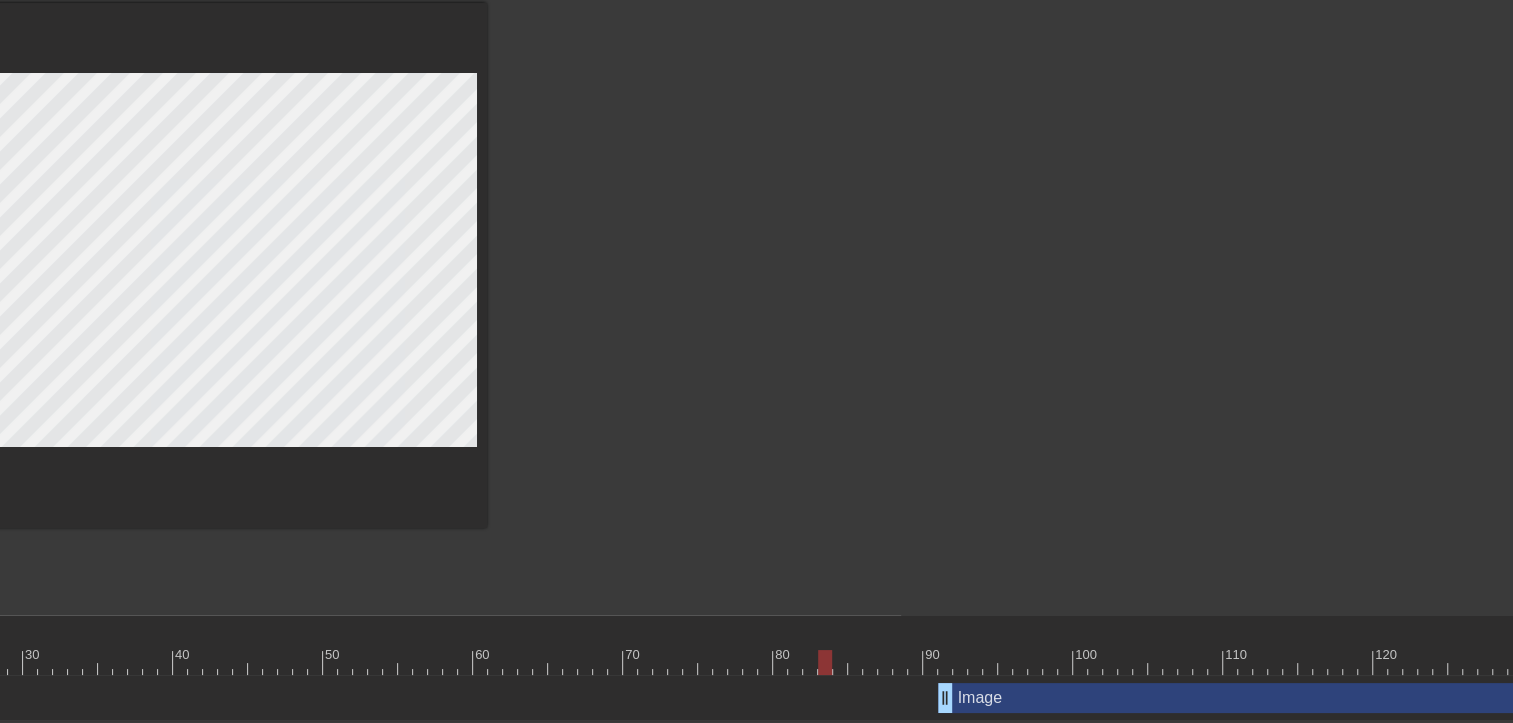 drag, startPoint x: 838, startPoint y: 661, endPoint x: 924, endPoint y: 658, distance: 86.05231 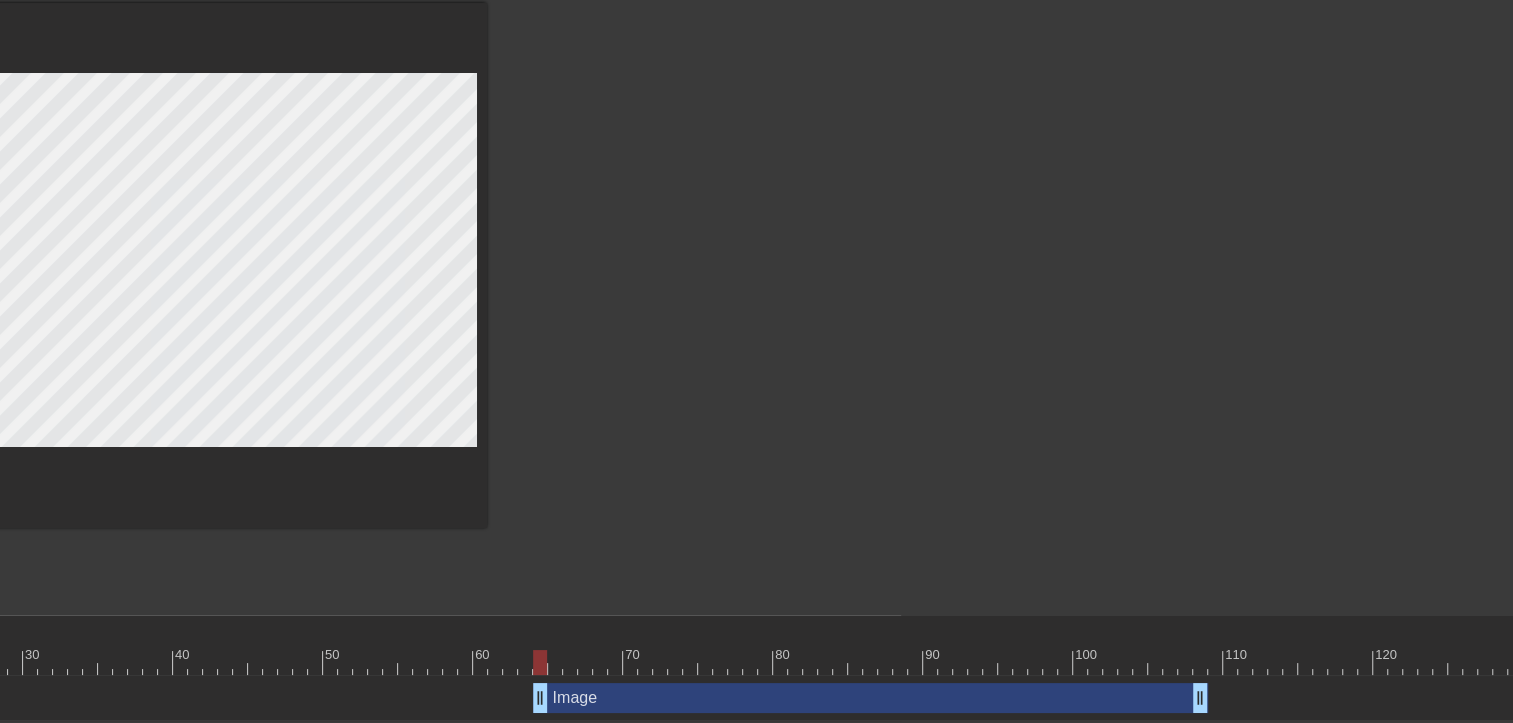 drag, startPoint x: 1033, startPoint y: 692, endPoint x: 556, endPoint y: 697, distance: 477.0262 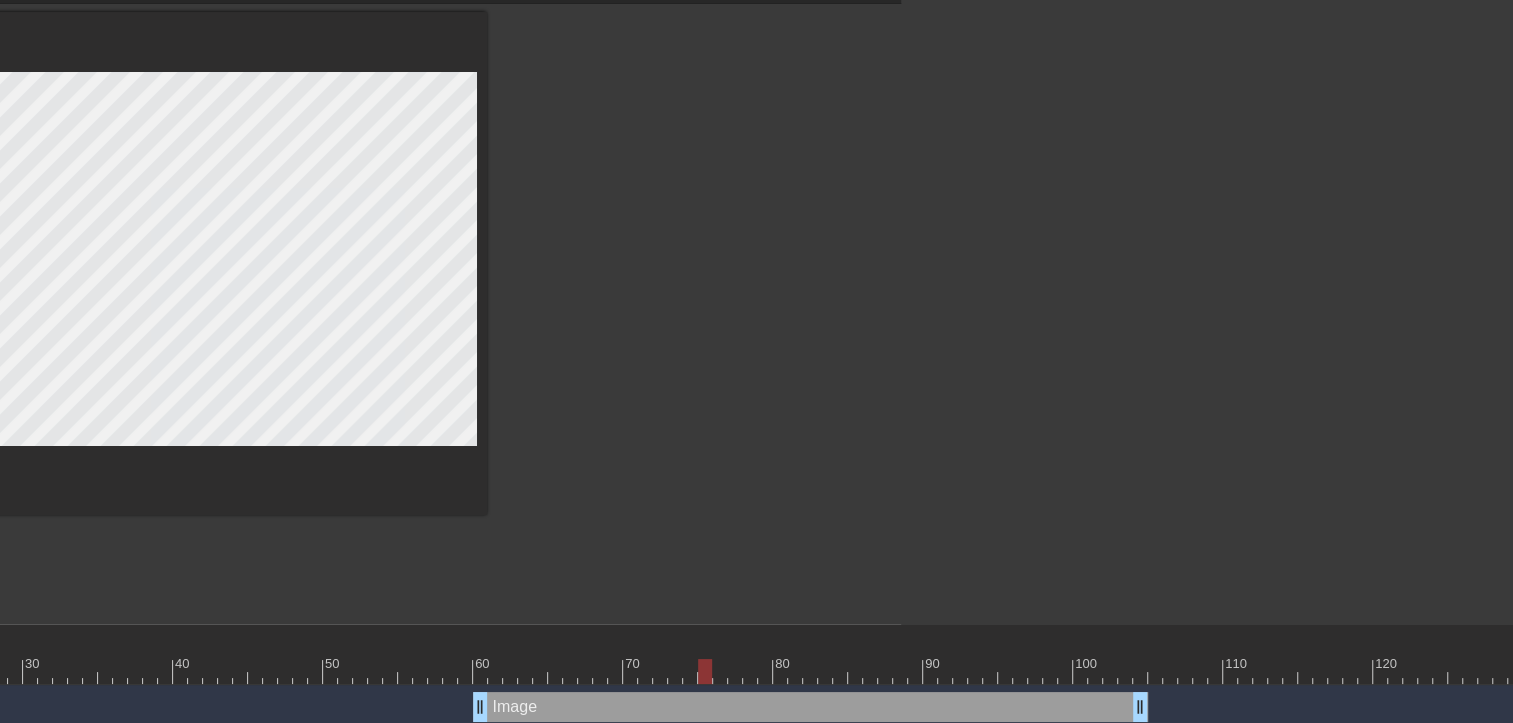 drag, startPoint x: 601, startPoint y: 650, endPoint x: 656, endPoint y: 641, distance: 55.7315 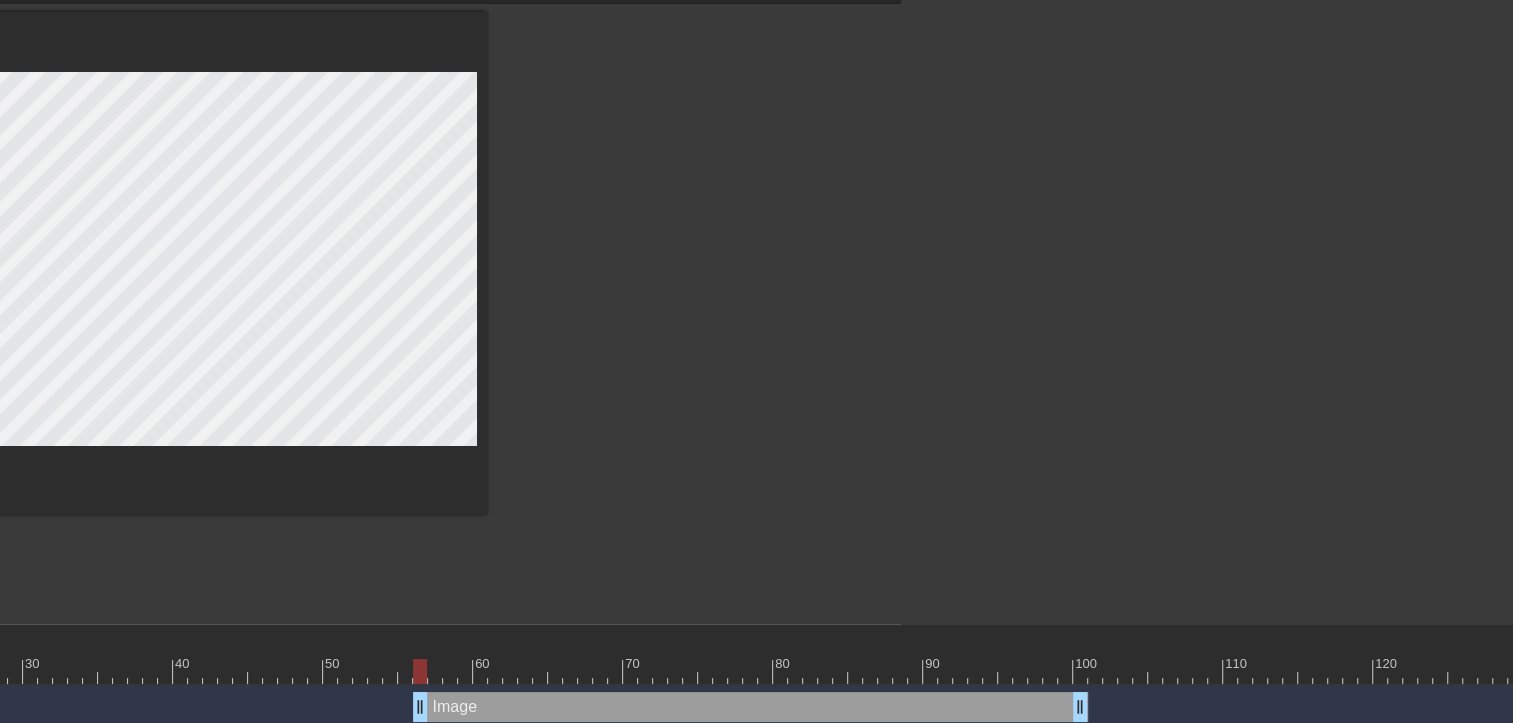 drag, startPoint x: 563, startPoint y: 706, endPoint x: 480, endPoint y: 696, distance: 83.60024 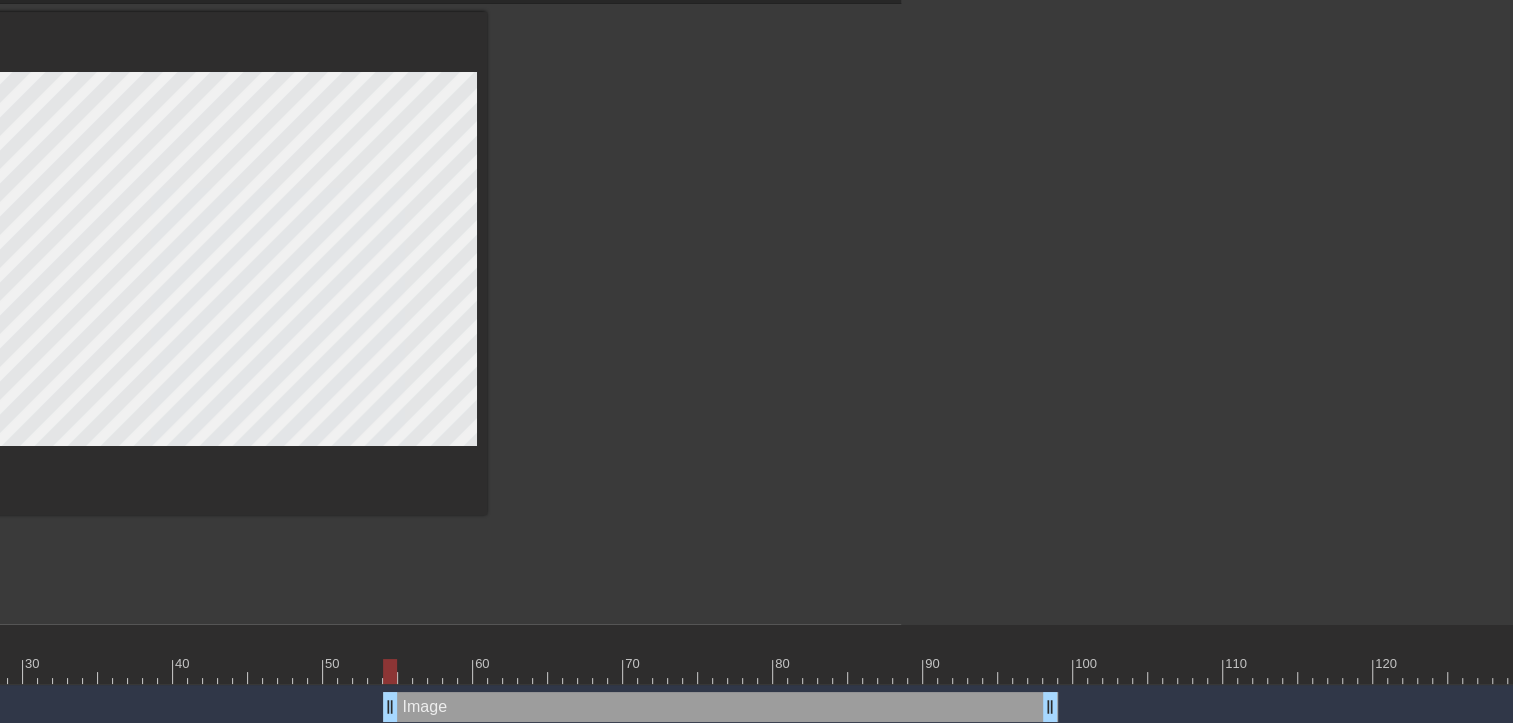 scroll, scrollTop: 77, scrollLeft: 612, axis: both 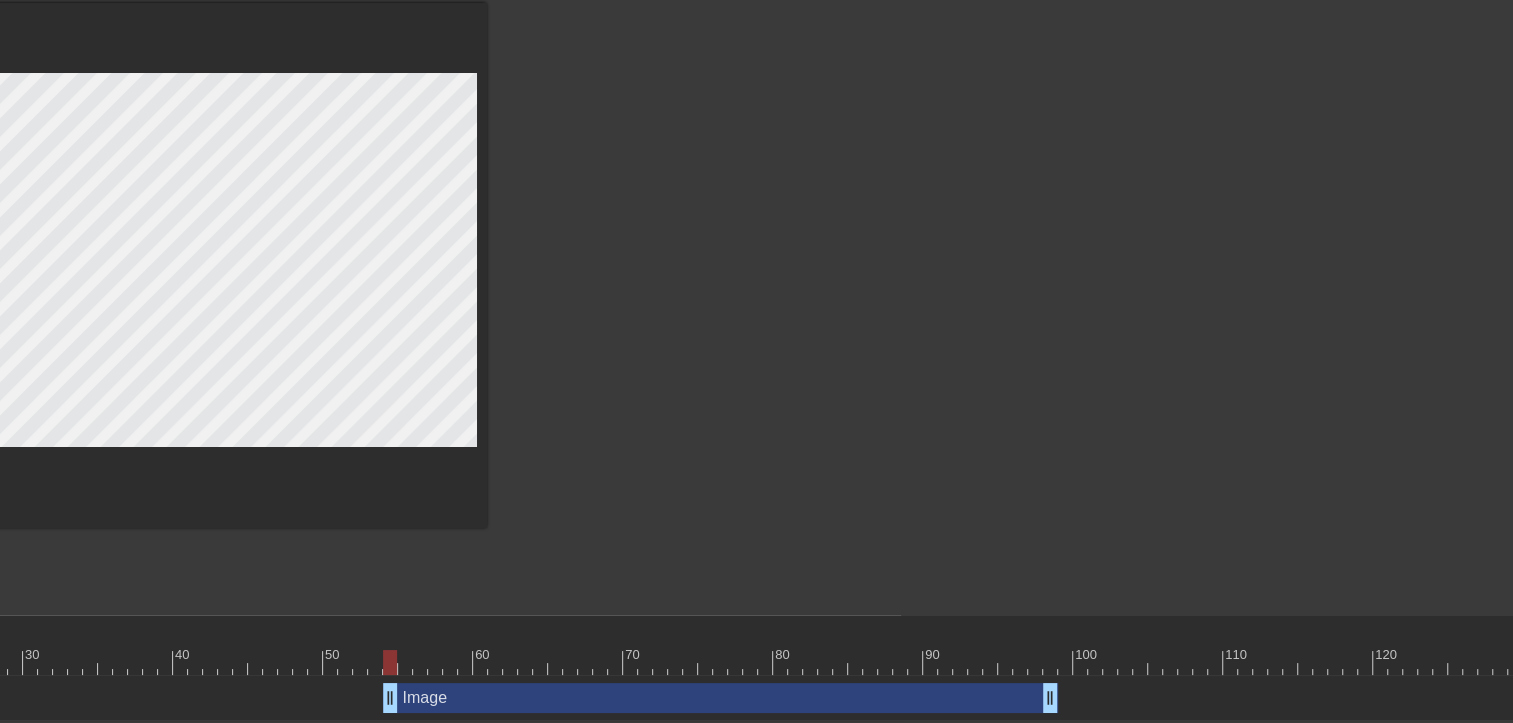 drag, startPoint x: 612, startPoint y: 538, endPoint x: 852, endPoint y: 530, distance: 240.1333 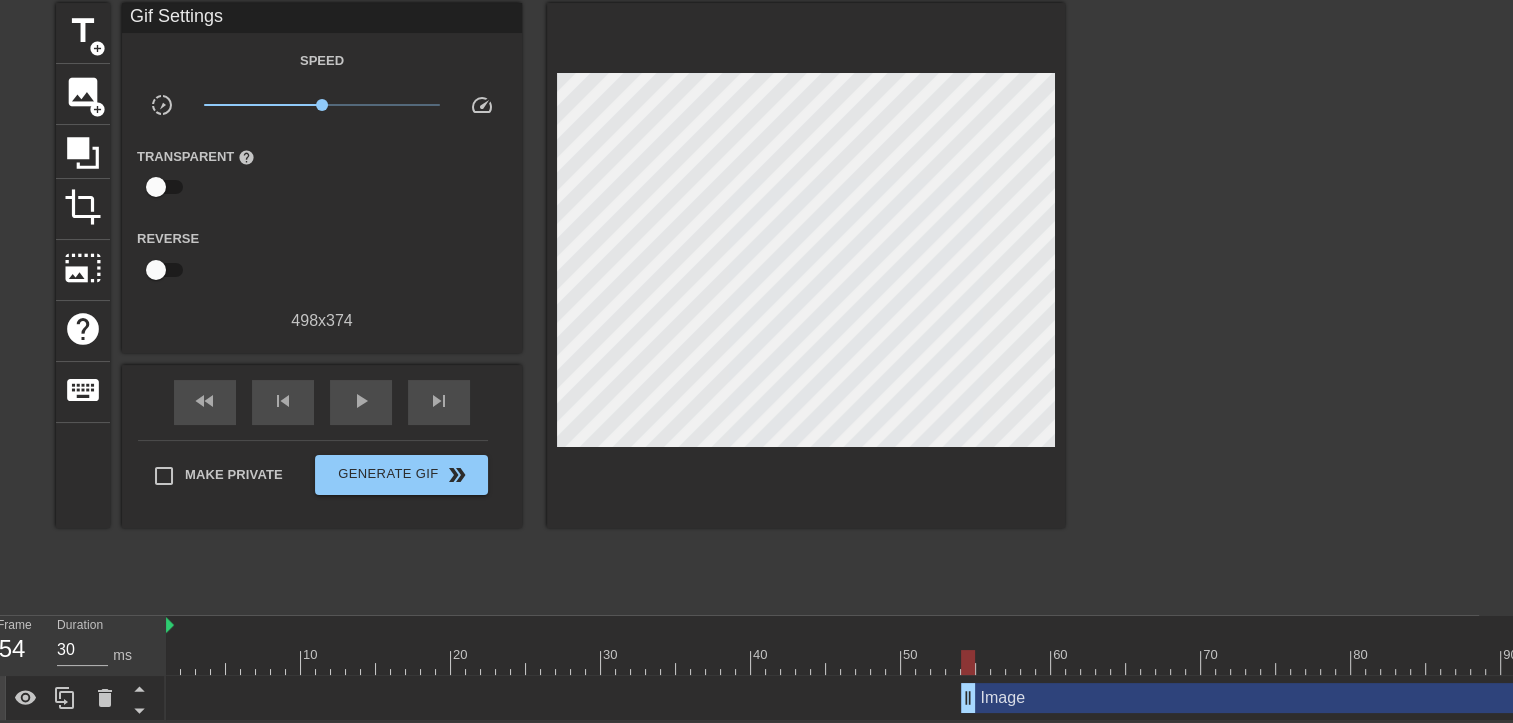 scroll, scrollTop: 77, scrollLeft: 25, axis: both 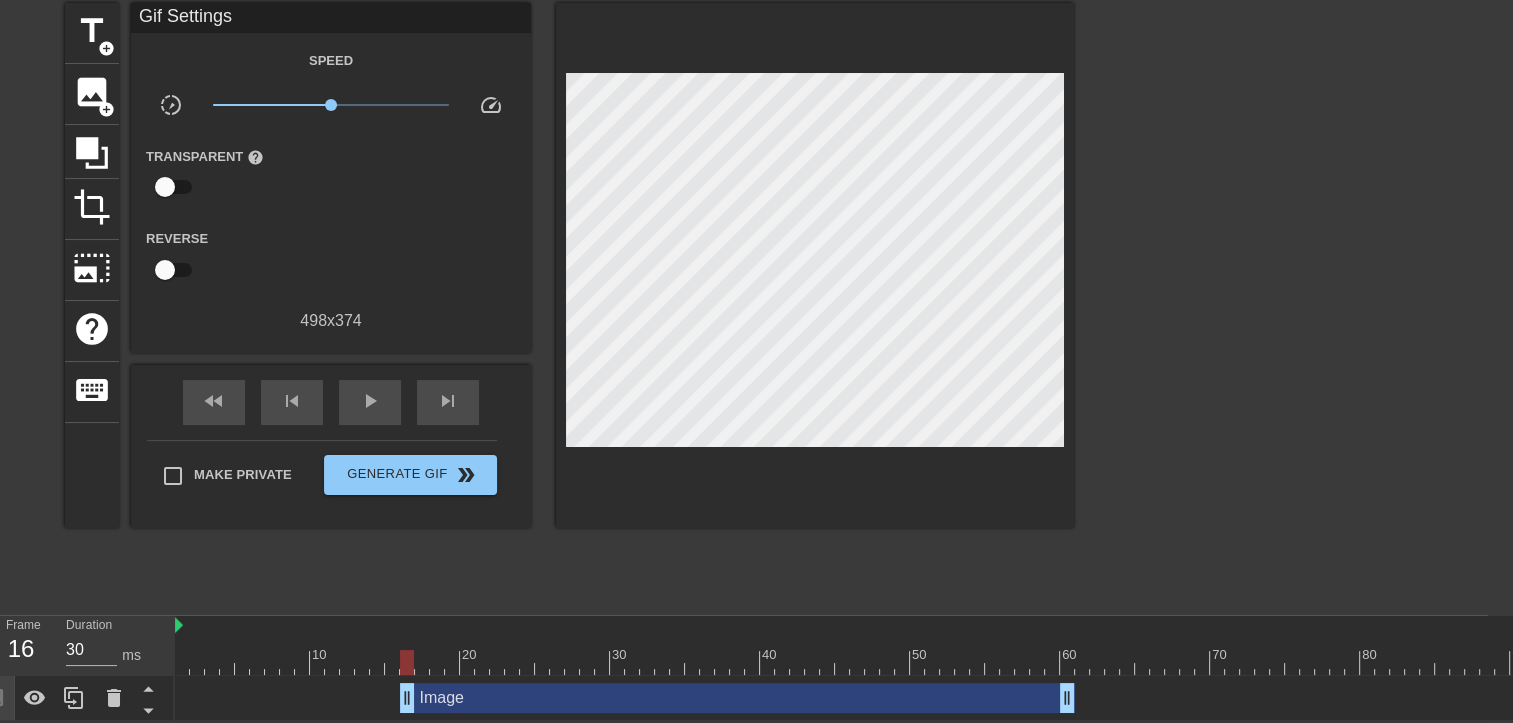 drag, startPoint x: 1051, startPoint y: 709, endPoint x: 477, endPoint y: 741, distance: 574.8913 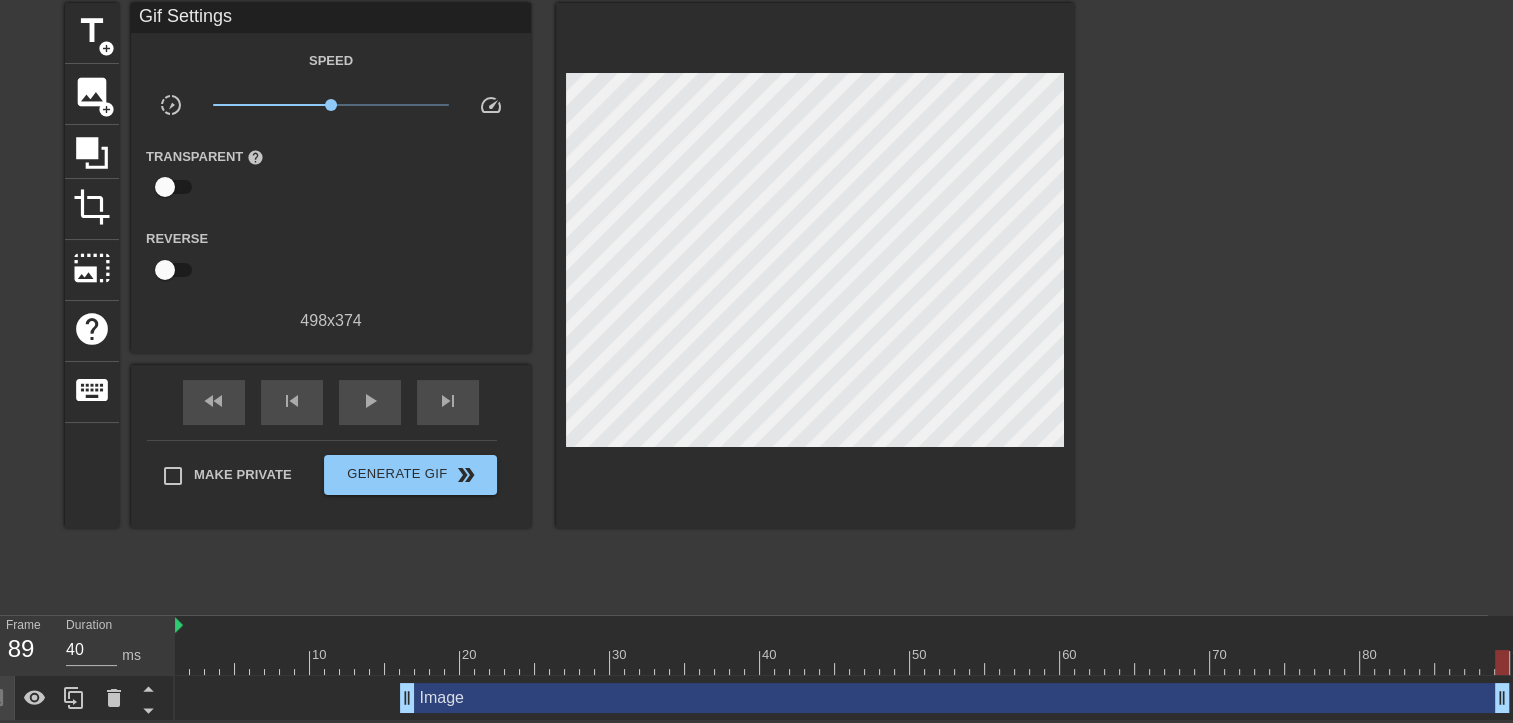 drag, startPoint x: 1068, startPoint y: 698, endPoint x: 1508, endPoint y: 705, distance: 440.05566 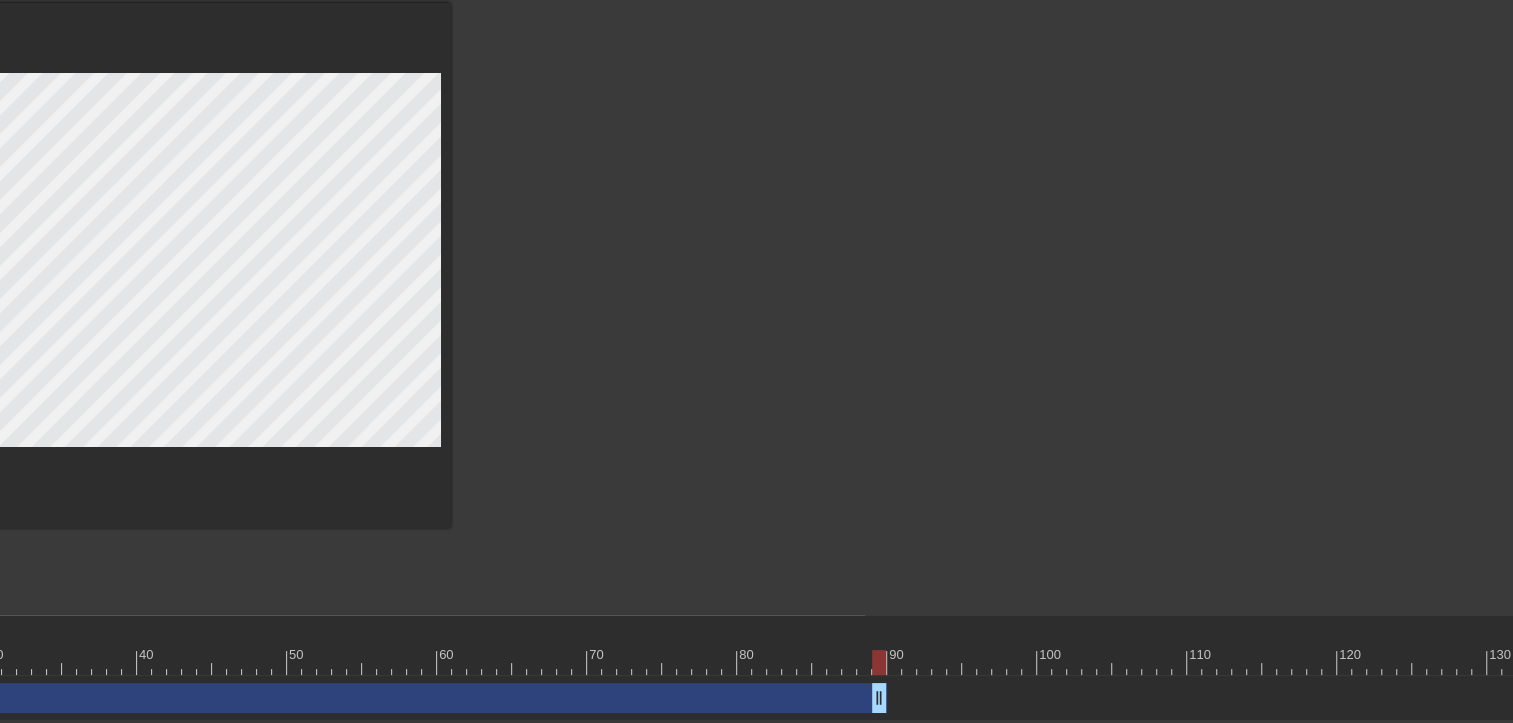 scroll, scrollTop: 77, scrollLeft: 717, axis: both 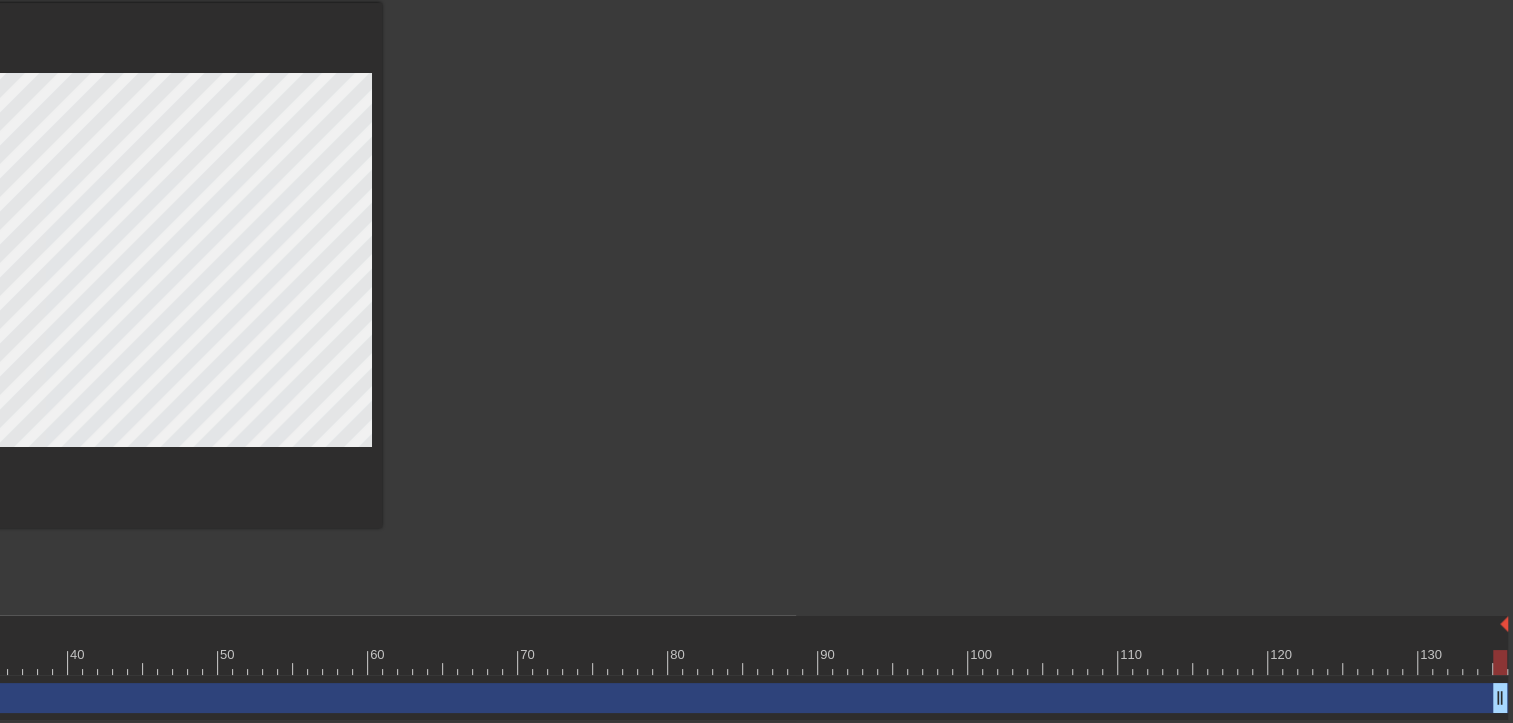 drag, startPoint x: 802, startPoint y: 703, endPoint x: 1531, endPoint y: 714, distance: 729.083 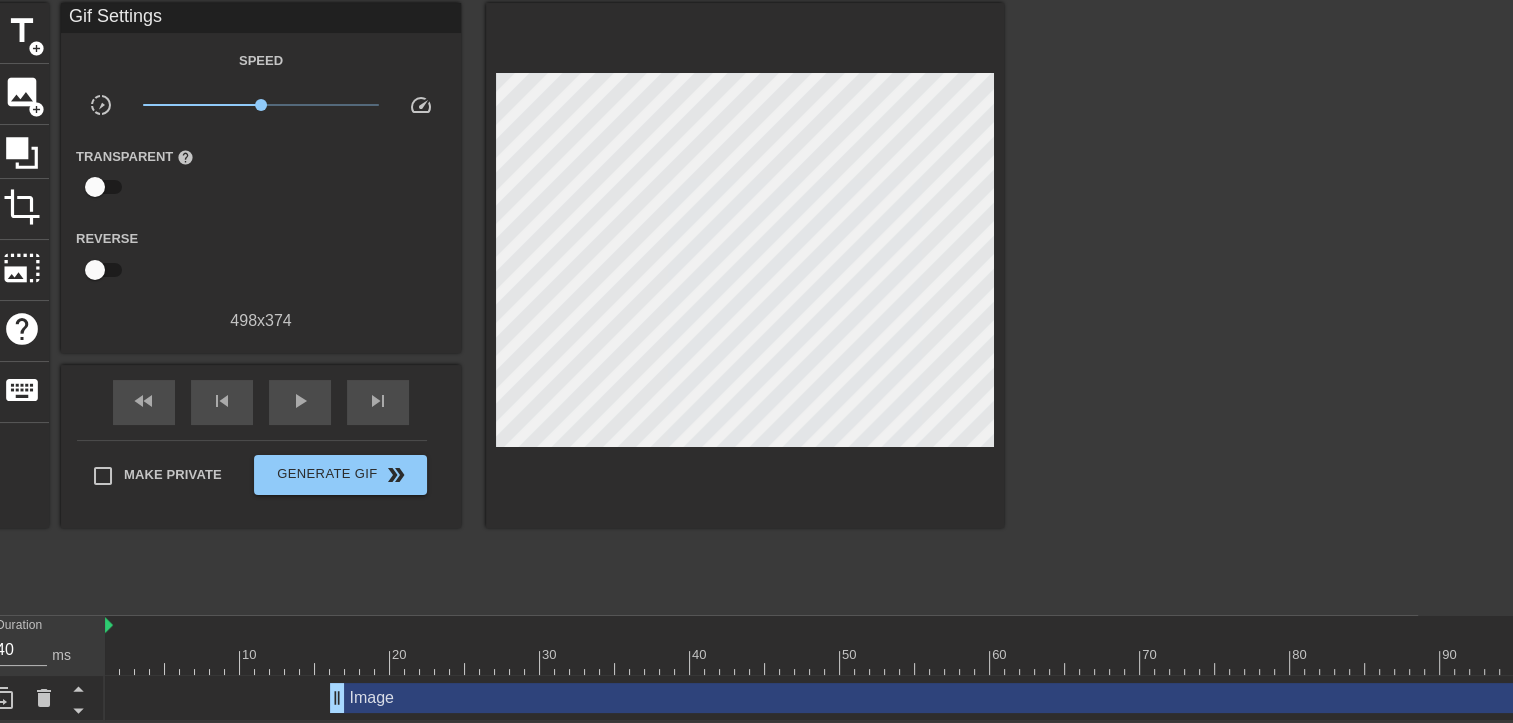 scroll, scrollTop: 77, scrollLeft: 0, axis: vertical 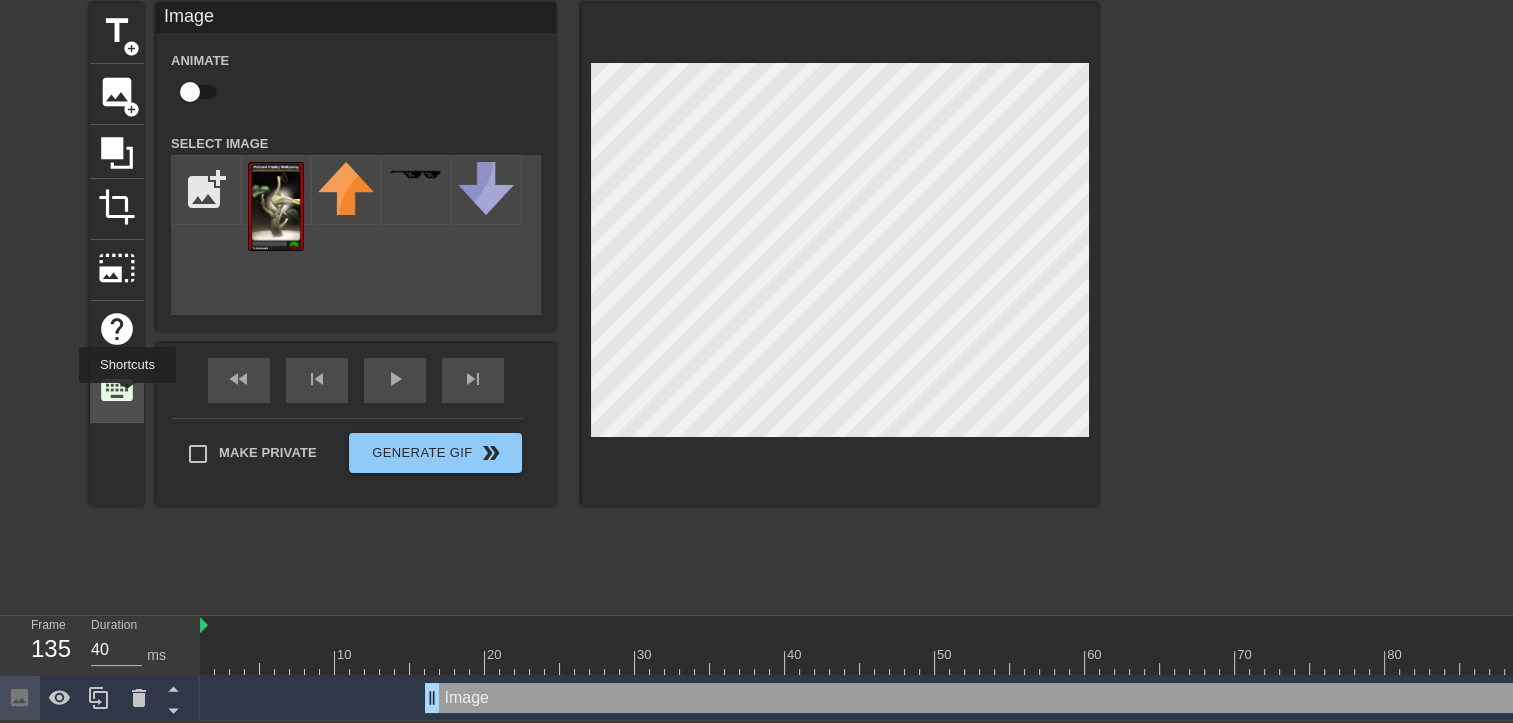 click on "keyboard" at bounding box center (117, 390) 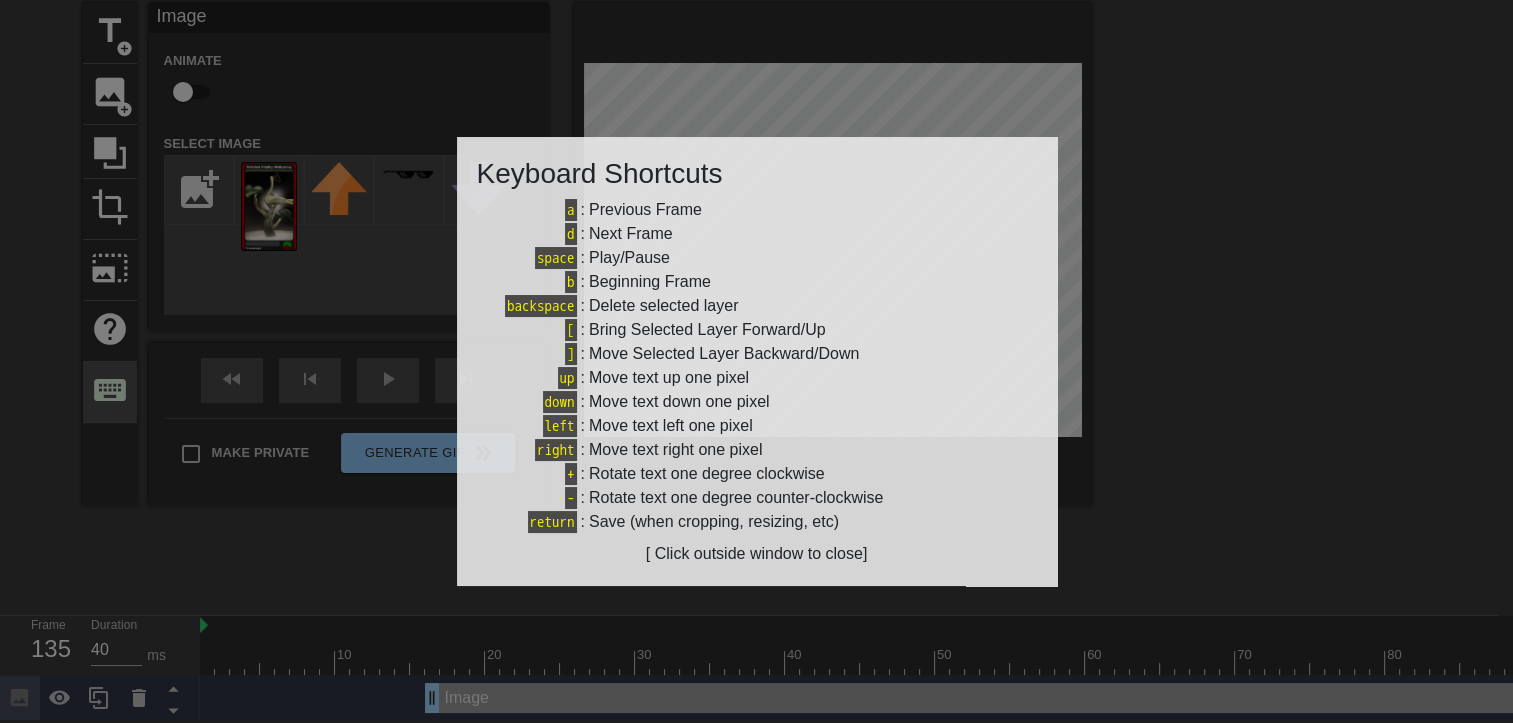 scroll, scrollTop: 62, scrollLeft: 0, axis: vertical 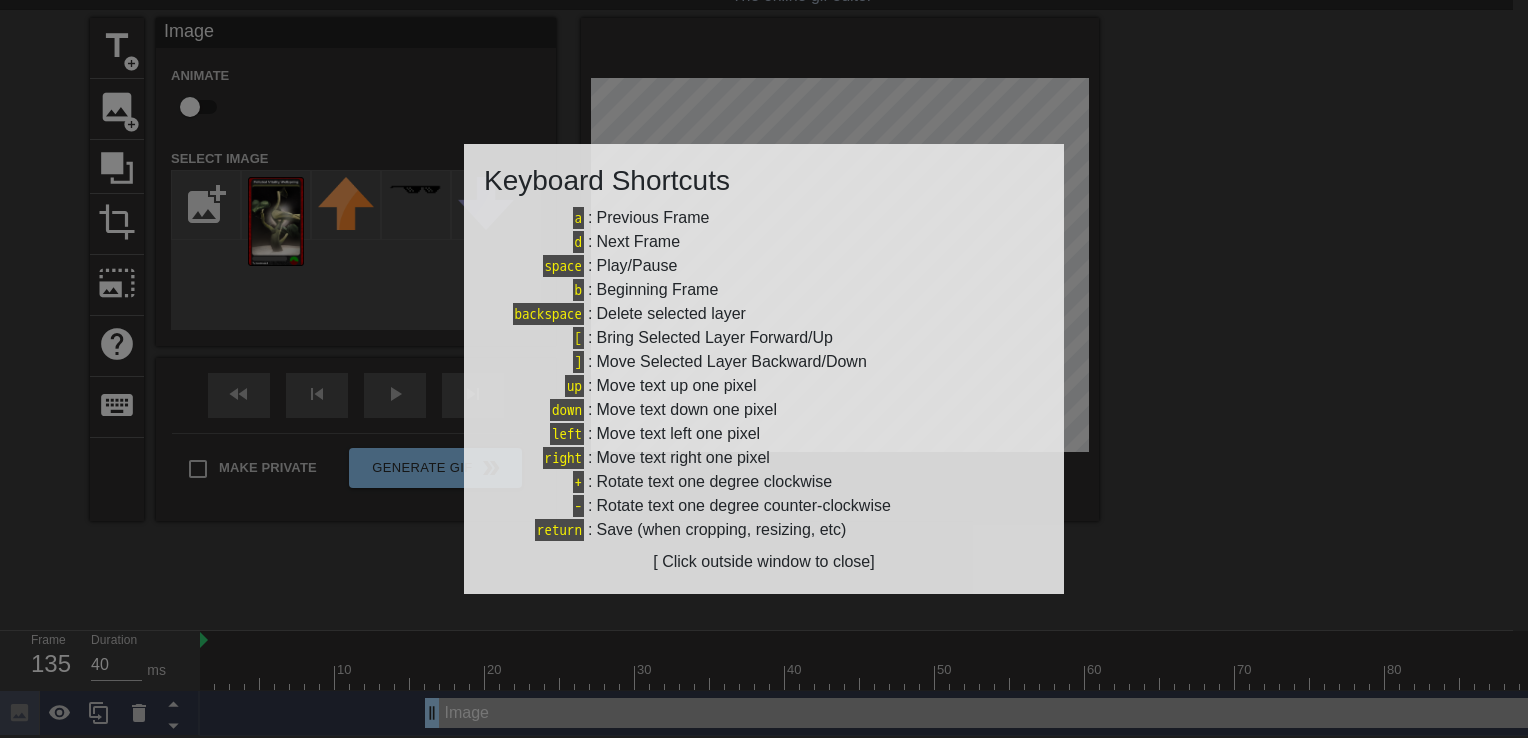 click at bounding box center (764, 369) 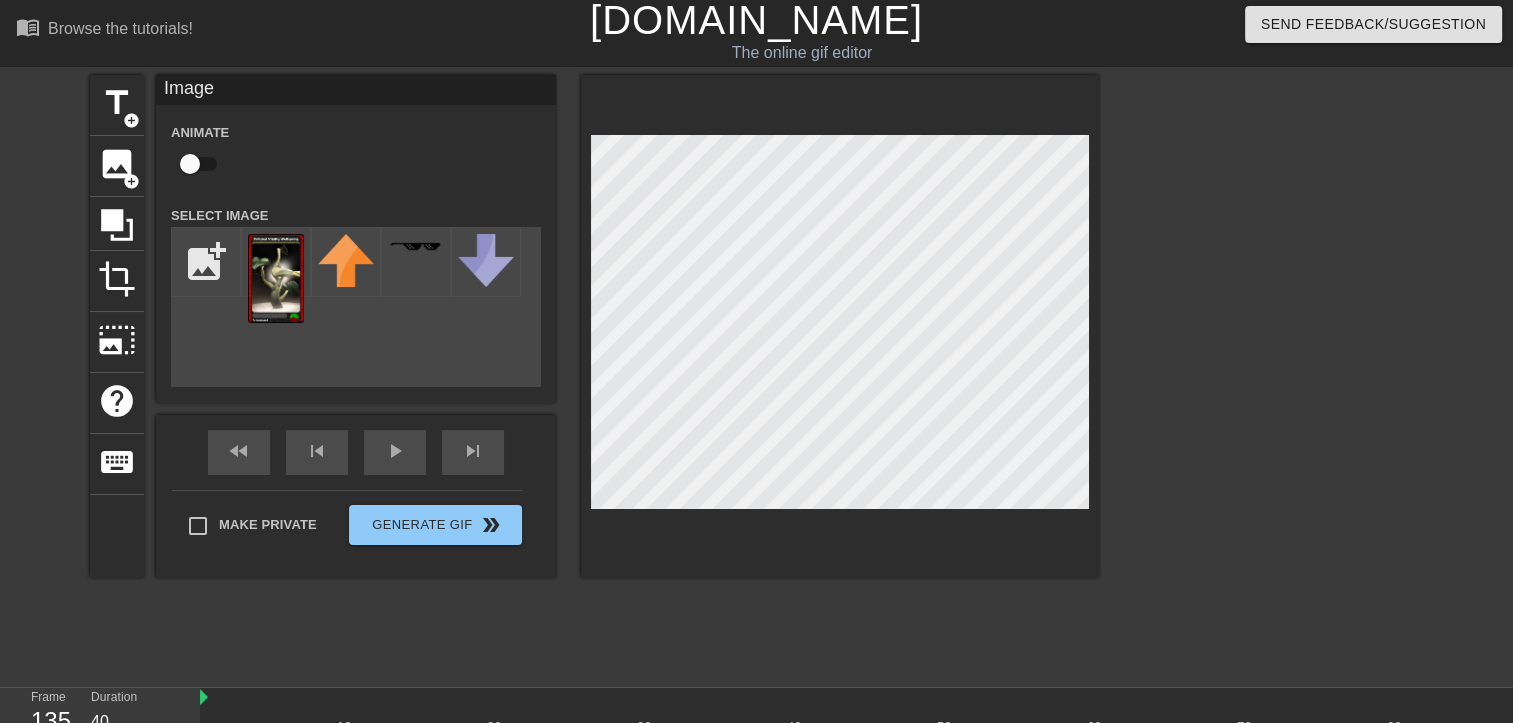 scroll, scrollTop: 0, scrollLeft: 0, axis: both 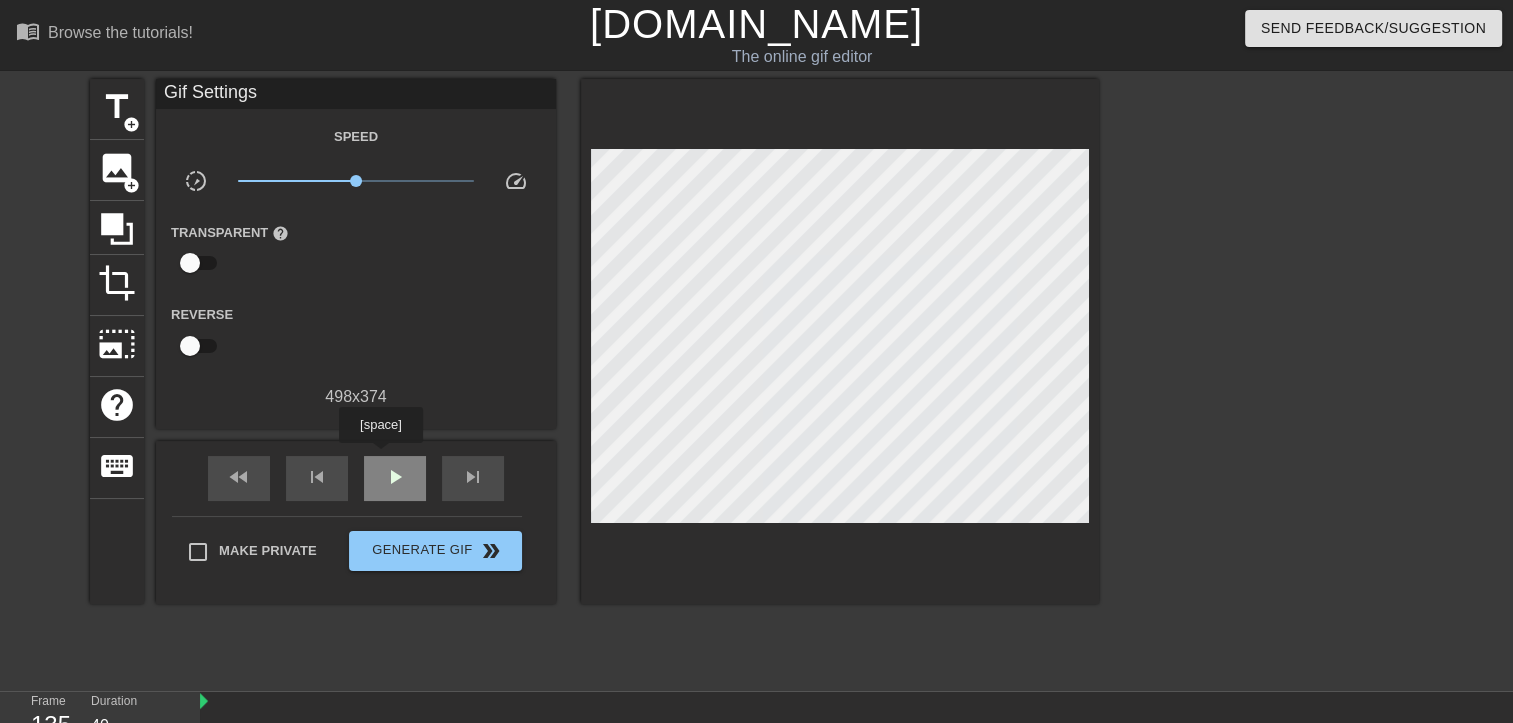 click on "play_arrow" at bounding box center (395, 478) 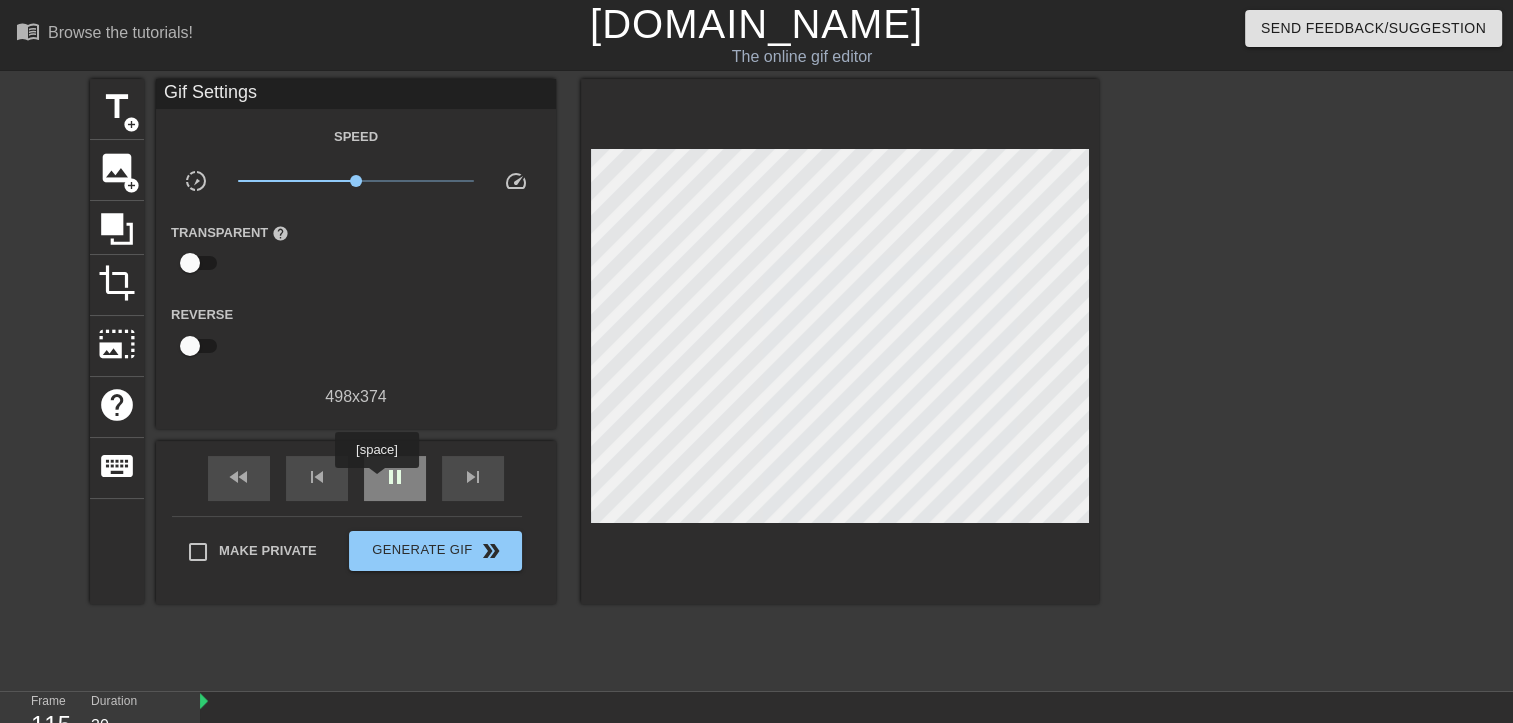 click on "pause" at bounding box center (395, 478) 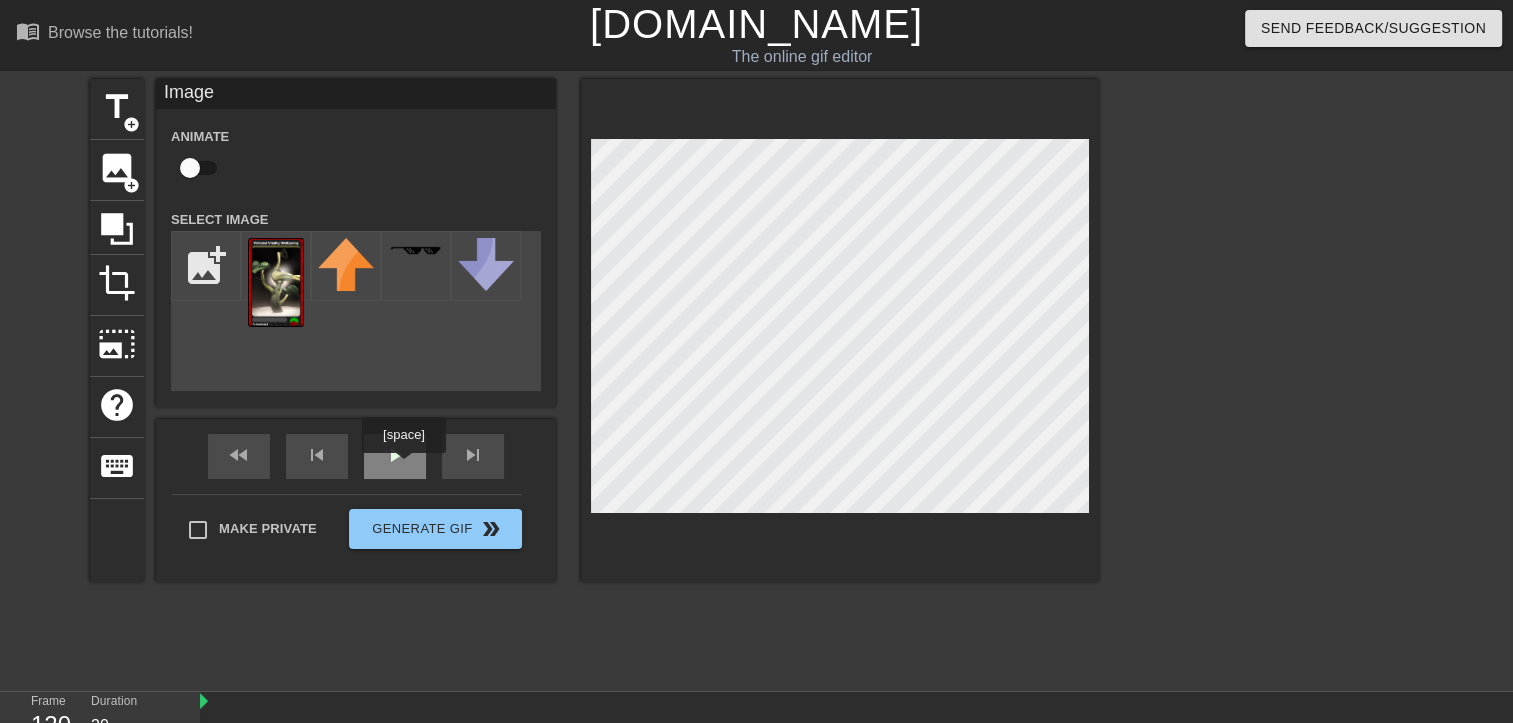 click on "play_arrow" at bounding box center (395, 456) 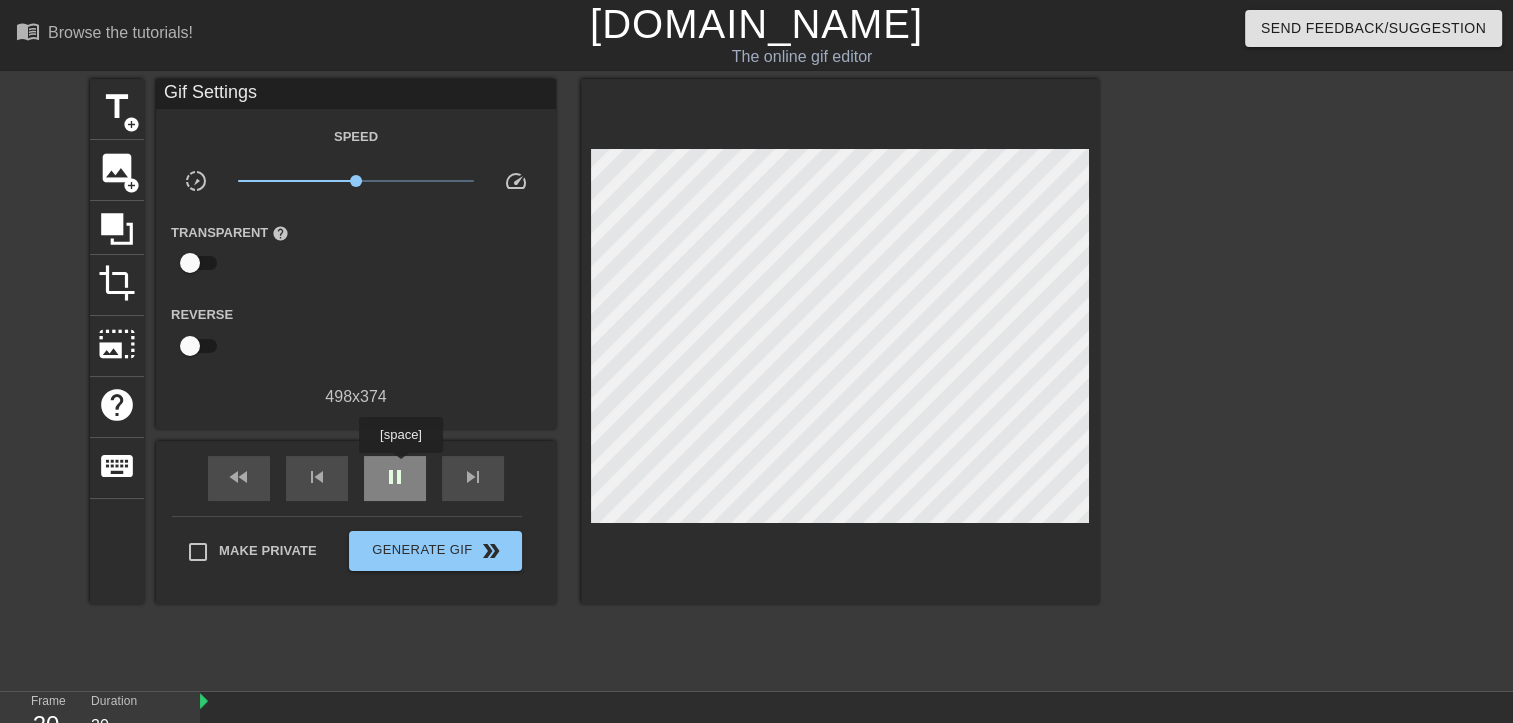 click on "pause" at bounding box center (395, 477) 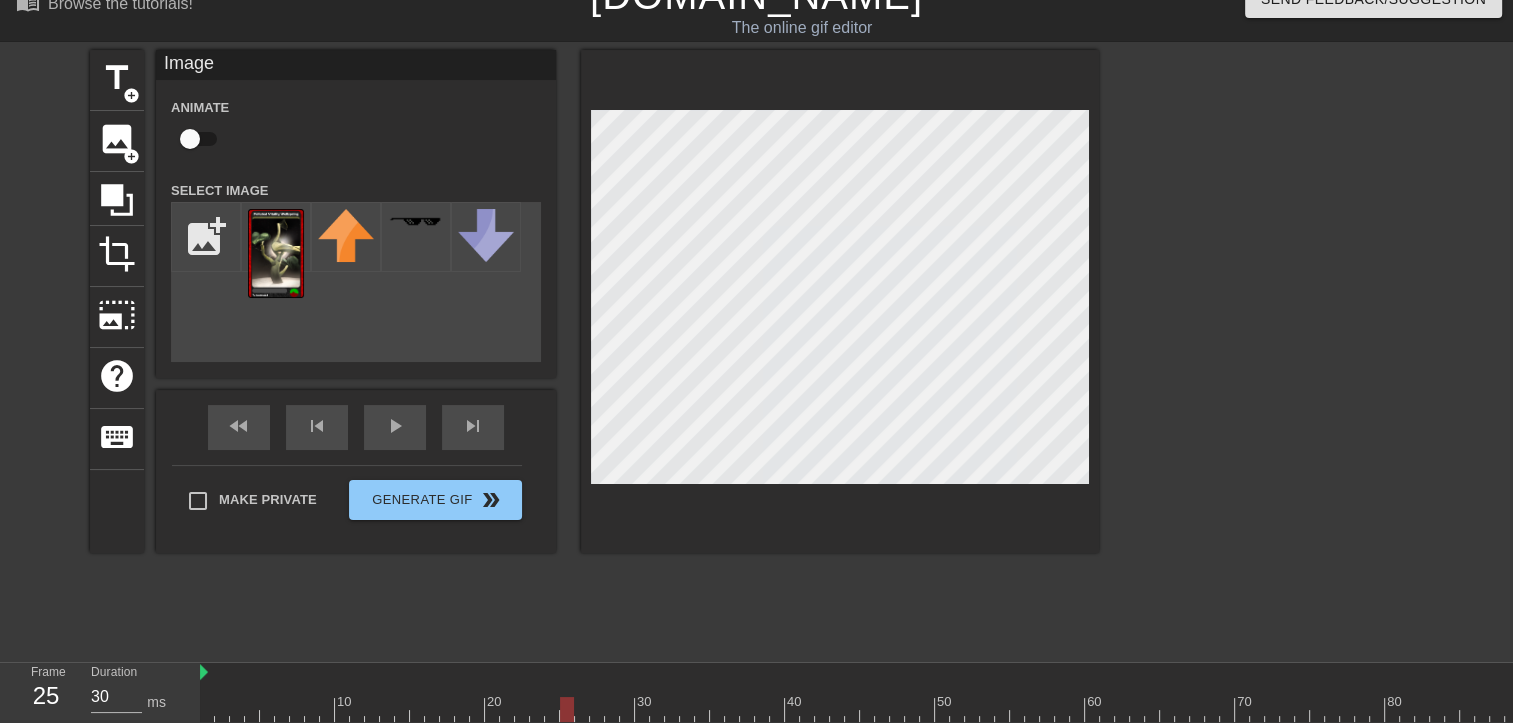 scroll, scrollTop: 77, scrollLeft: 0, axis: vertical 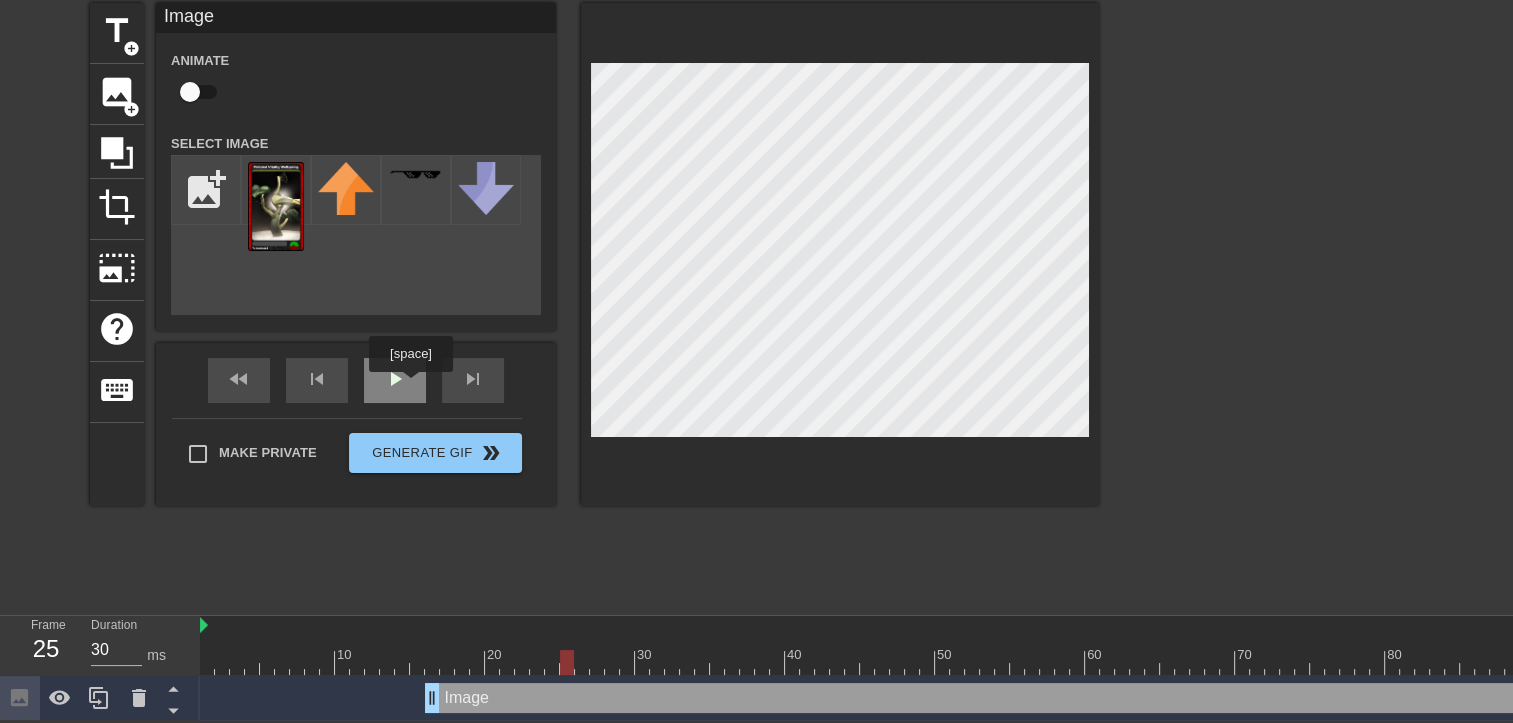 click on "play_arrow" at bounding box center [395, 380] 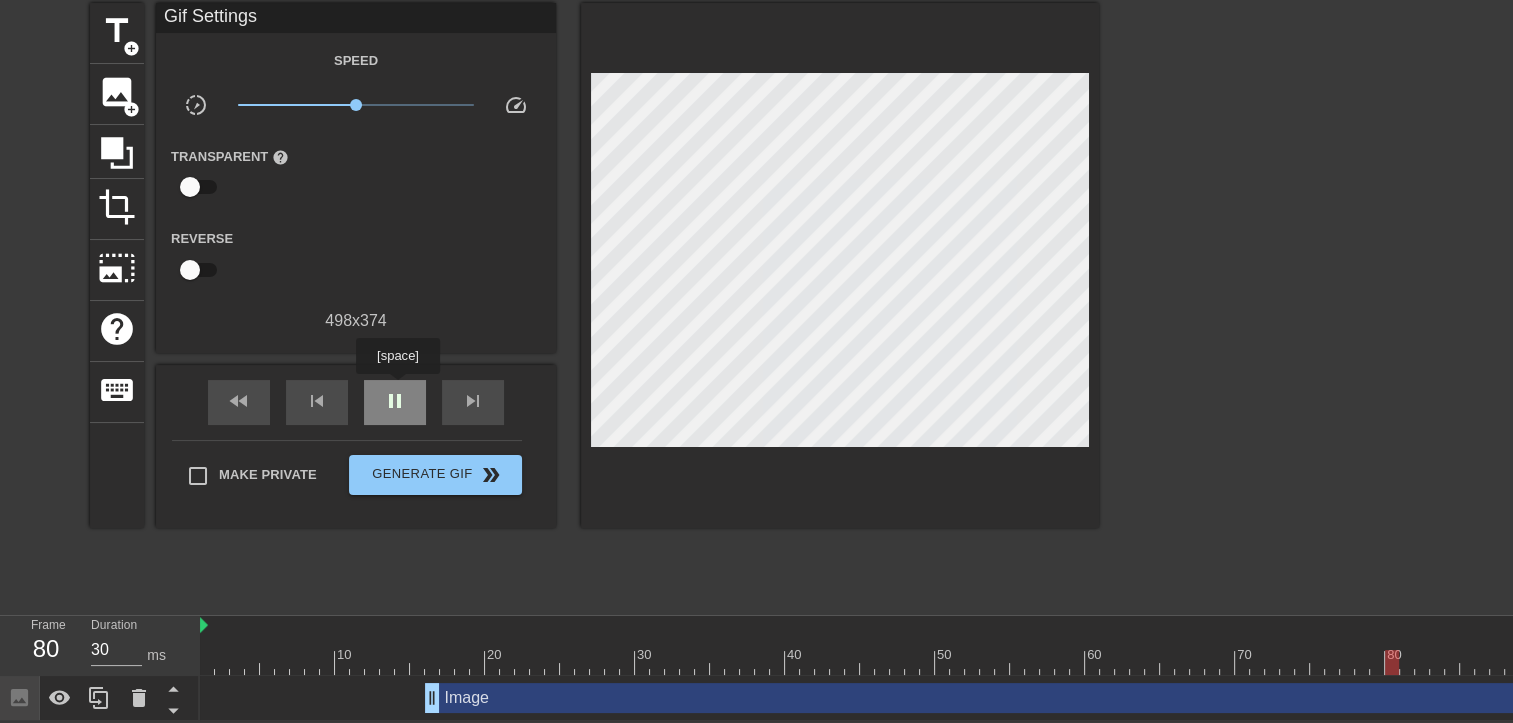 click on "pause" at bounding box center [395, 401] 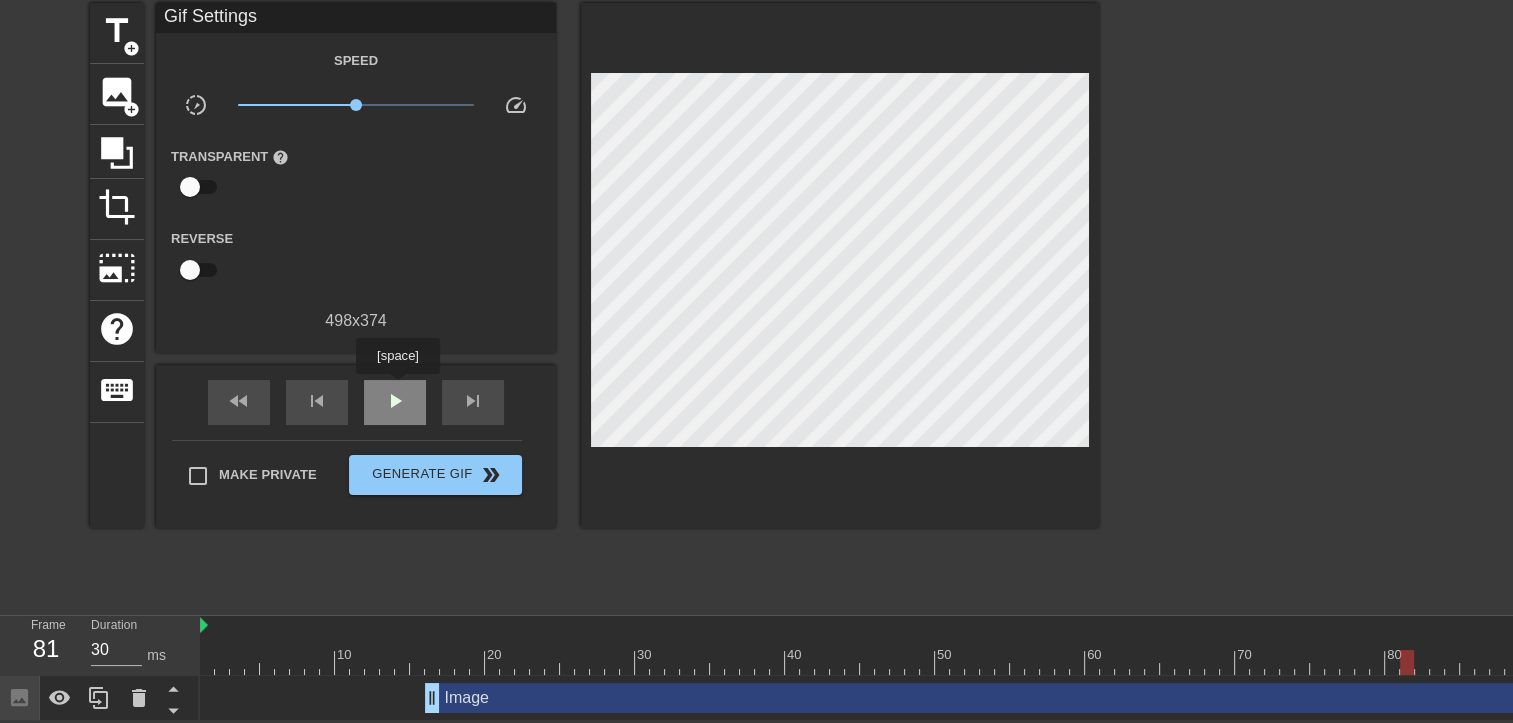 click on "play_arrow" at bounding box center (395, 401) 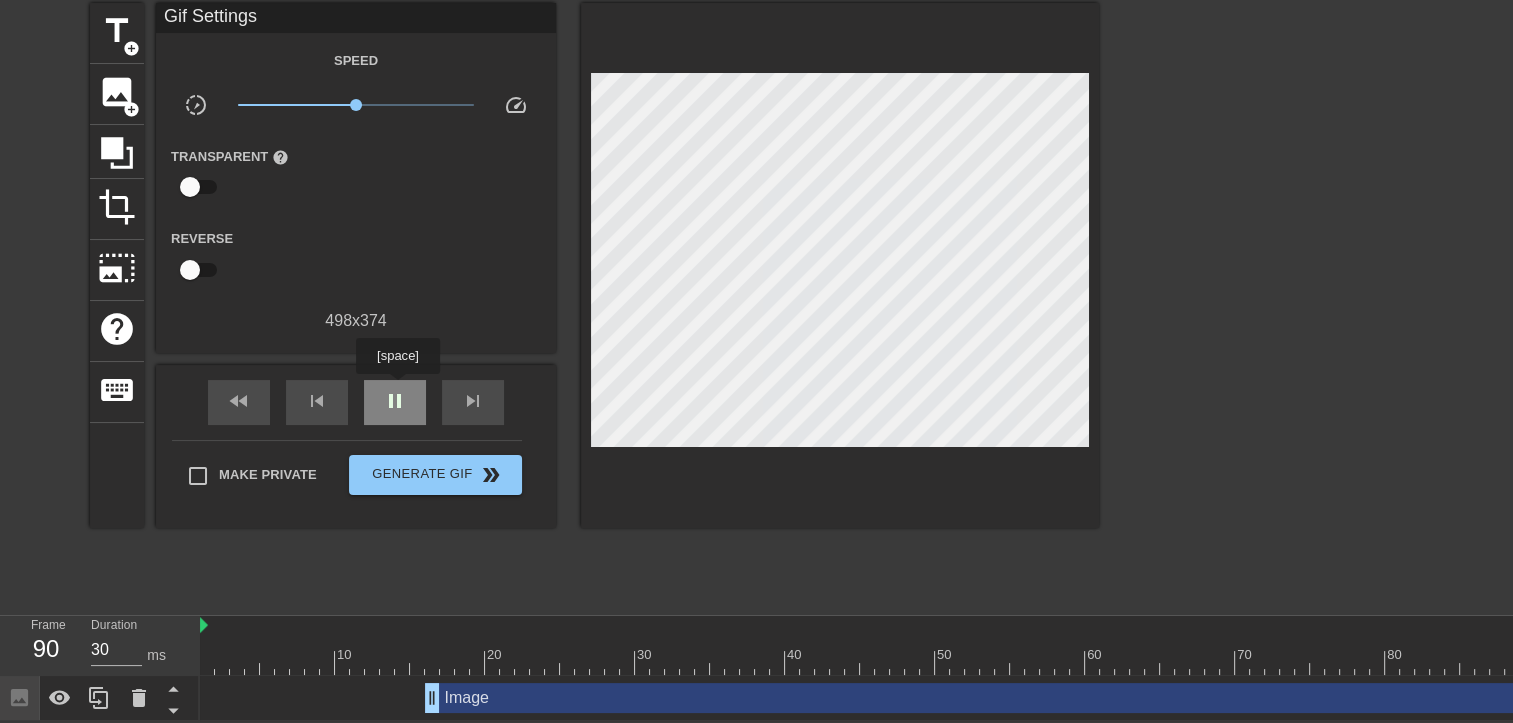 click on "pause" at bounding box center (395, 401) 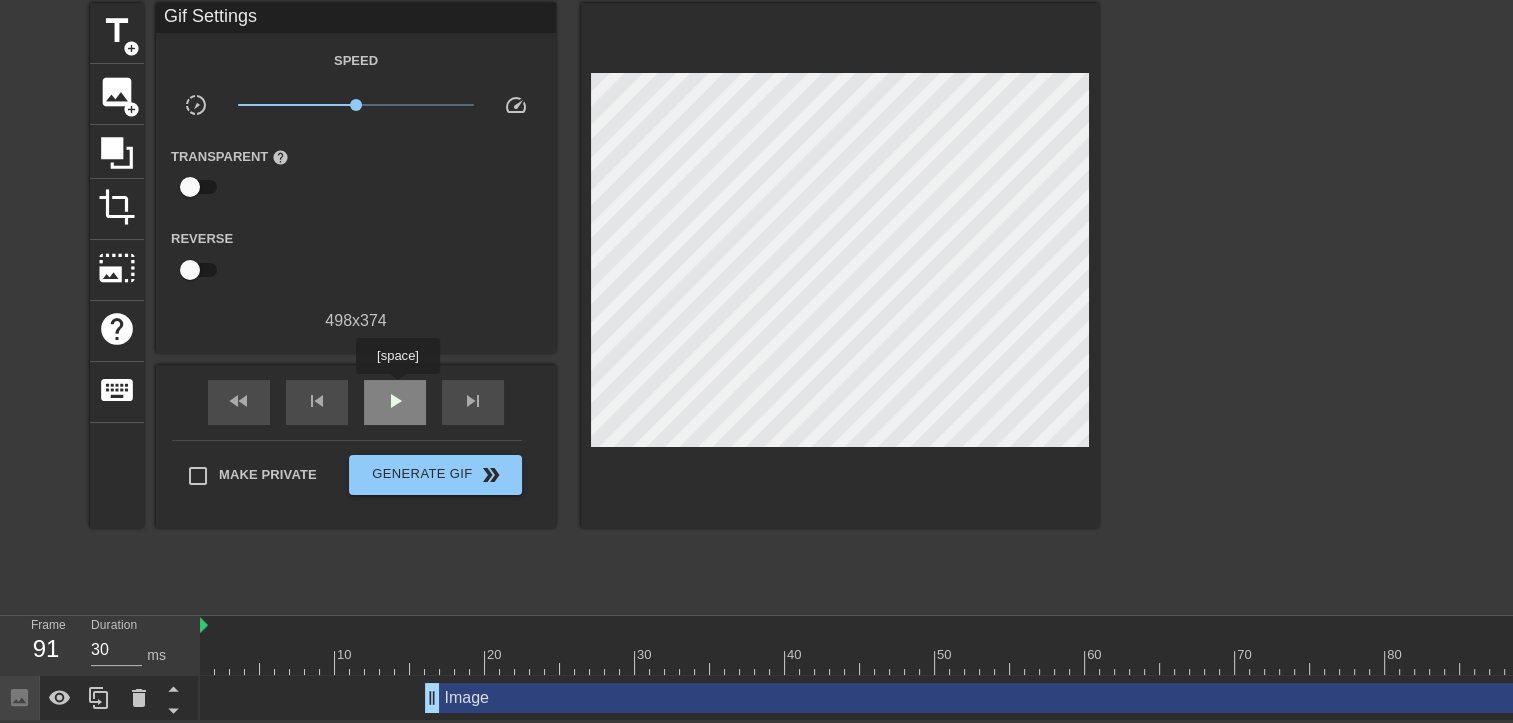 click on "play_arrow" at bounding box center [395, 401] 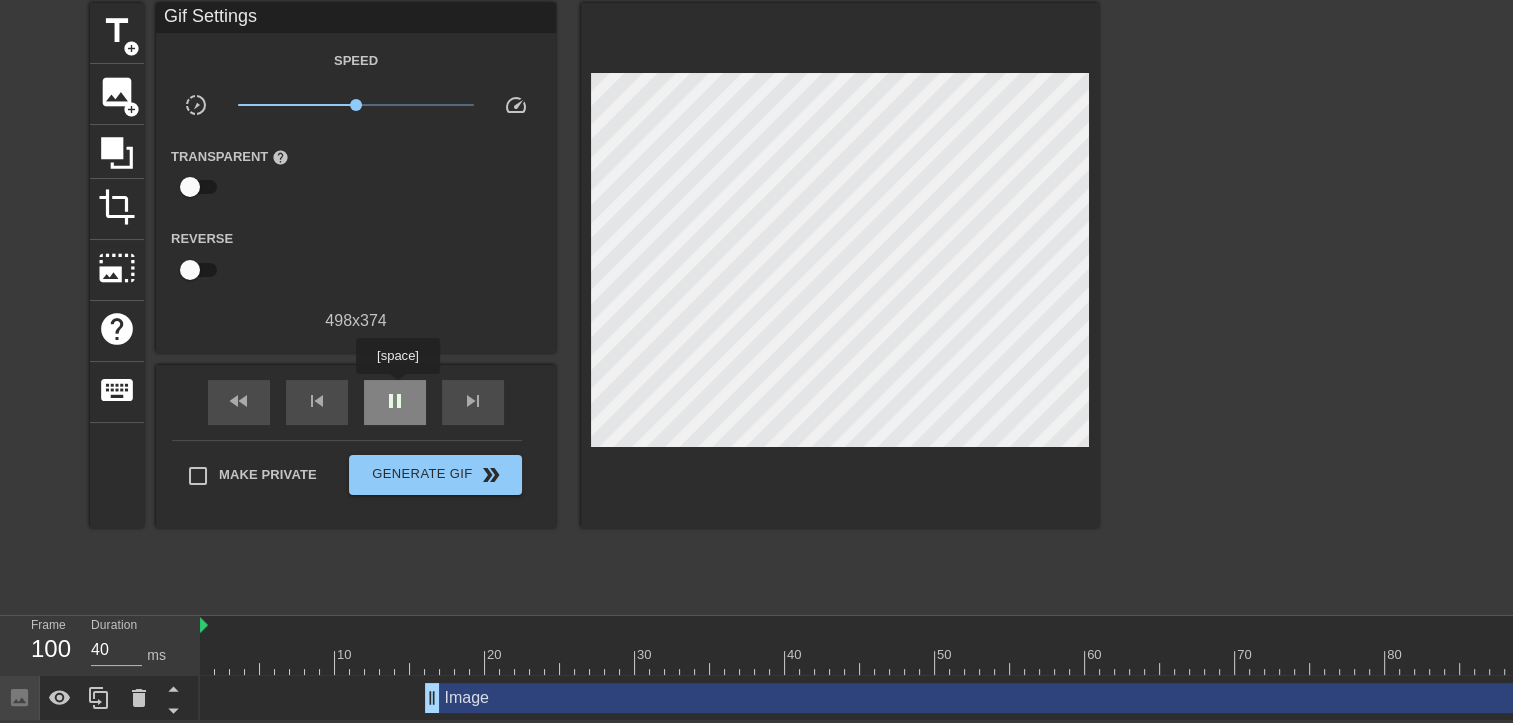 click on "pause" at bounding box center (395, 401) 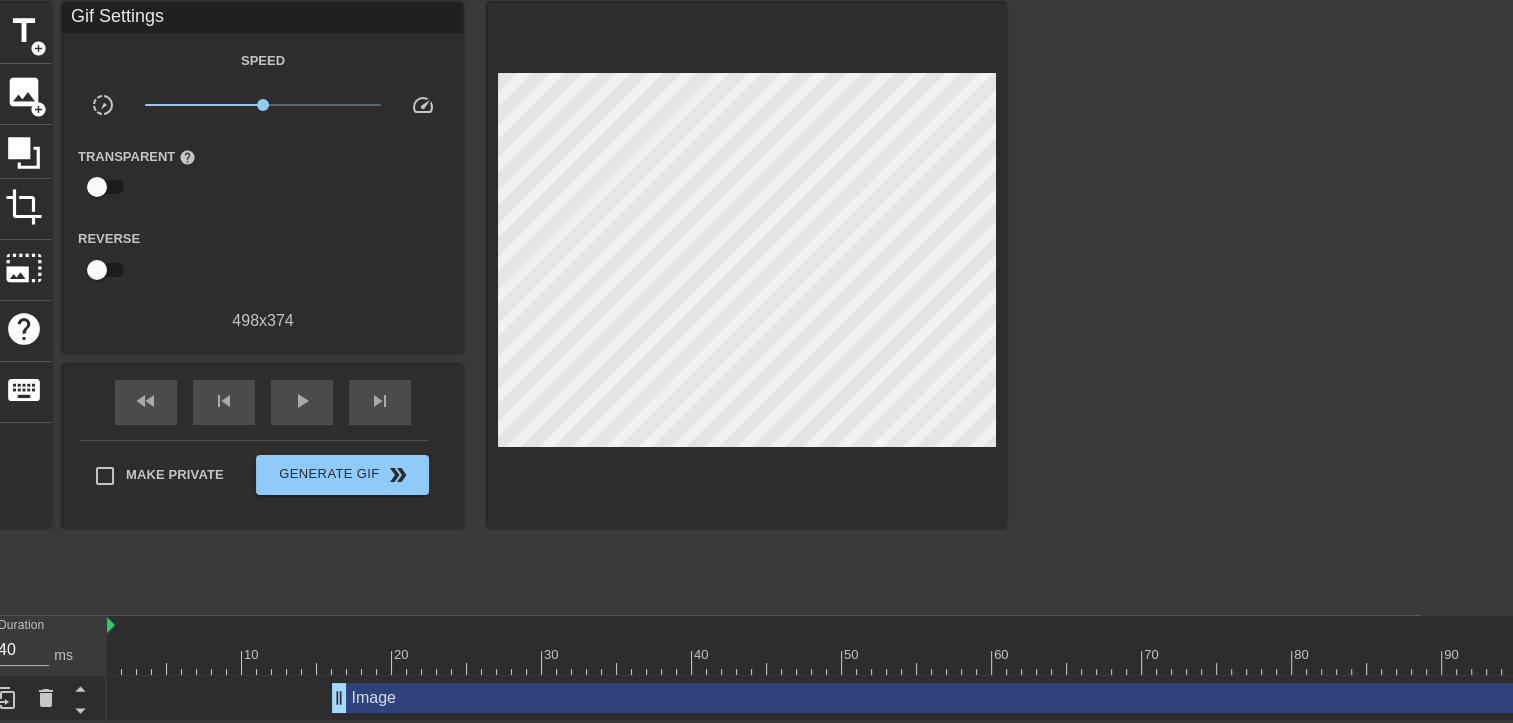 scroll, scrollTop: 77, scrollLeft: 56, axis: both 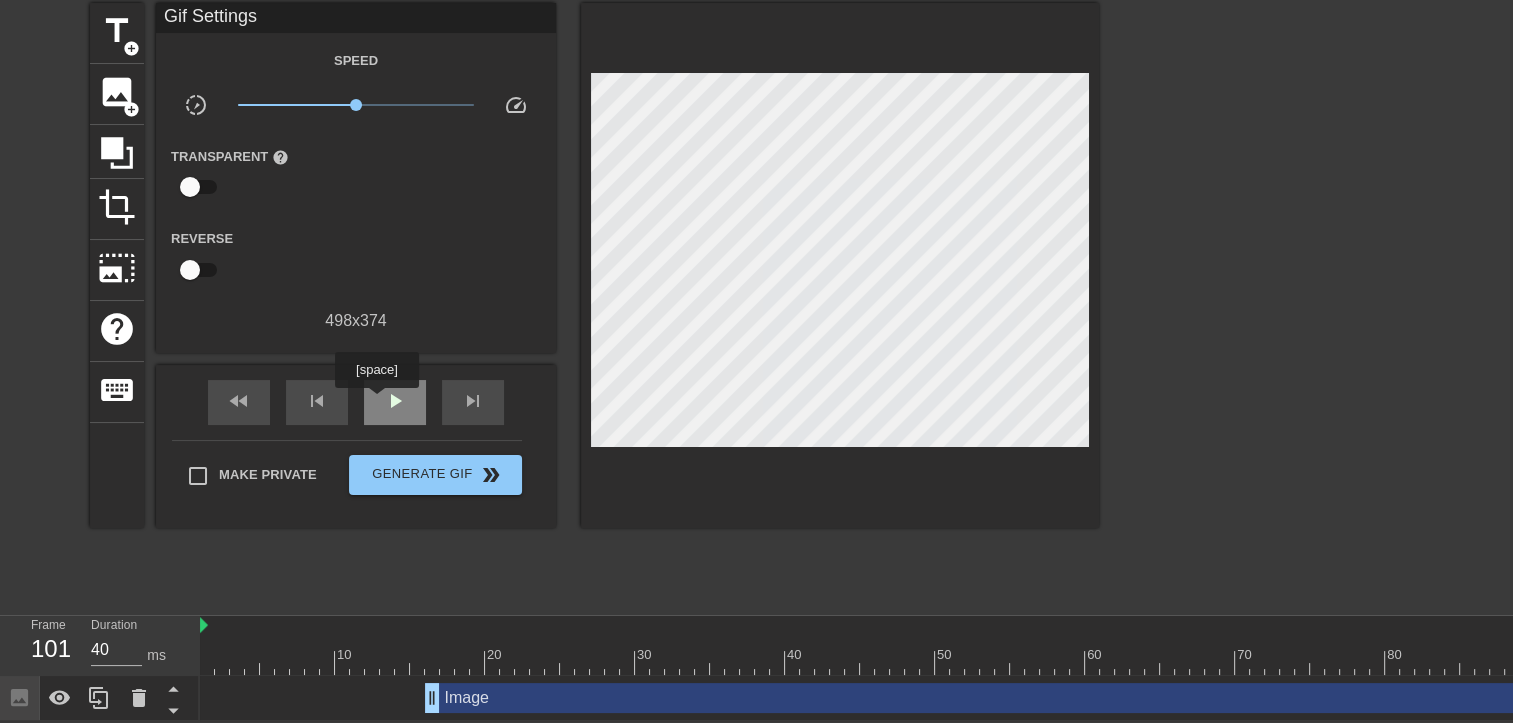 click on "play_arrow" at bounding box center (395, 402) 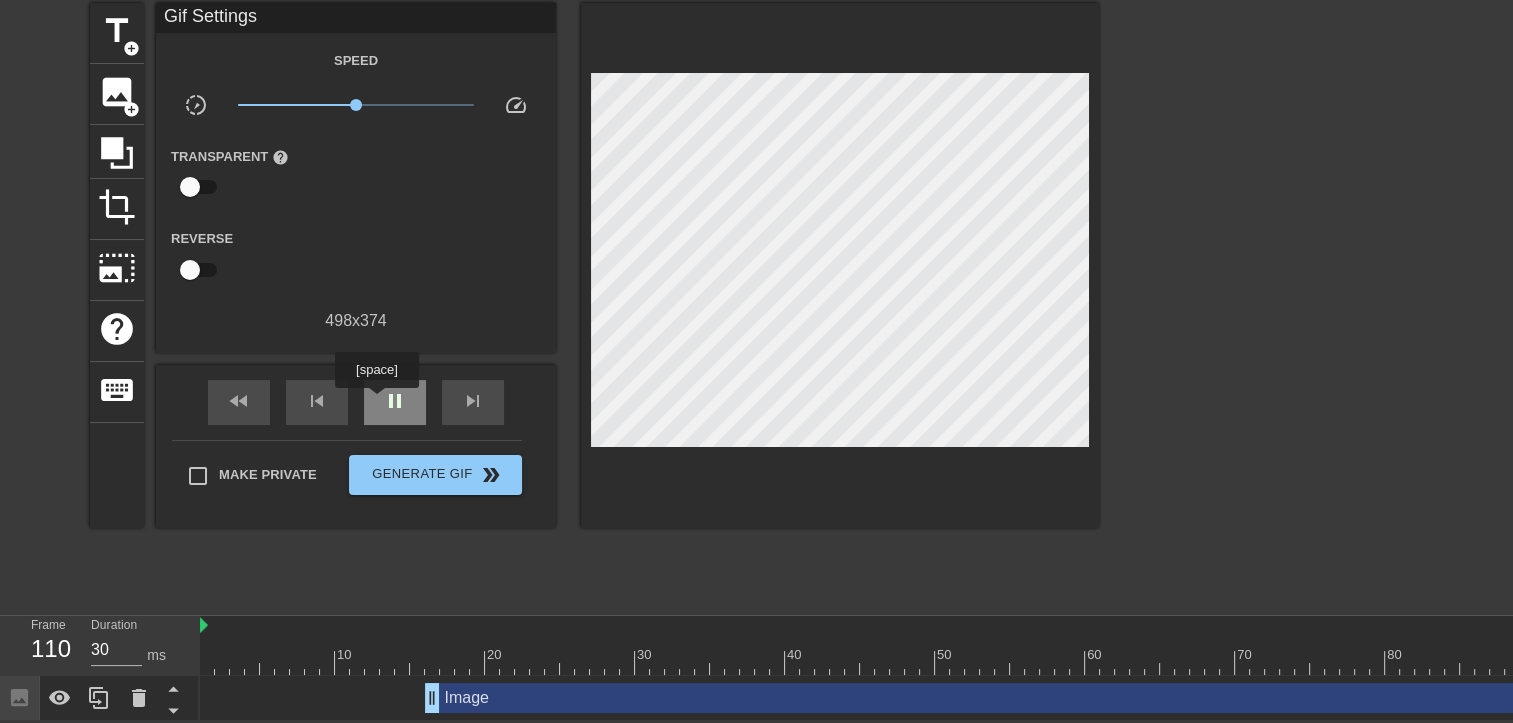 click on "pause" at bounding box center (395, 402) 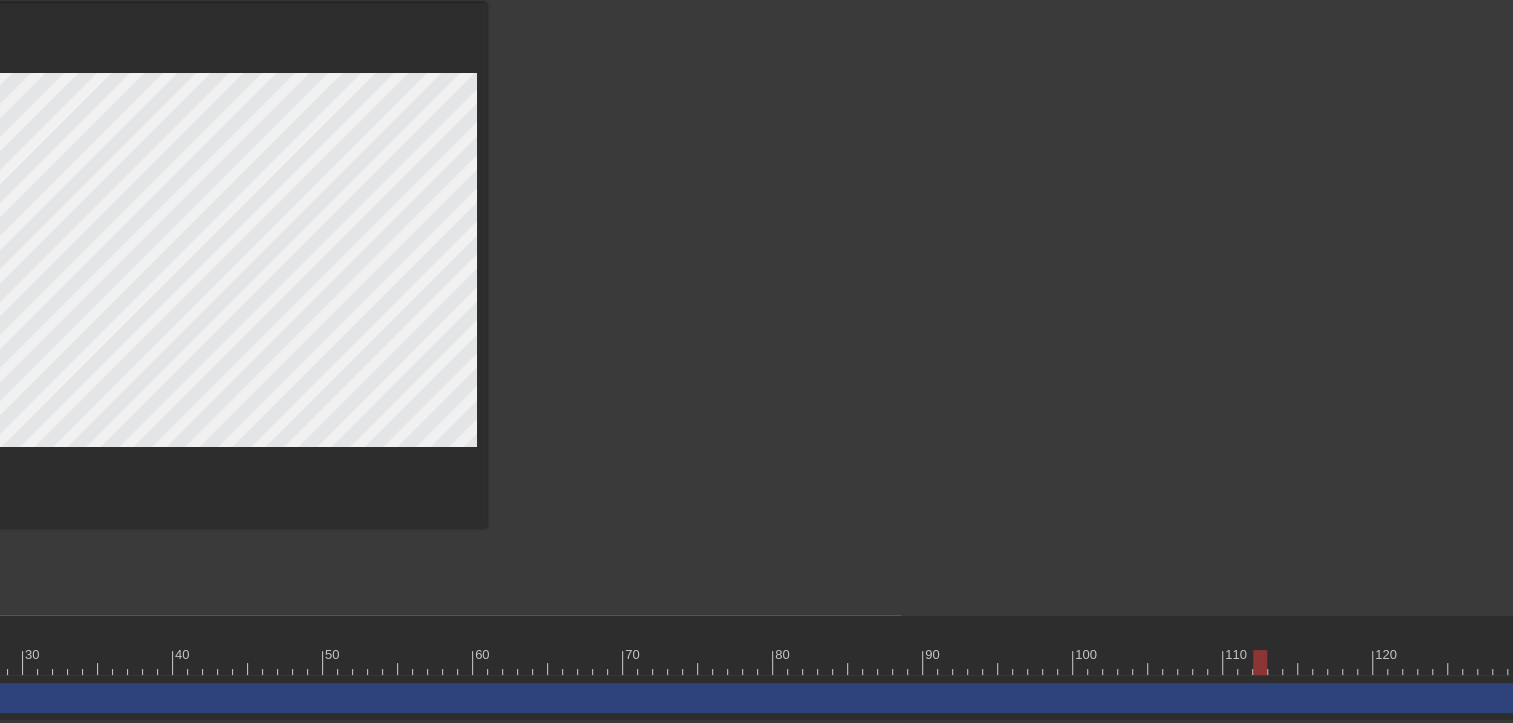 scroll, scrollTop: 77, scrollLeft: 717, axis: both 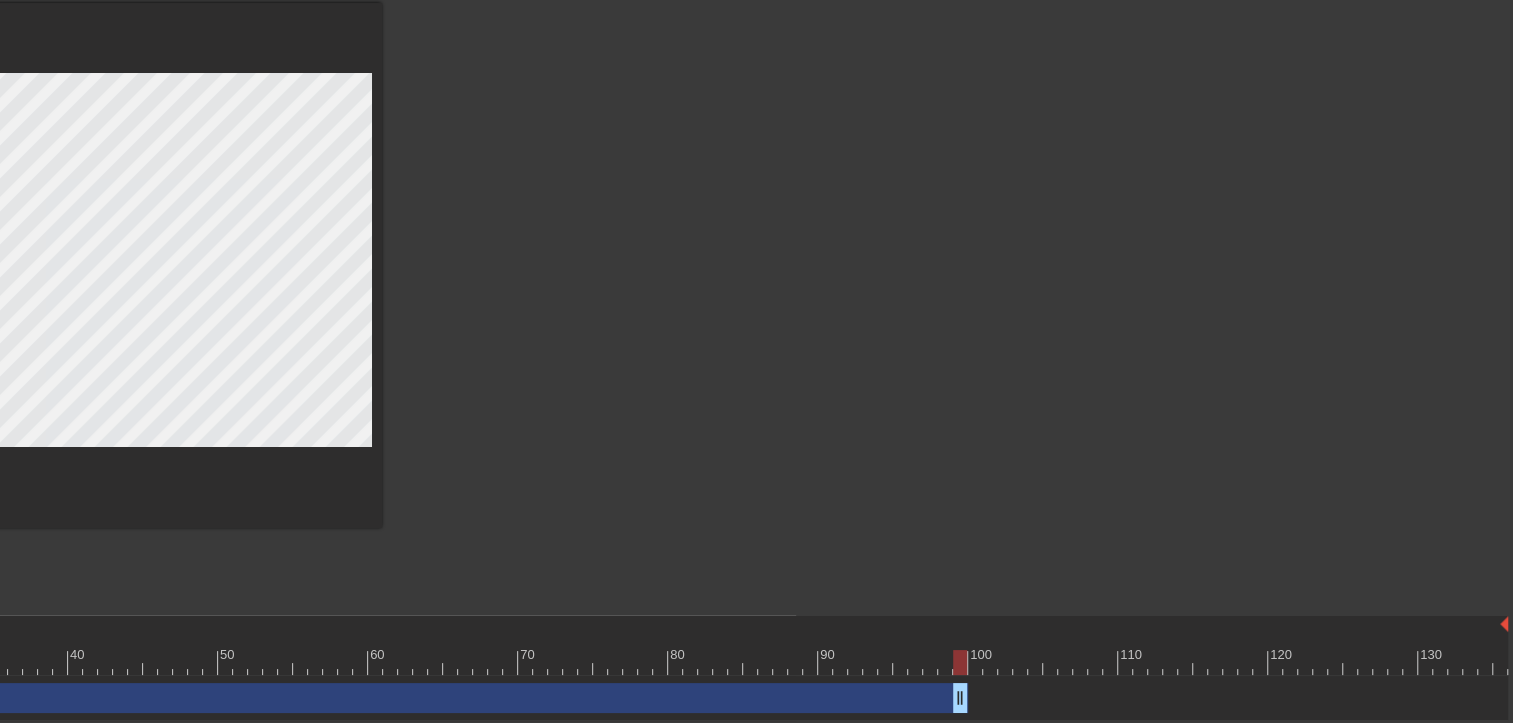 drag, startPoint x: 1500, startPoint y: 698, endPoint x: 953, endPoint y: 686, distance: 547.1316 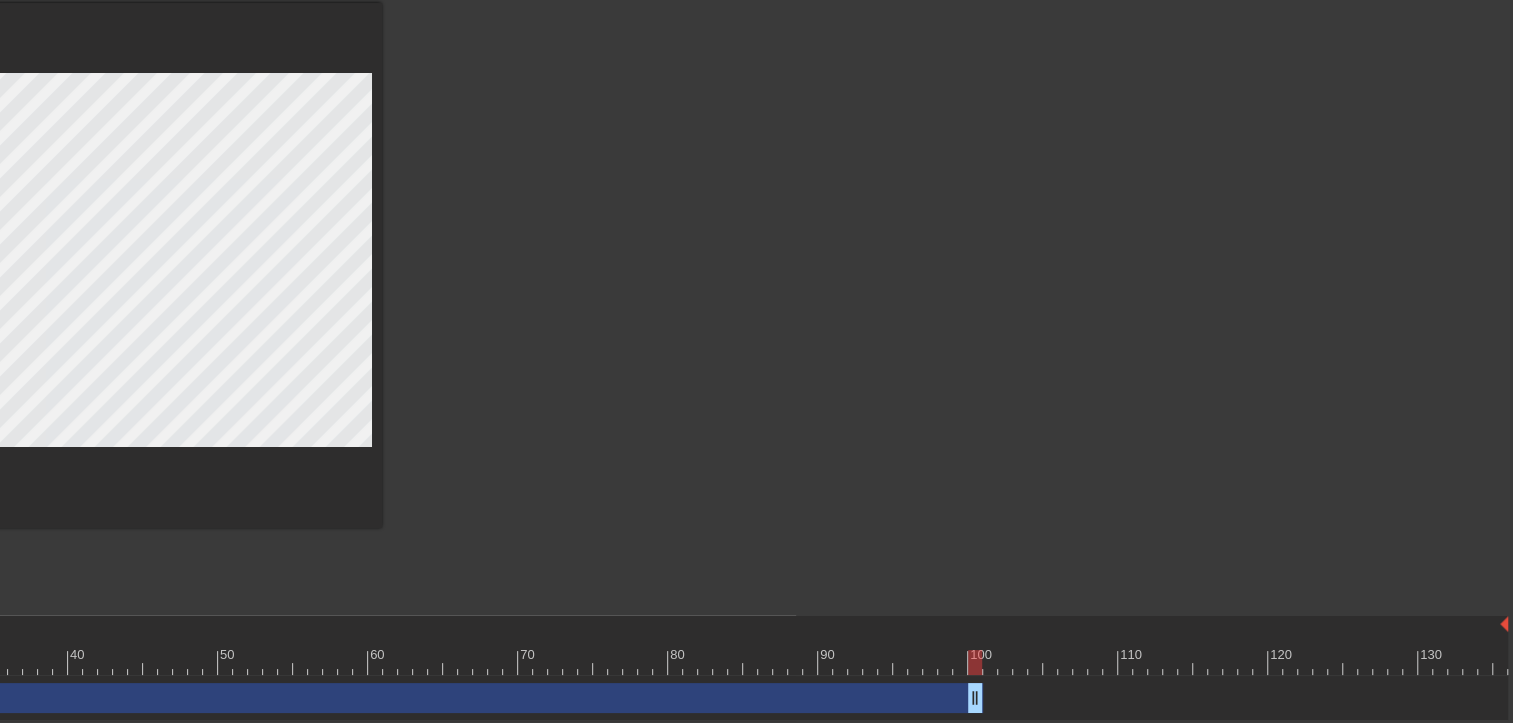 drag, startPoint x: 955, startPoint y: 692, endPoint x: 967, endPoint y: 692, distance: 12 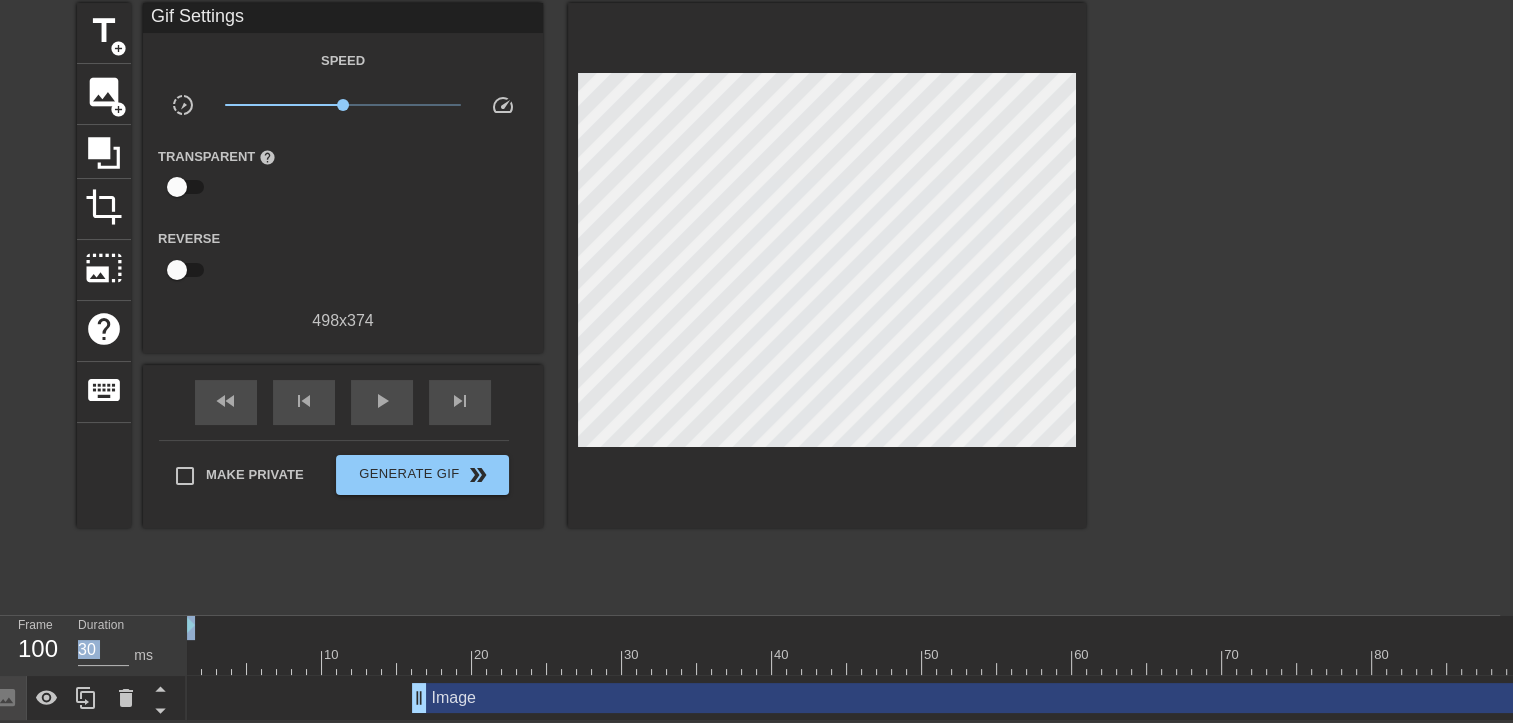 scroll, scrollTop: 77, scrollLeft: 0, axis: vertical 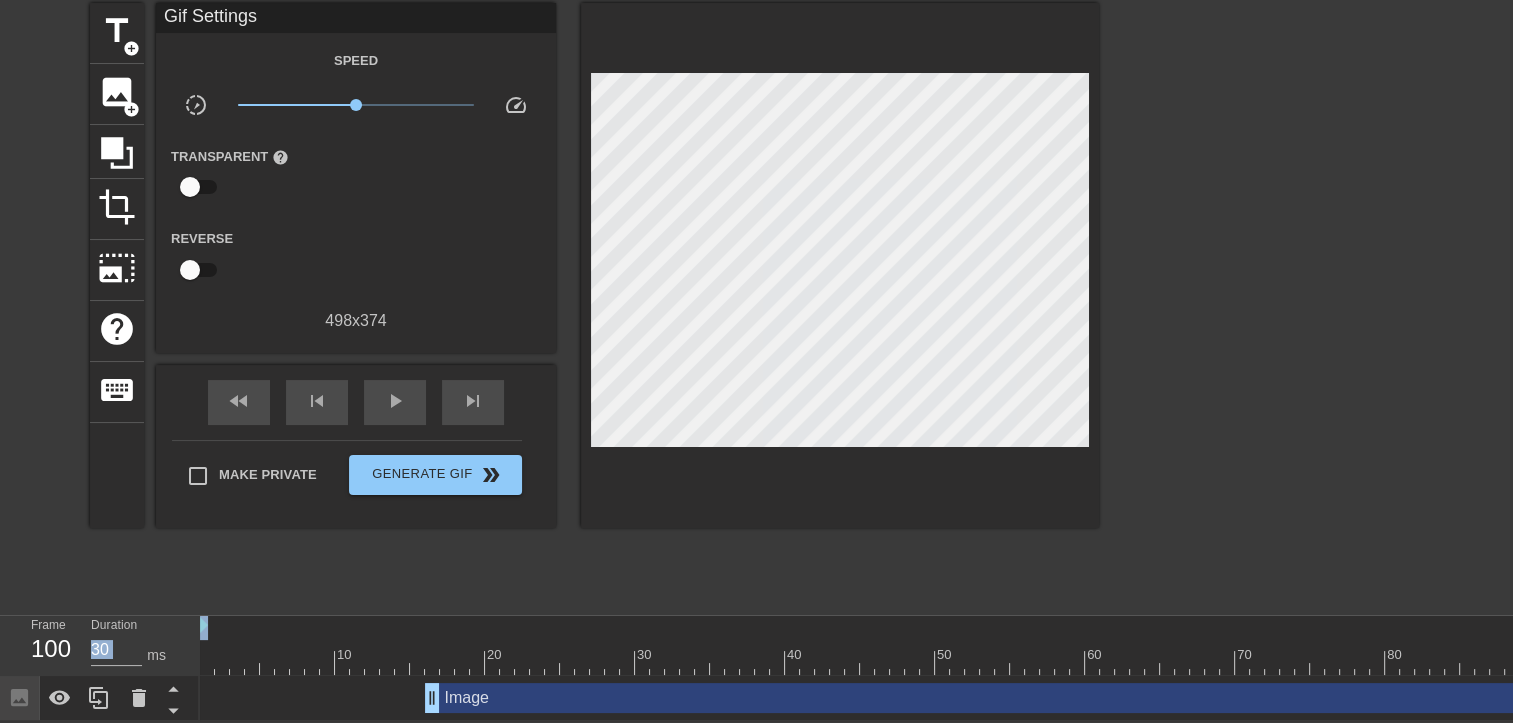 click on "100" at bounding box center (46, 649) 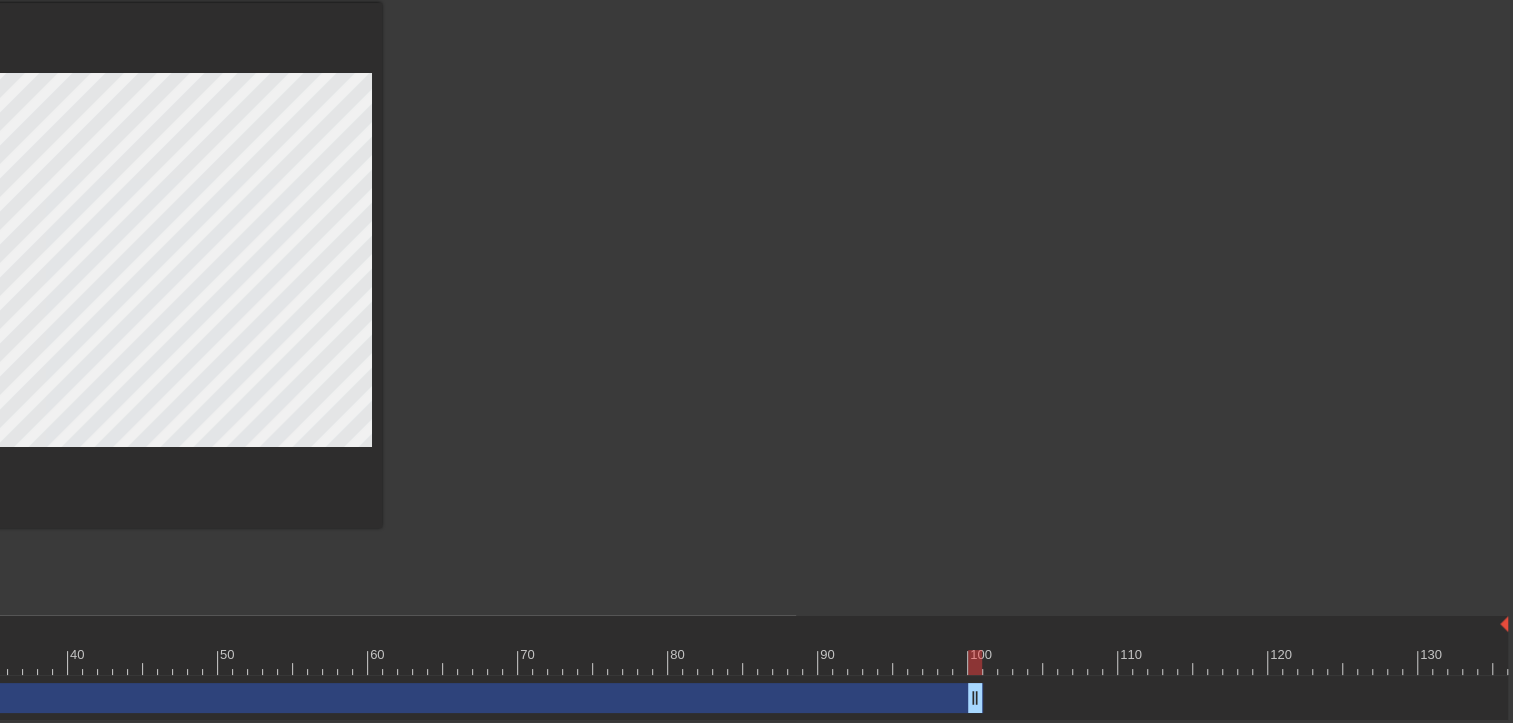 click on "10                                         20                                         30                                         40                                         50                                         60                                         70                                         80                                         90                                         100                                         110                                         120                                         130" at bounding box center (495, 646) 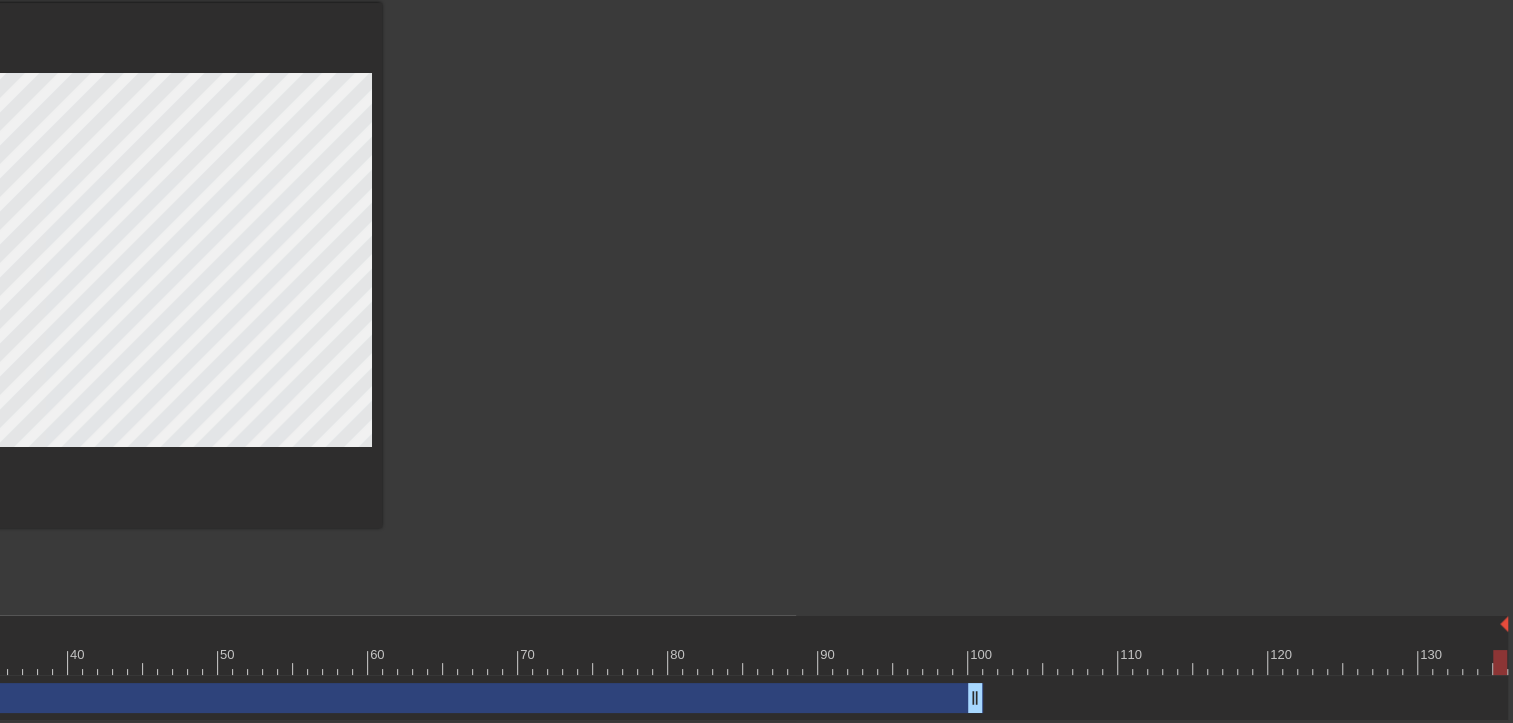 drag, startPoint x: 1505, startPoint y: 664, endPoint x: 1492, endPoint y: 662, distance: 13.152946 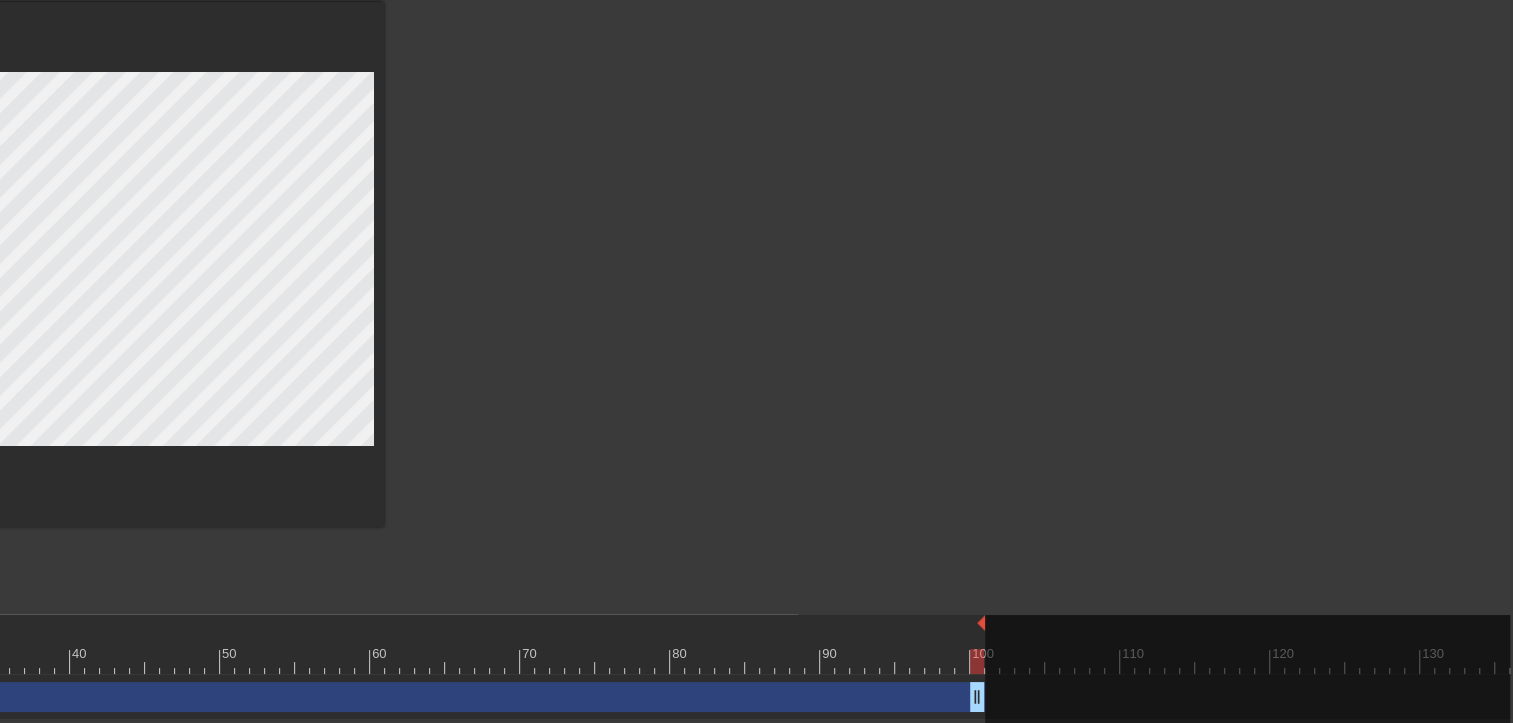 scroll, scrollTop: 77, scrollLeft: 0, axis: vertical 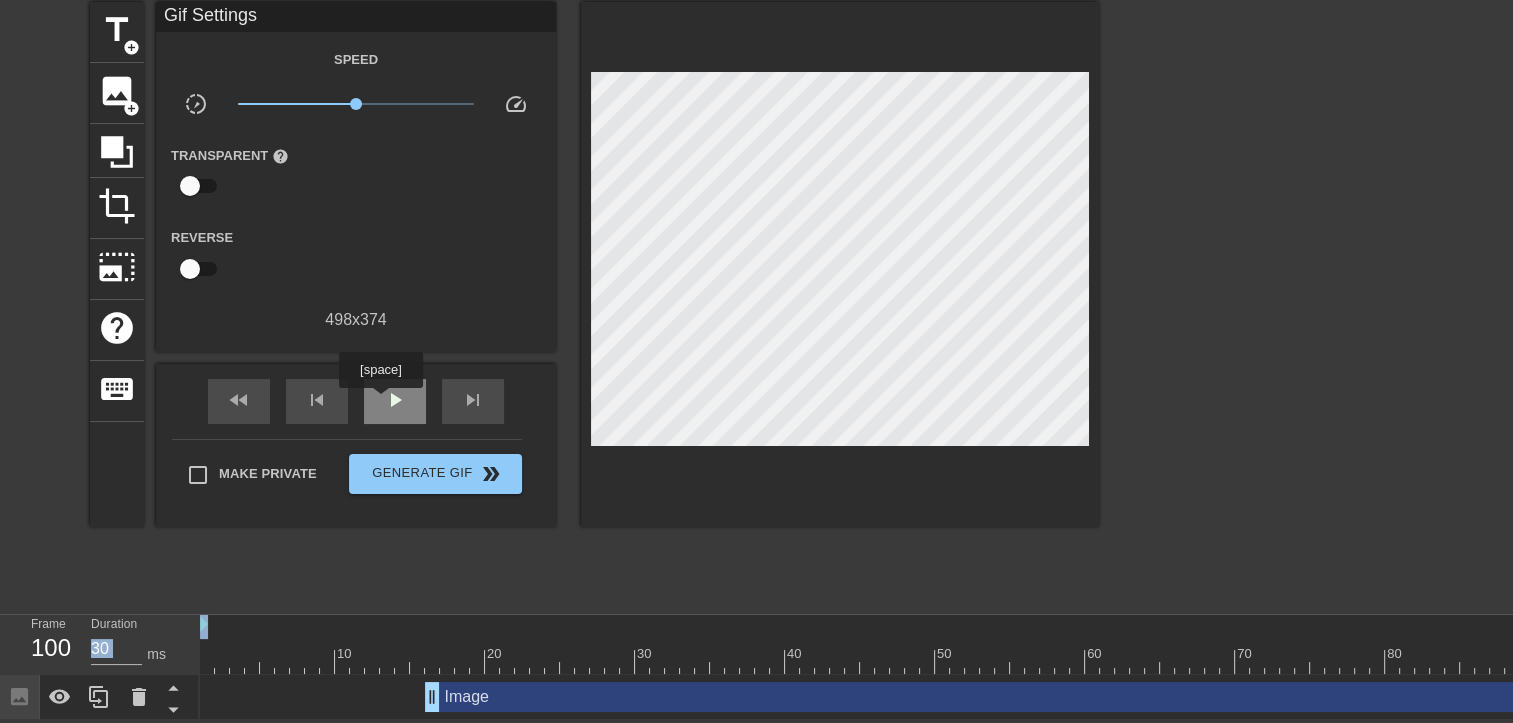 click on "play_arrow" at bounding box center [395, 401] 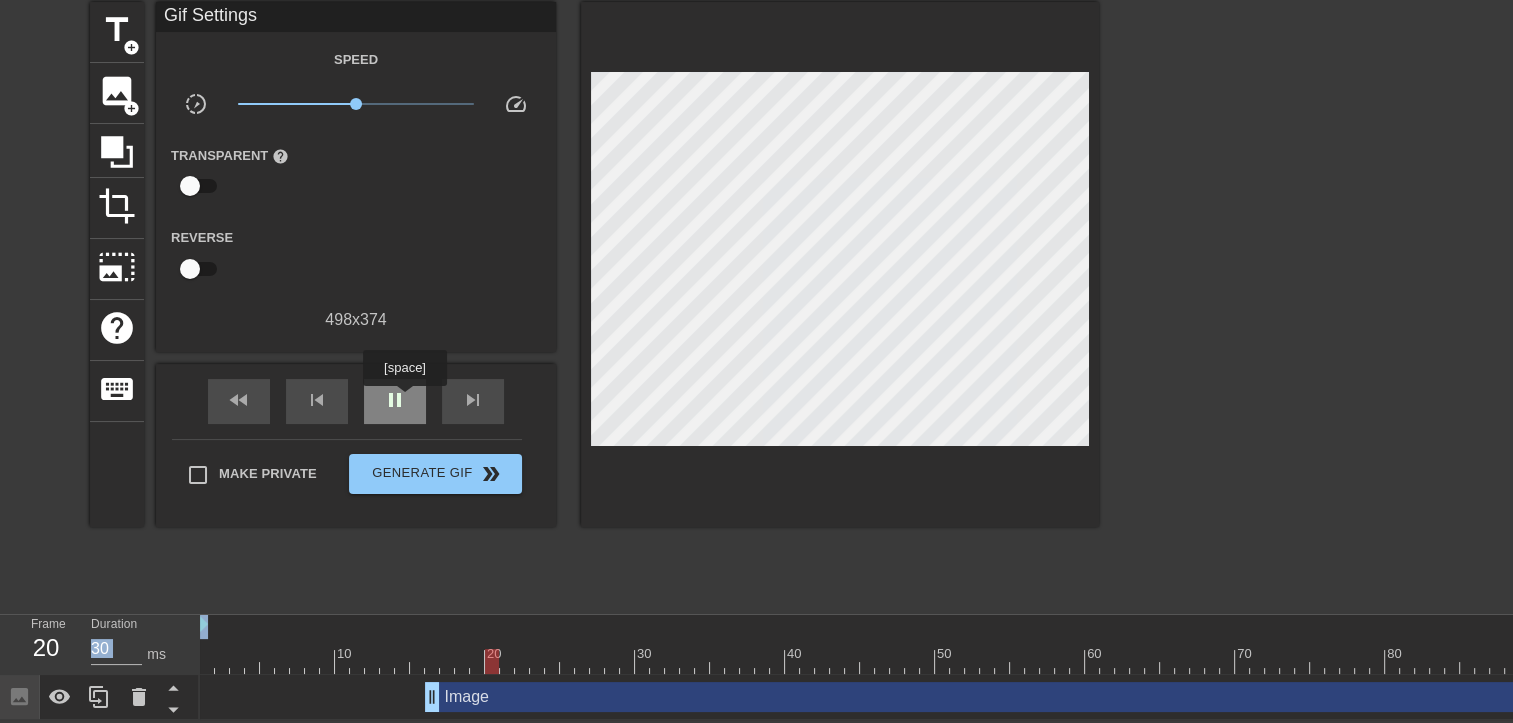 click on "pause" at bounding box center (395, 400) 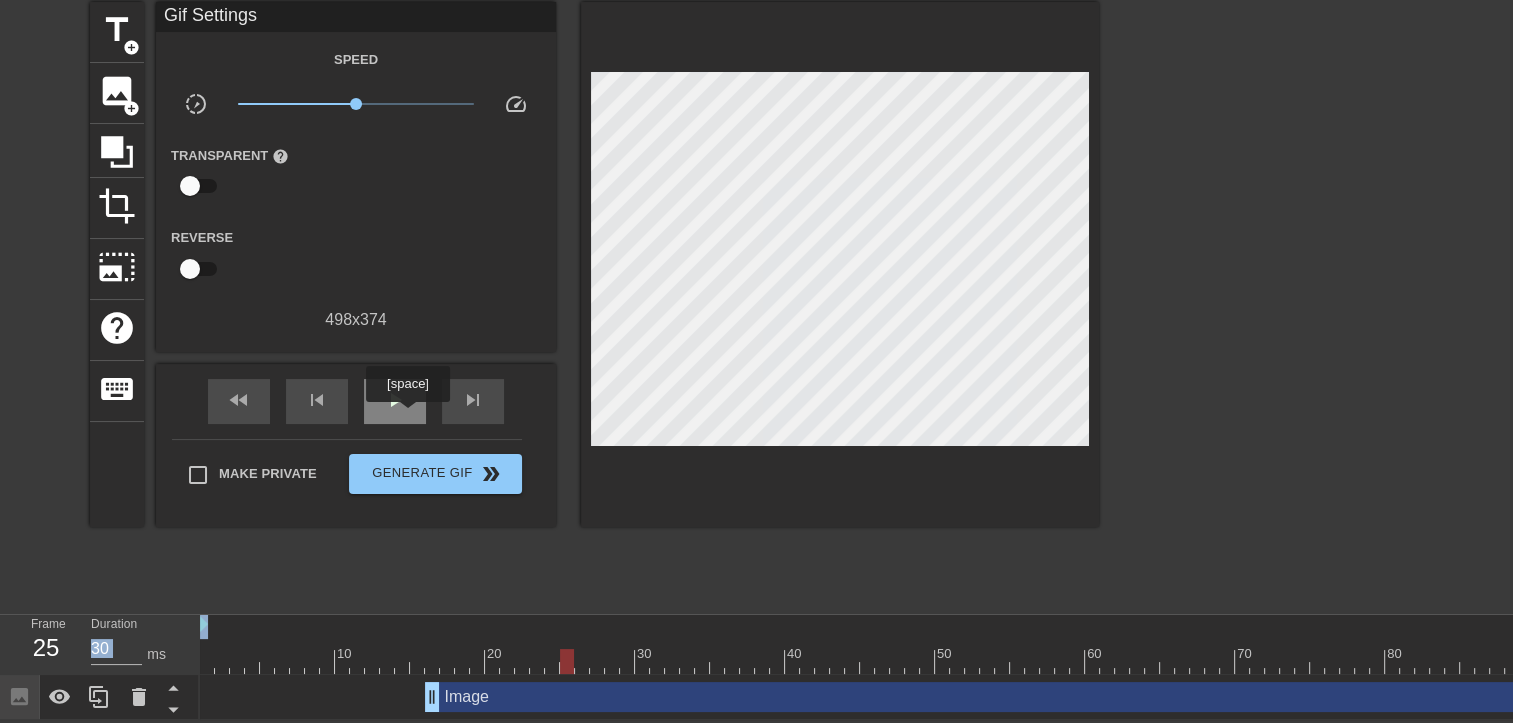 click on "play_arrow" at bounding box center [395, 401] 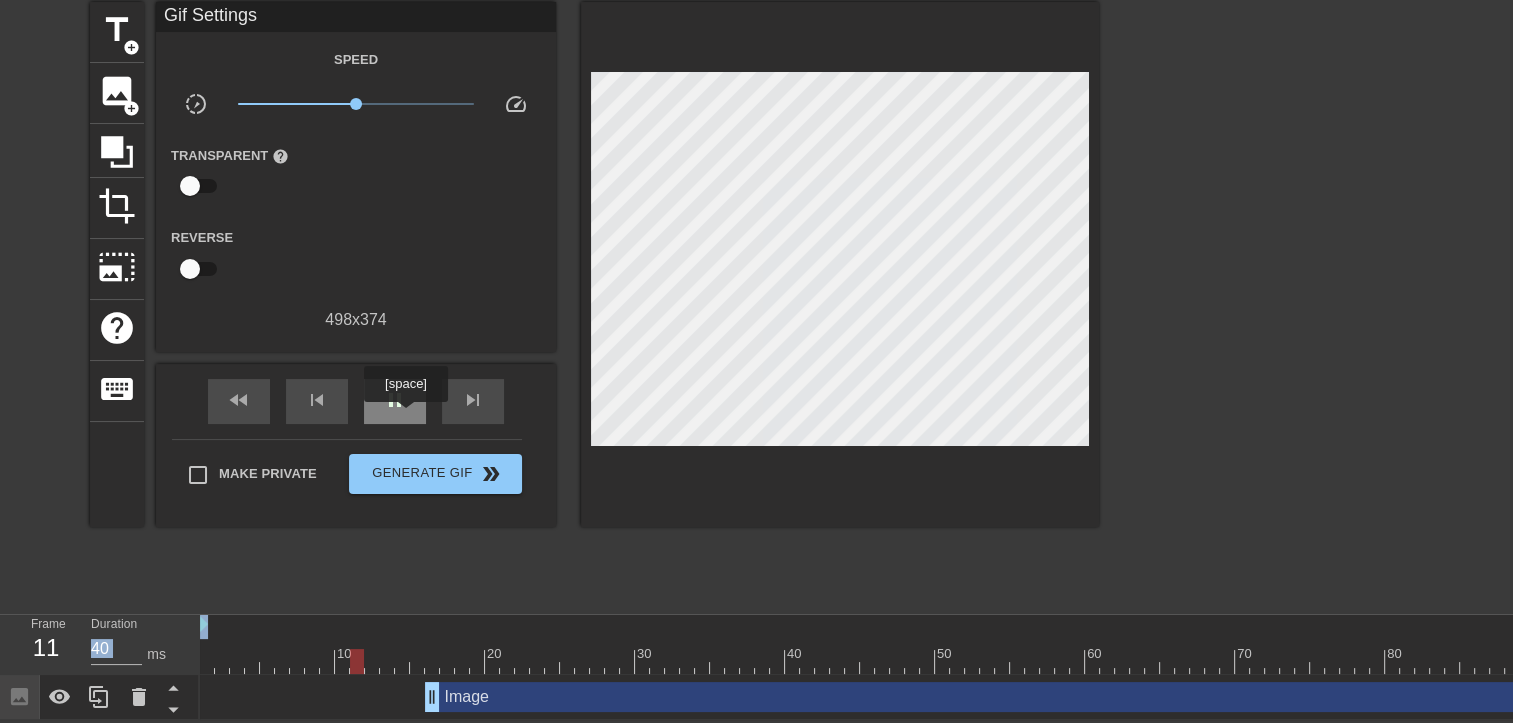 type on "30" 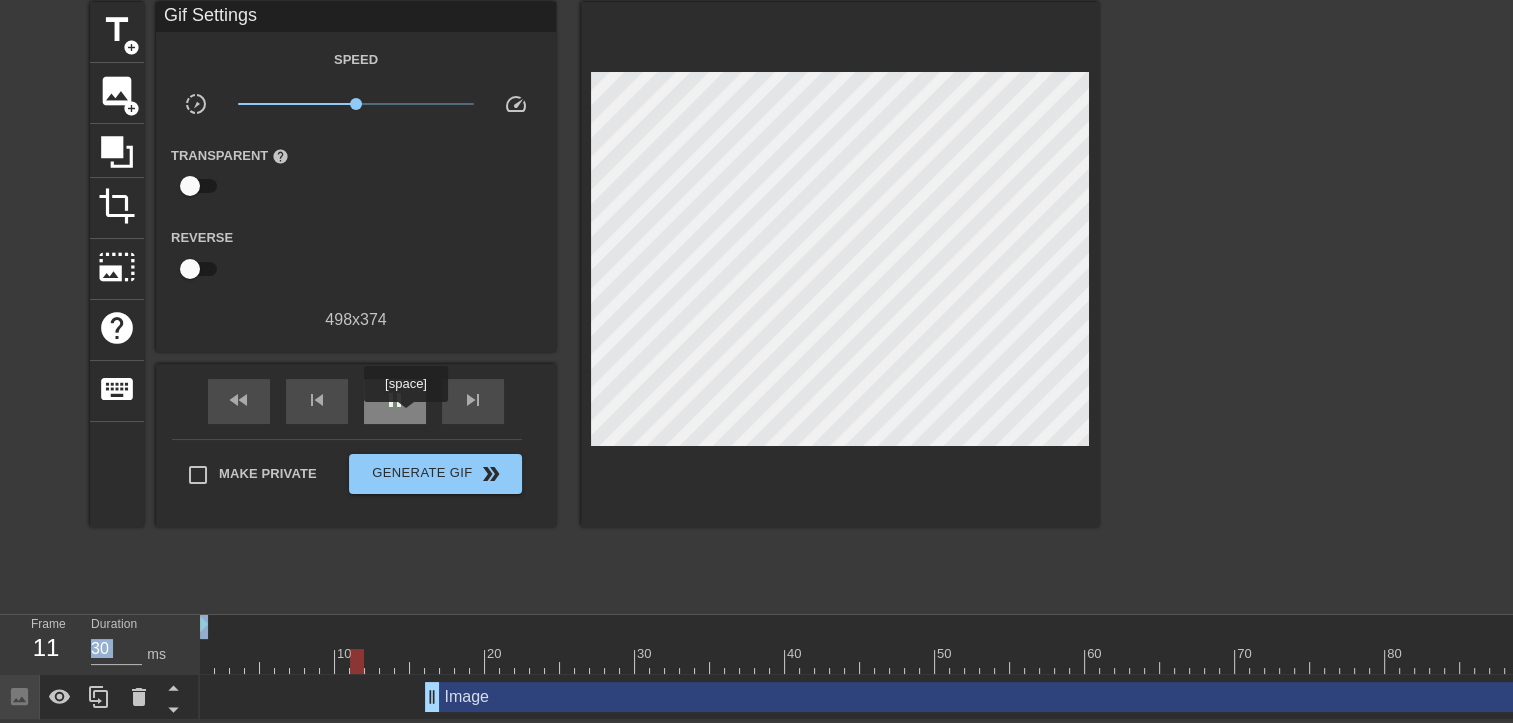 click on "pause" at bounding box center [395, 401] 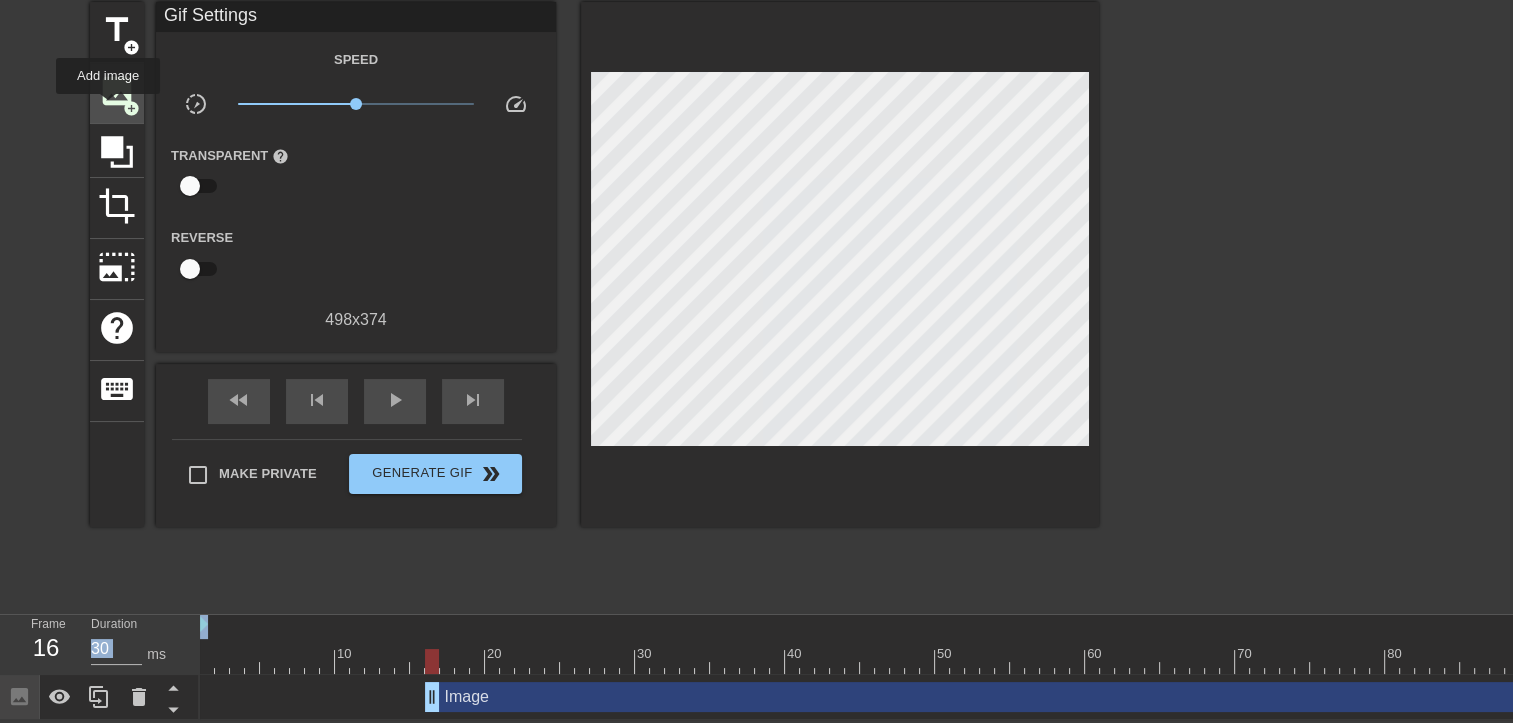 click on "image" at bounding box center [117, 91] 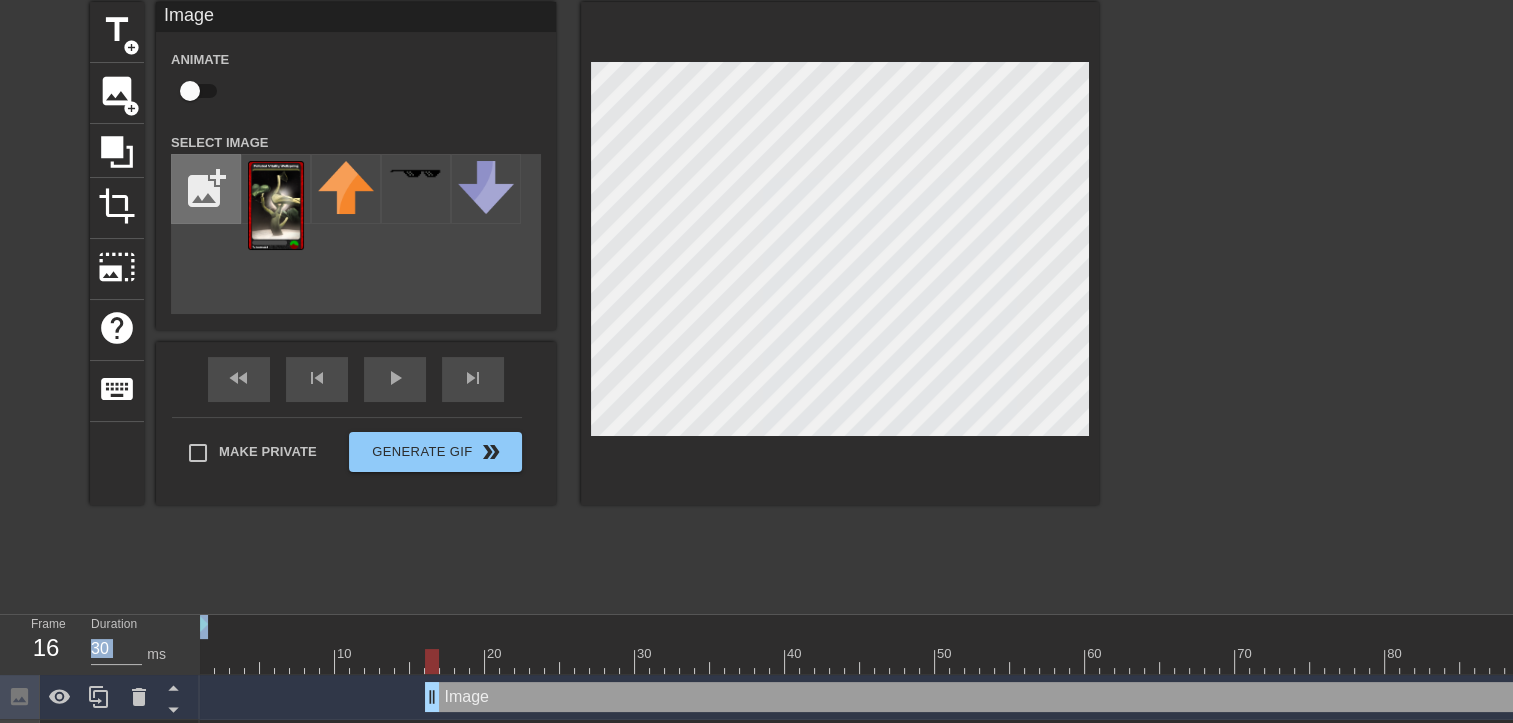 click at bounding box center (206, 189) 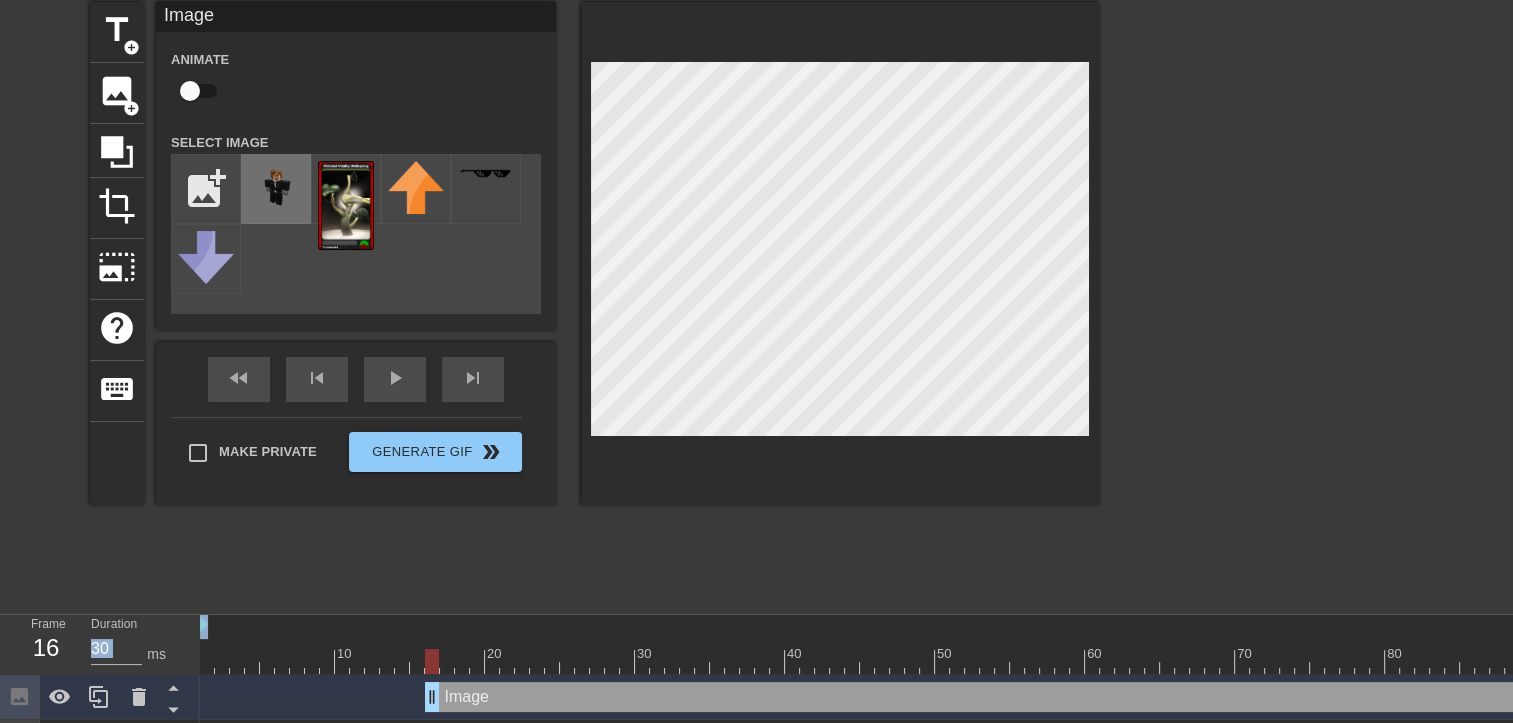 click at bounding box center (276, 189) 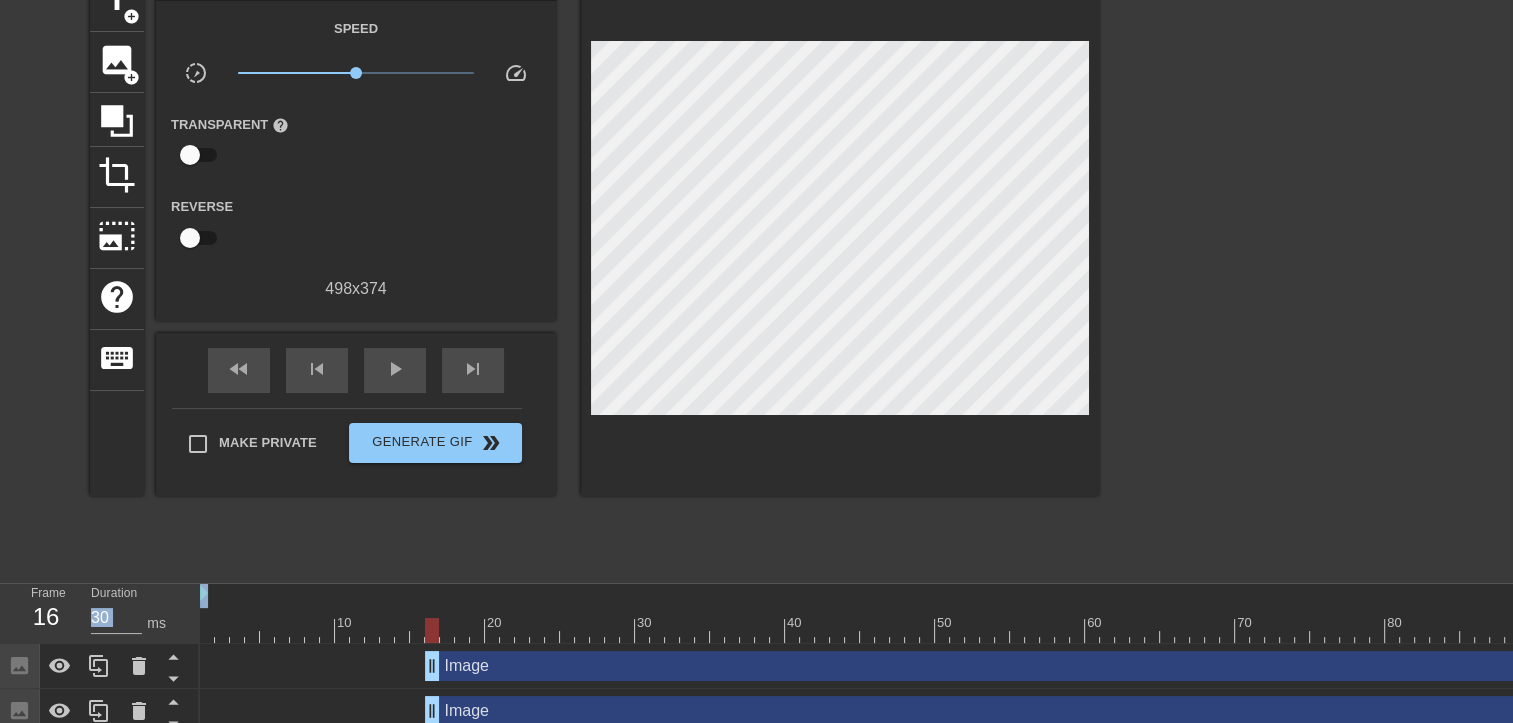 scroll, scrollTop: 122, scrollLeft: 0, axis: vertical 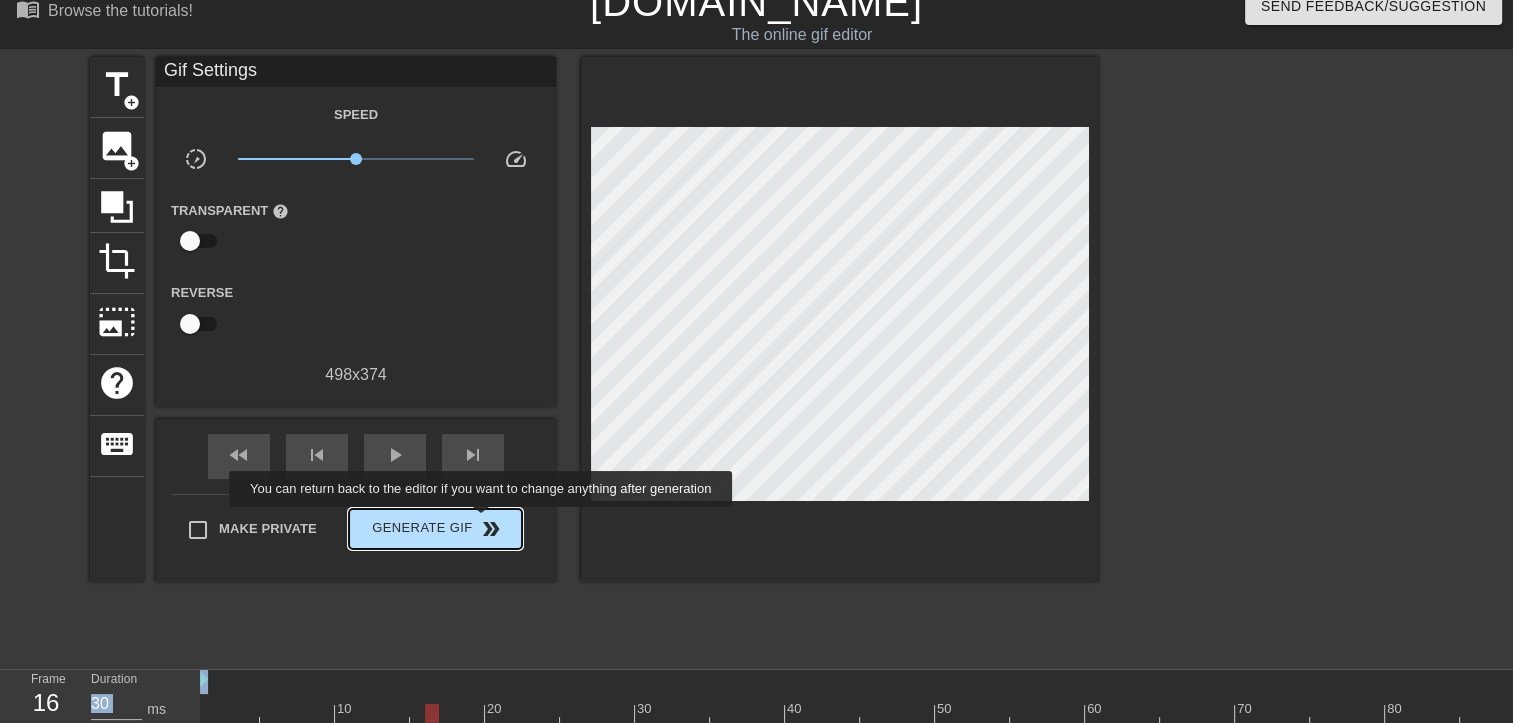 click on "double_arrow" at bounding box center (491, 529) 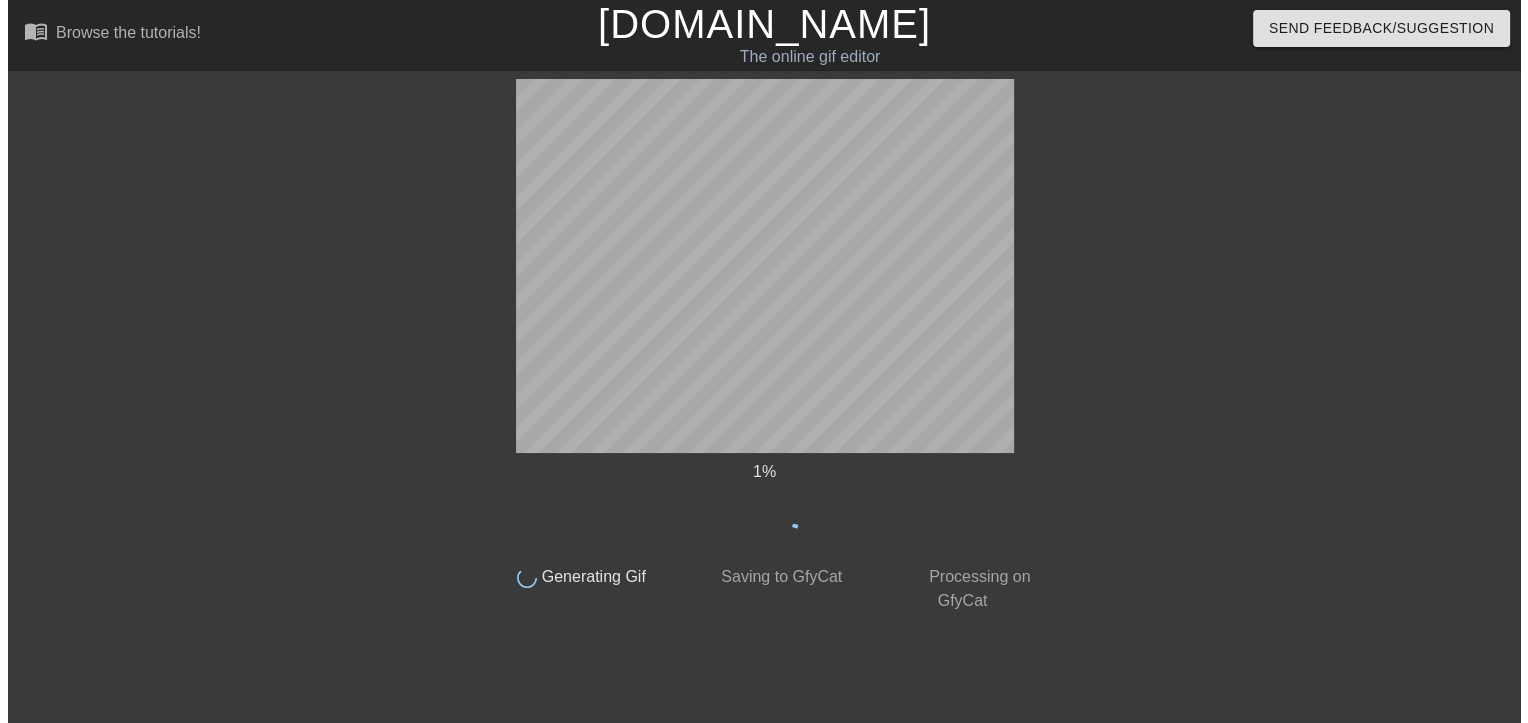 scroll, scrollTop: 0, scrollLeft: 0, axis: both 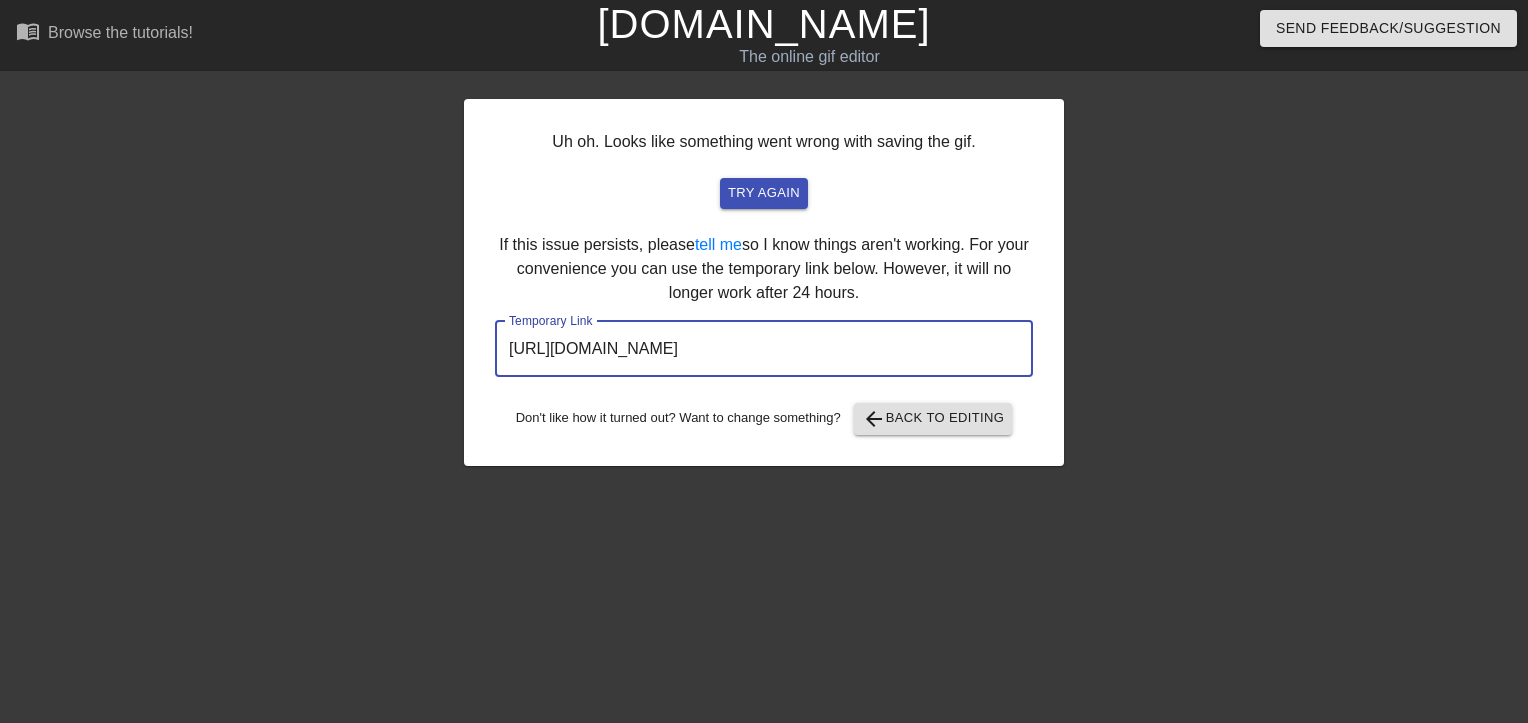 click on "[URL][DOMAIN_NAME]" at bounding box center [764, 349] 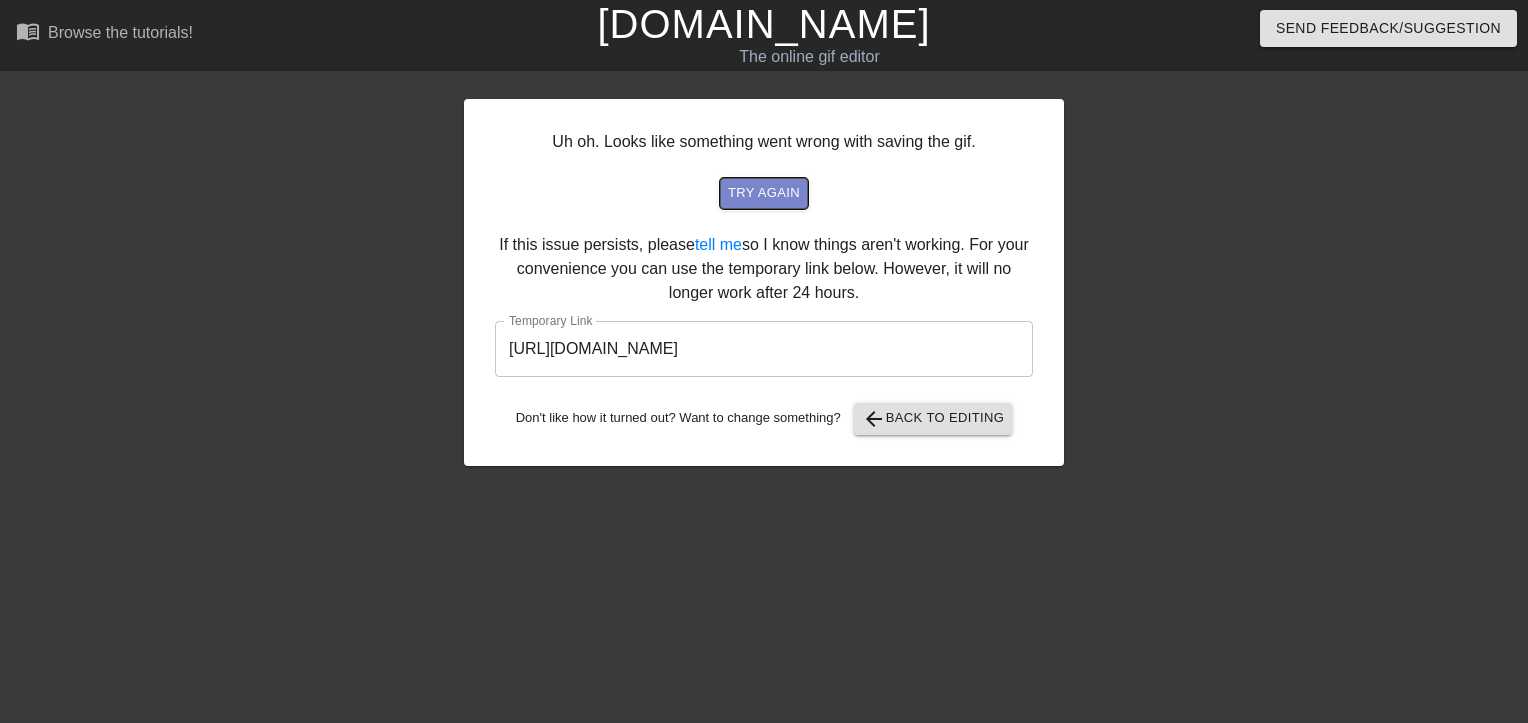 click on "try again" at bounding box center [764, 193] 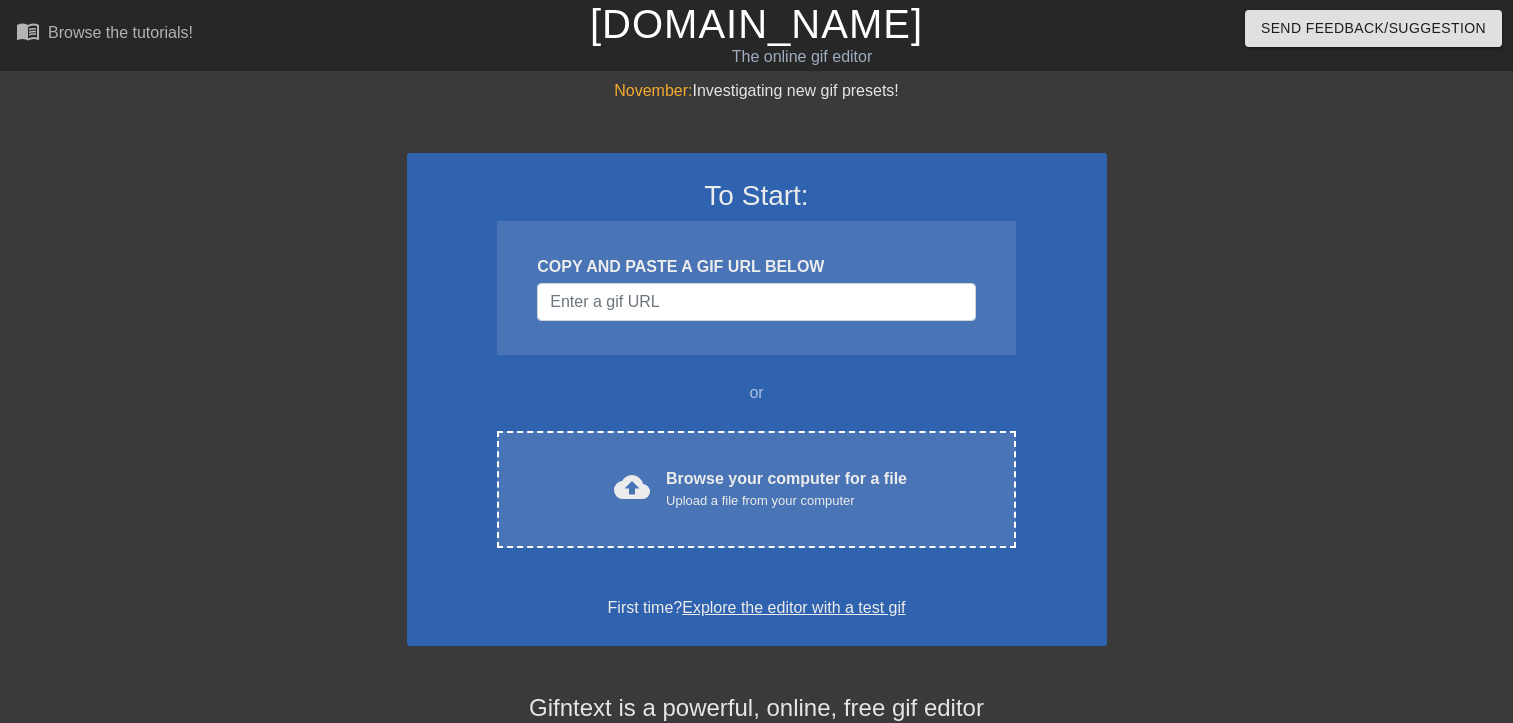 scroll, scrollTop: 0, scrollLeft: 0, axis: both 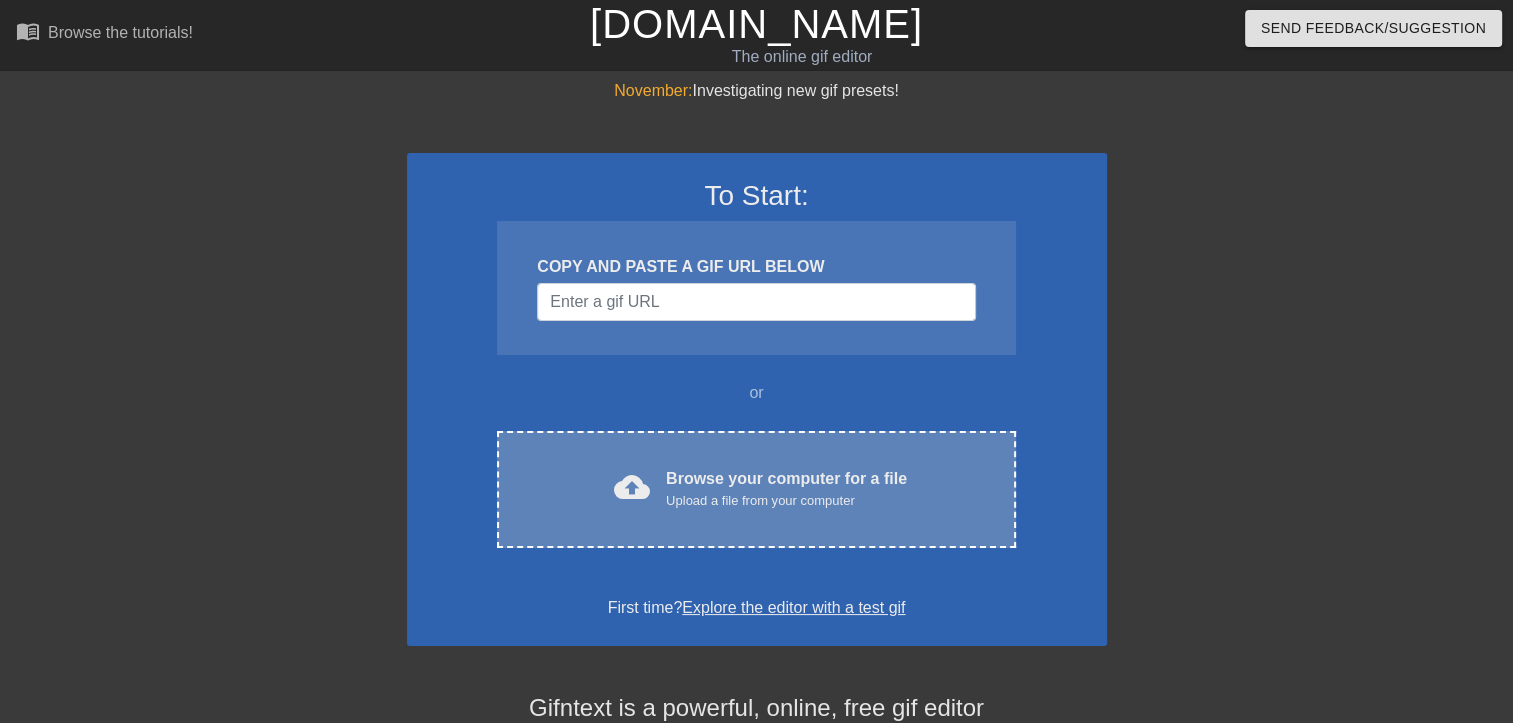 click on "Browse your computer for a file Upload a file from your computer" at bounding box center [786, 489] 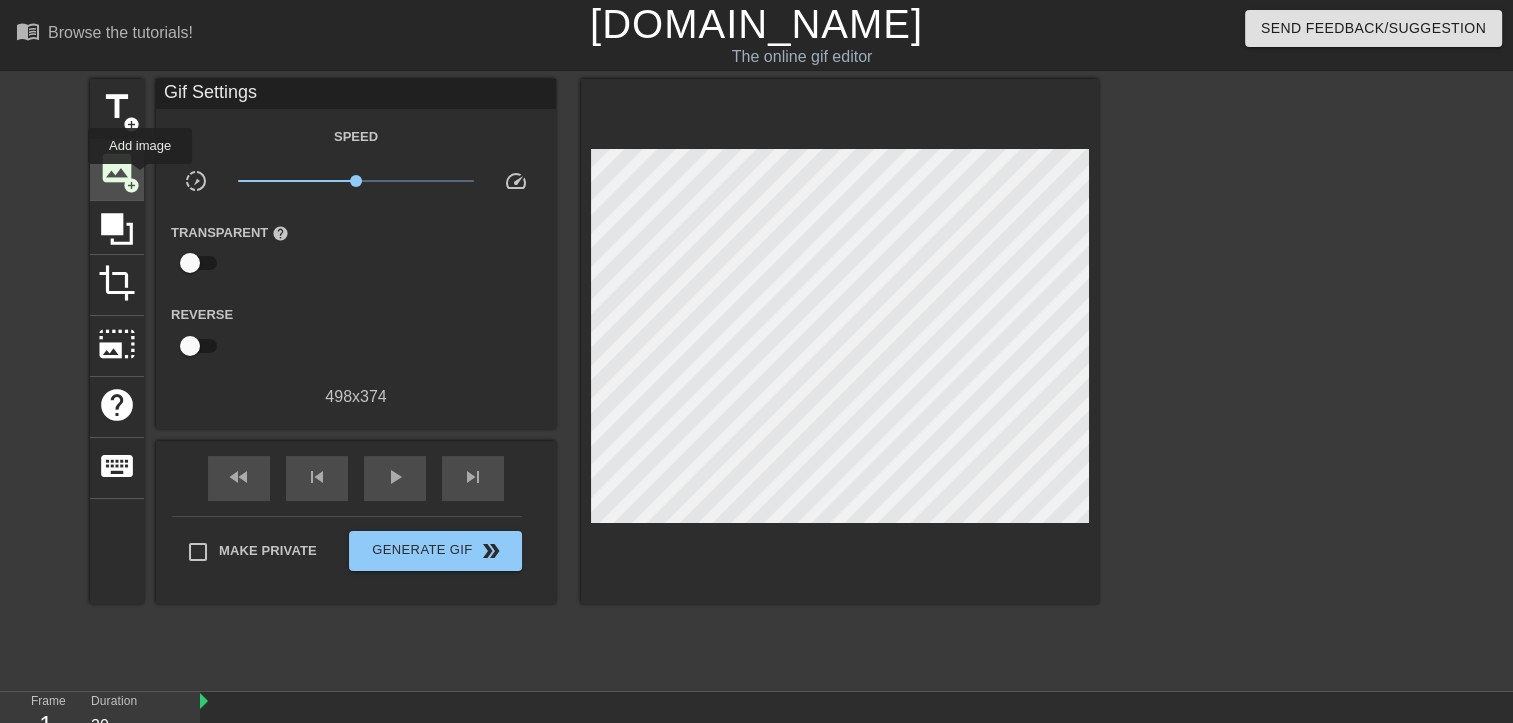 click on "image add_circle" at bounding box center (117, 170) 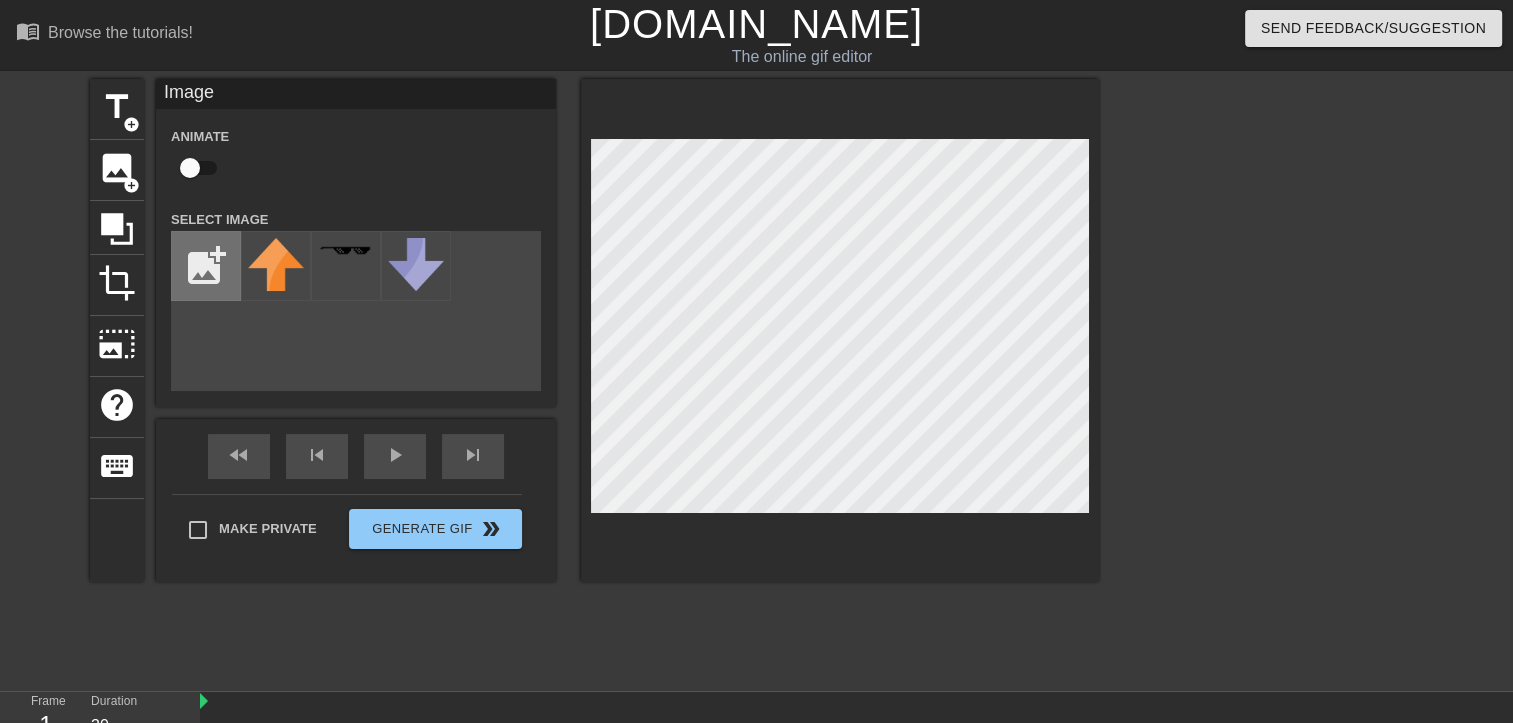 click at bounding box center (206, 266) 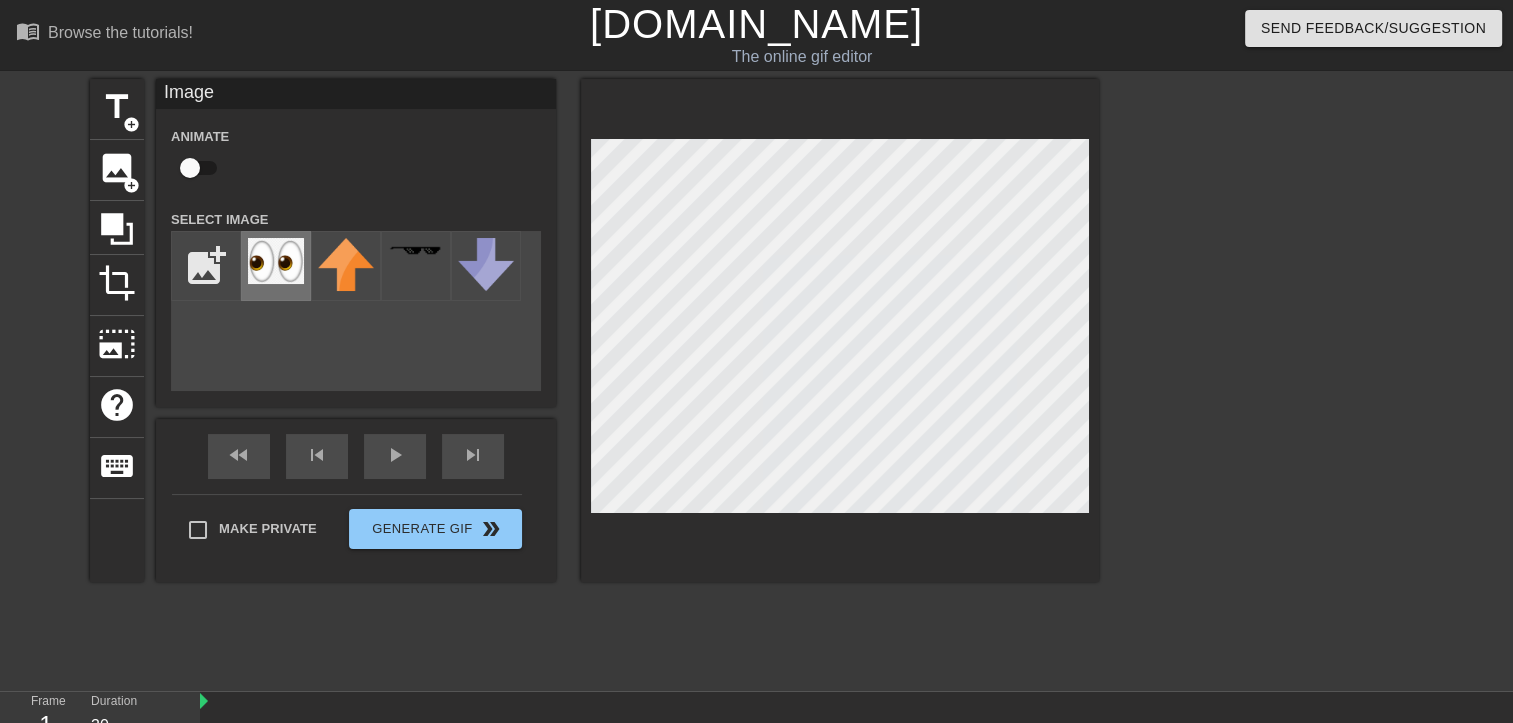 click at bounding box center [276, 261] 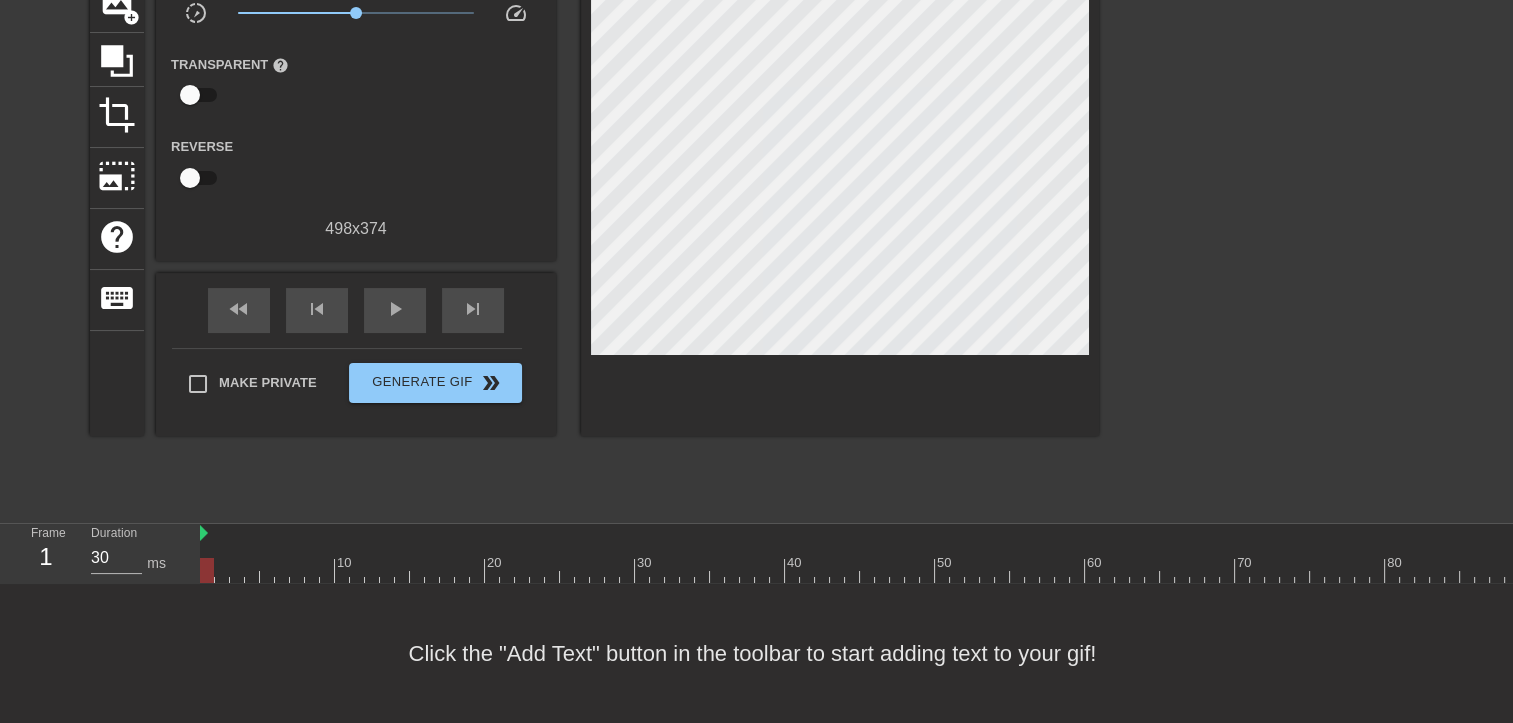 scroll, scrollTop: 183, scrollLeft: 0, axis: vertical 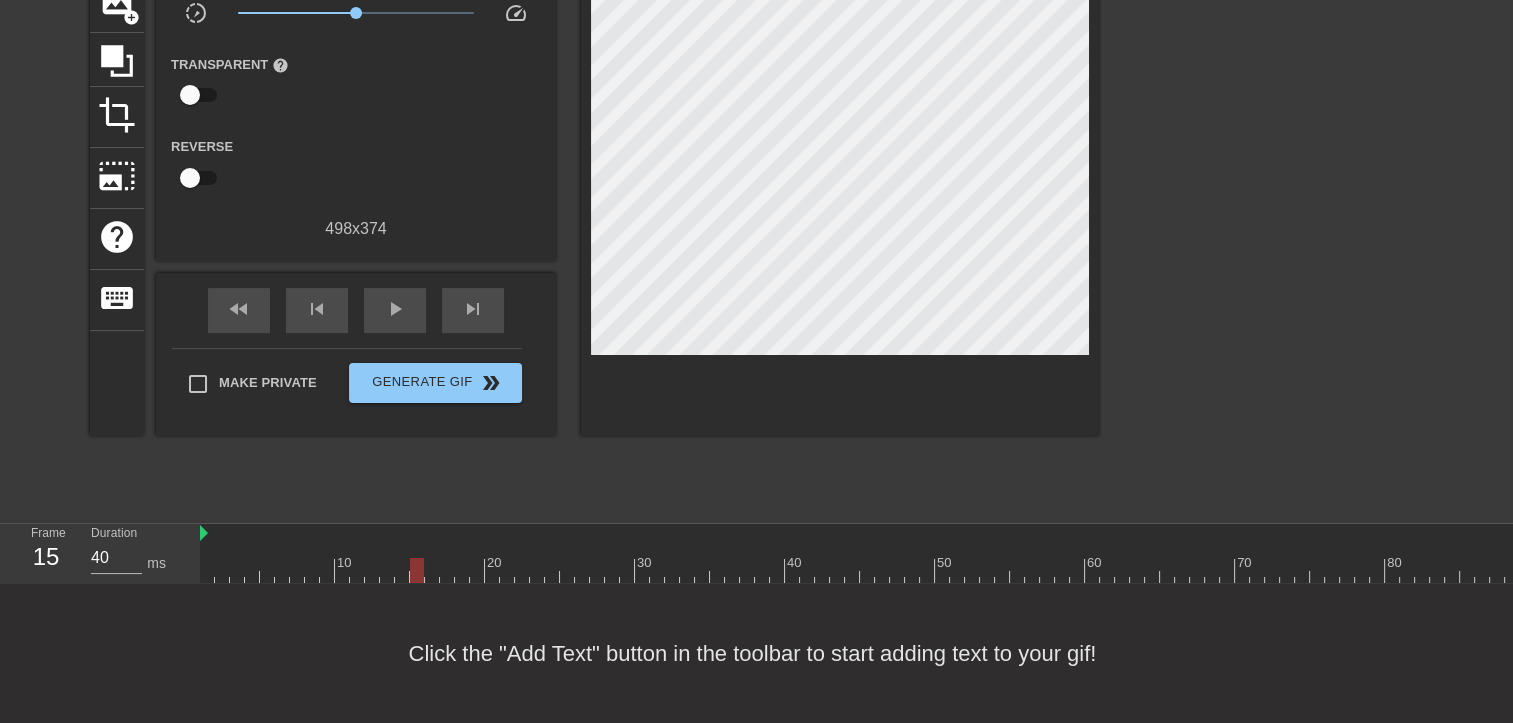 type on "30" 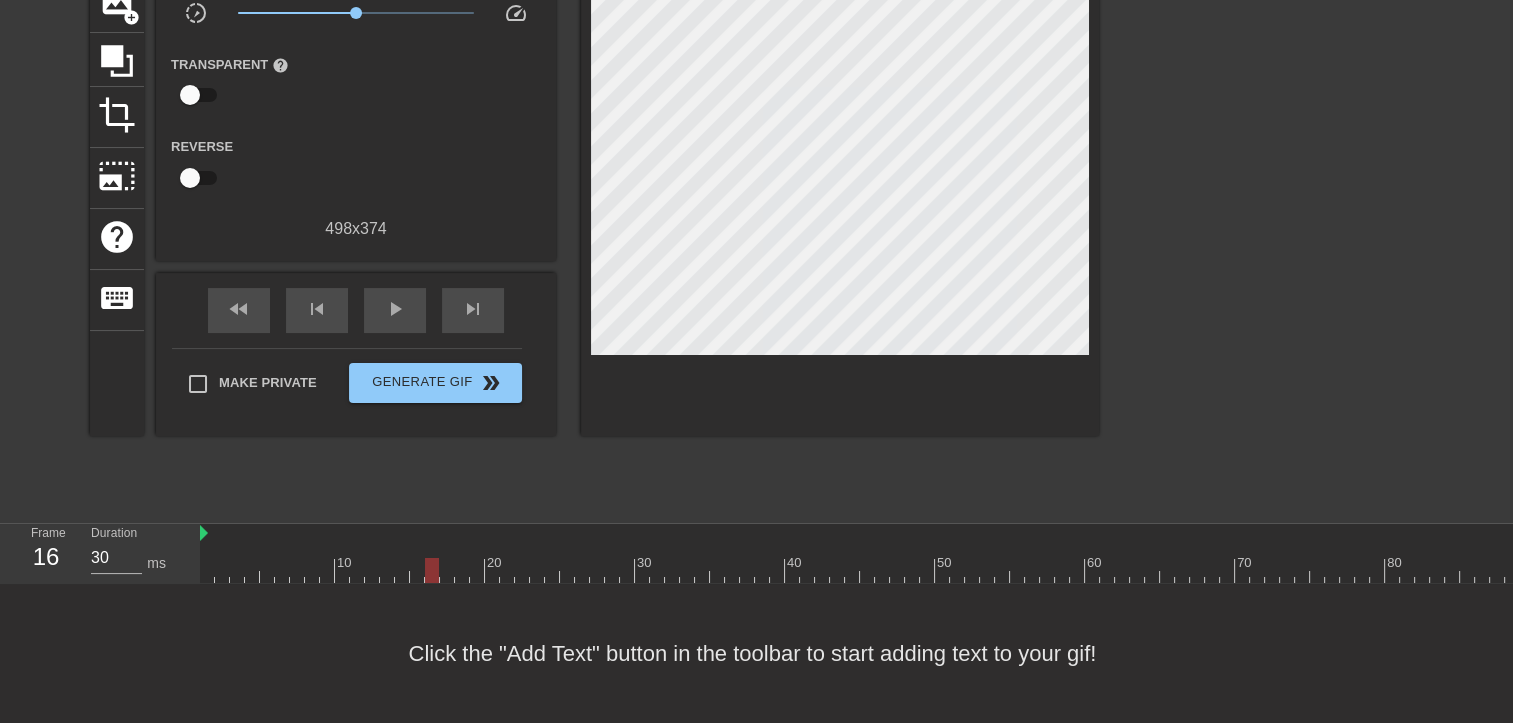 drag, startPoint x: 210, startPoint y: 554, endPoint x: 429, endPoint y: 553, distance: 219.00229 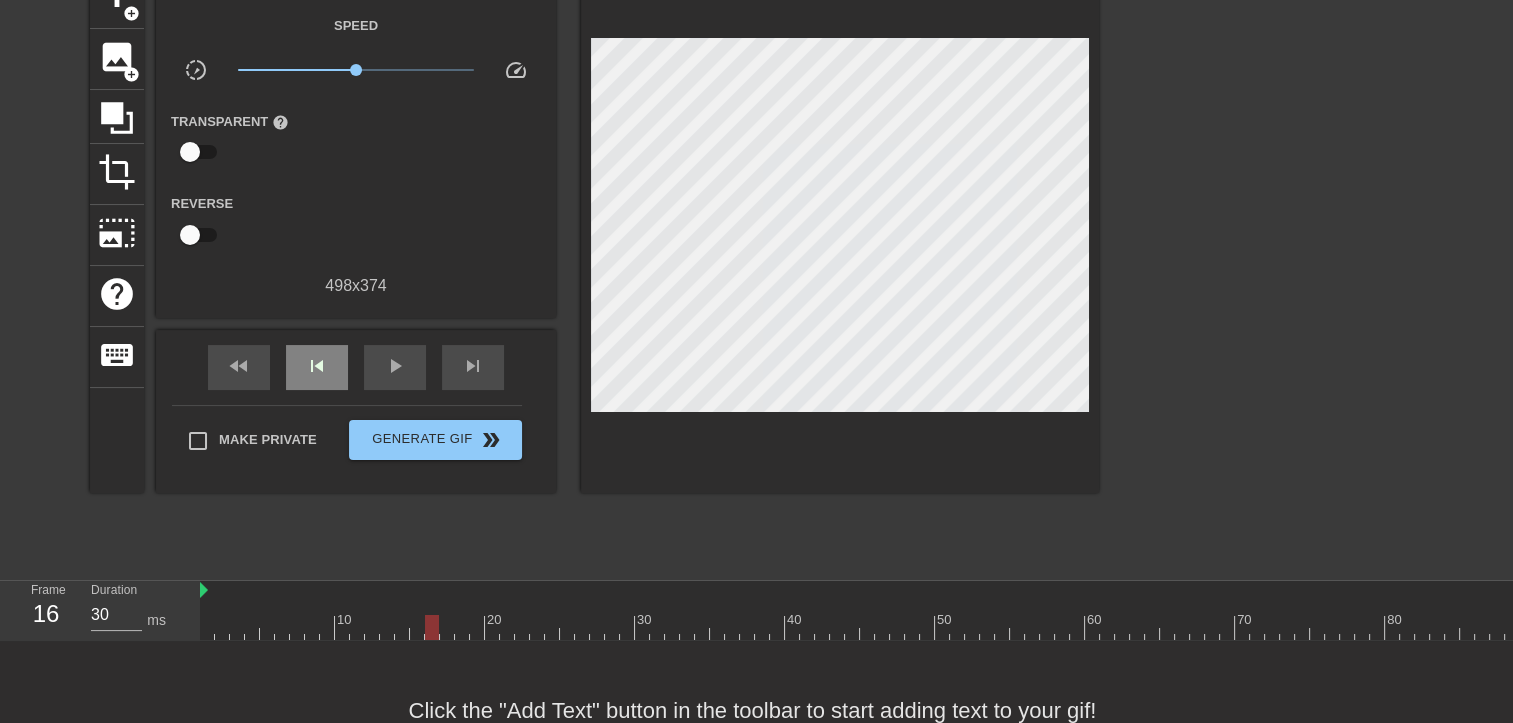 scroll, scrollTop: 83, scrollLeft: 0, axis: vertical 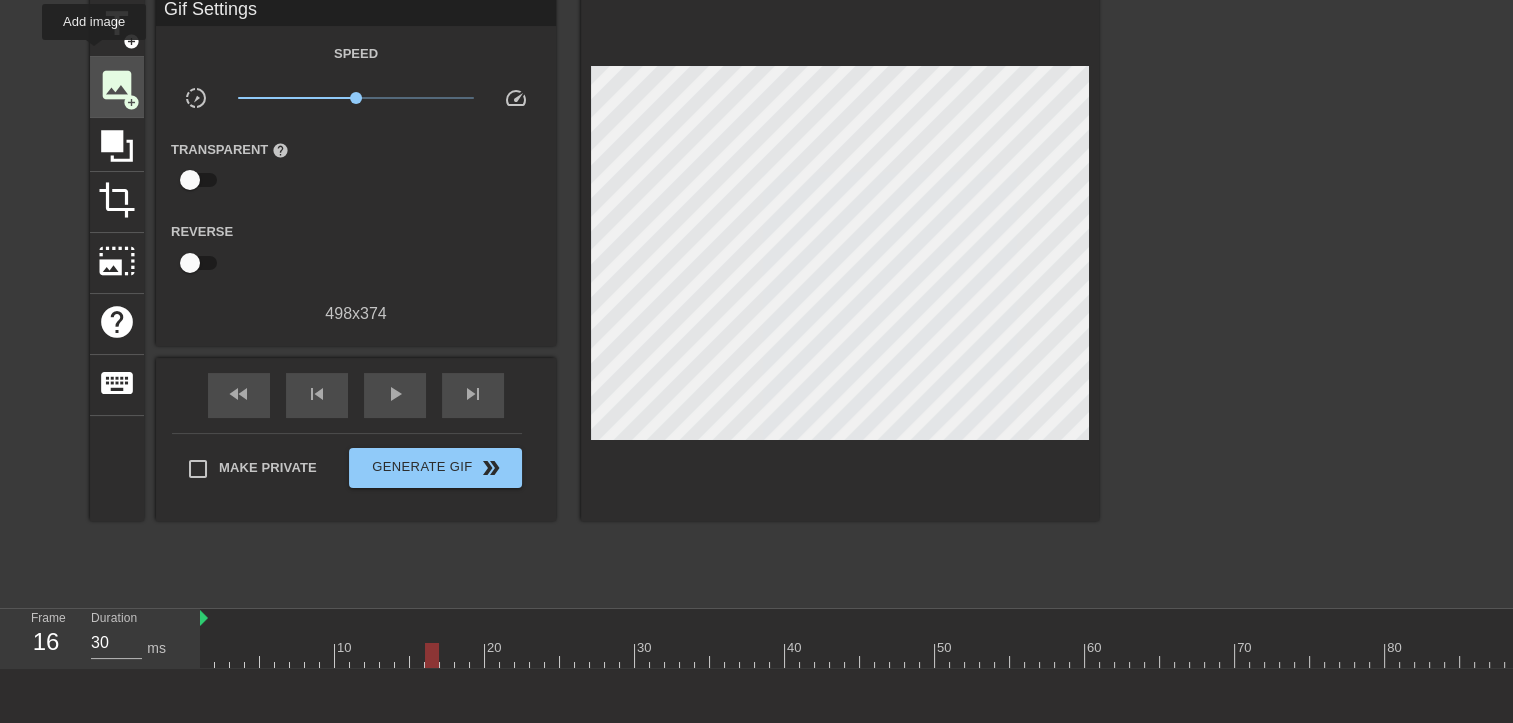 click on "title add_circle" at bounding box center (117, 26) 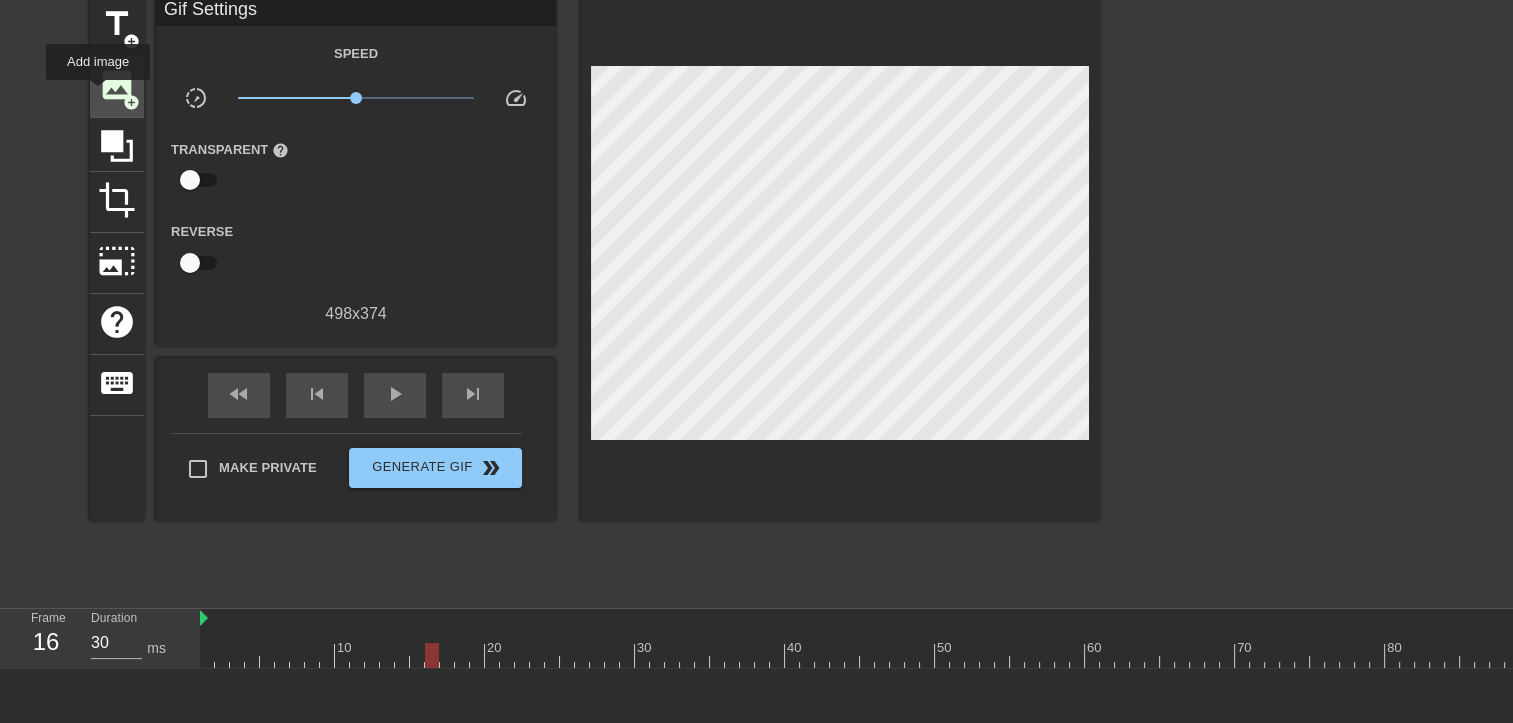 click on "image" at bounding box center [117, 85] 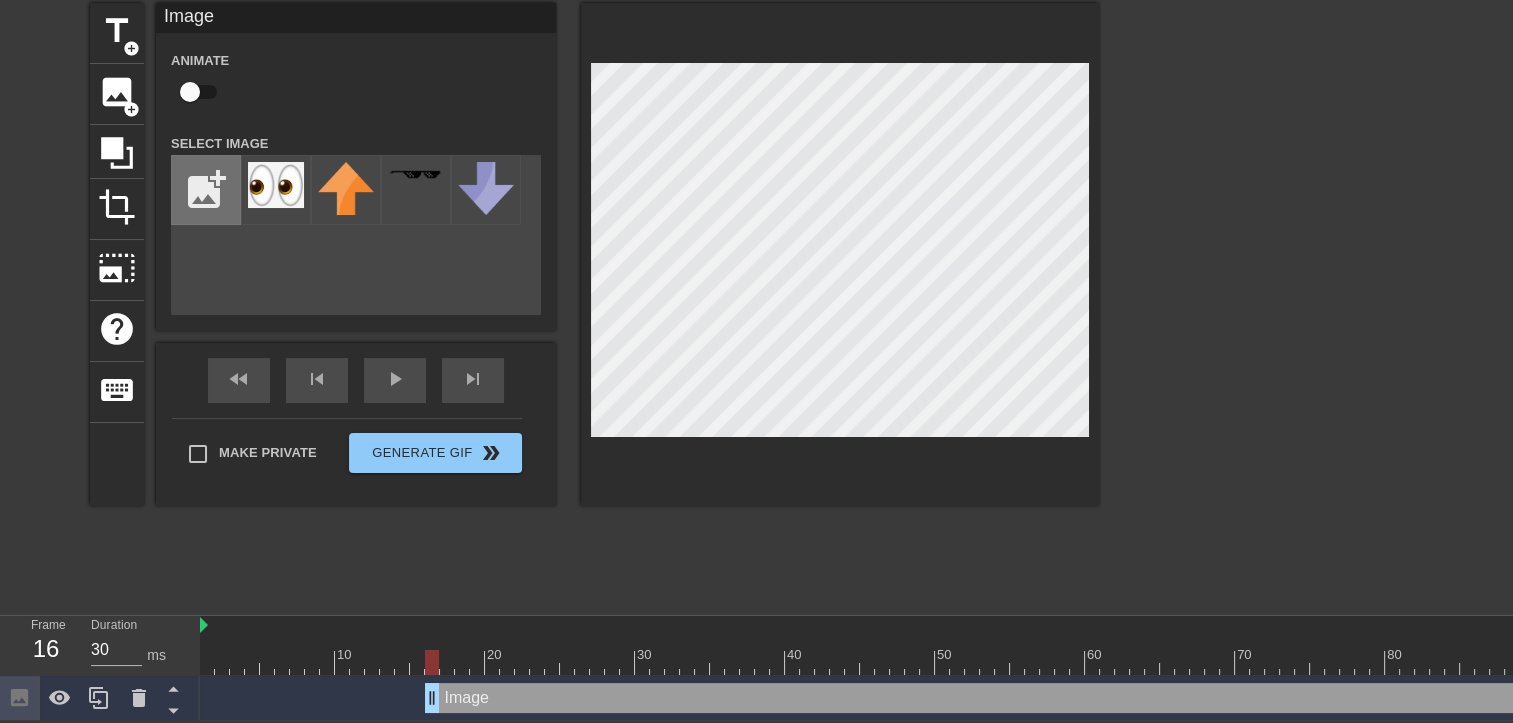 click at bounding box center [206, 190] 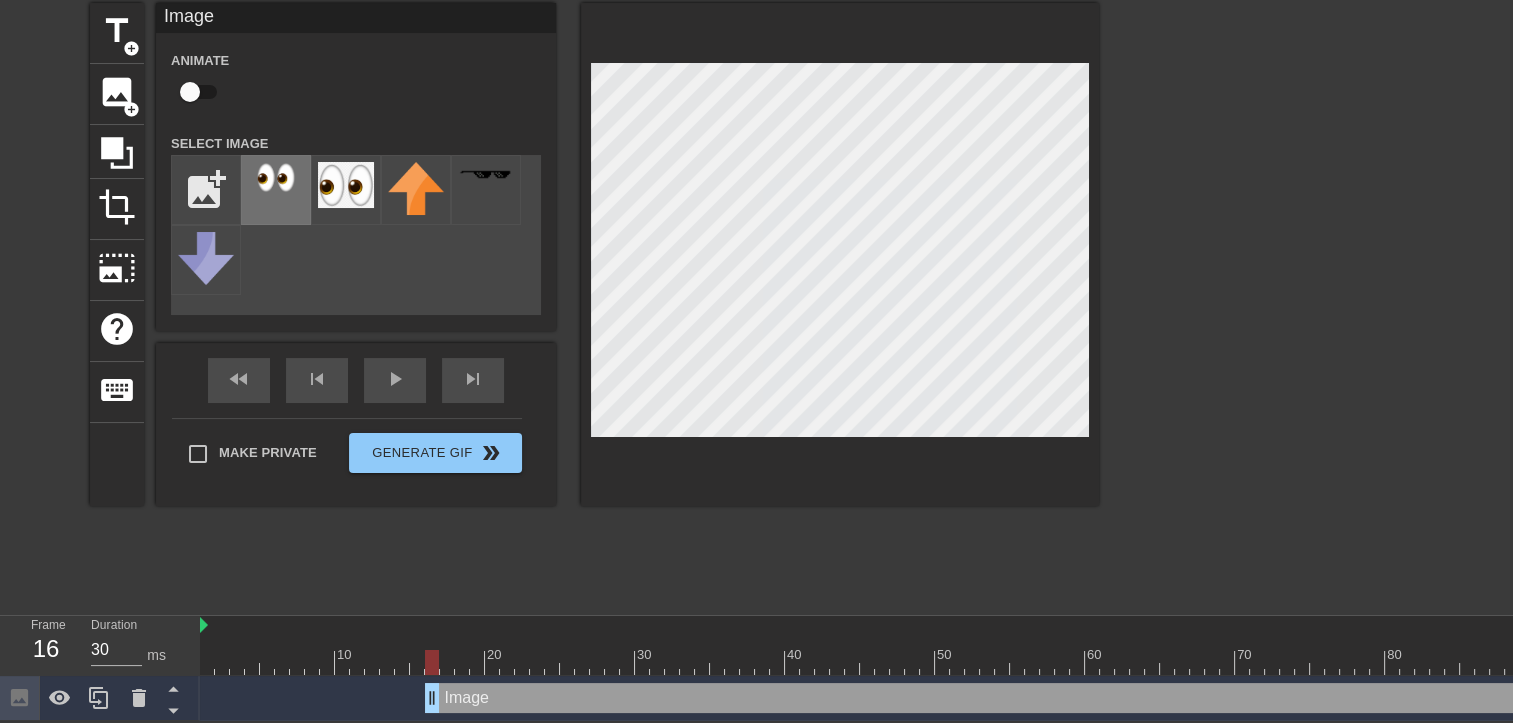 click at bounding box center (276, 177) 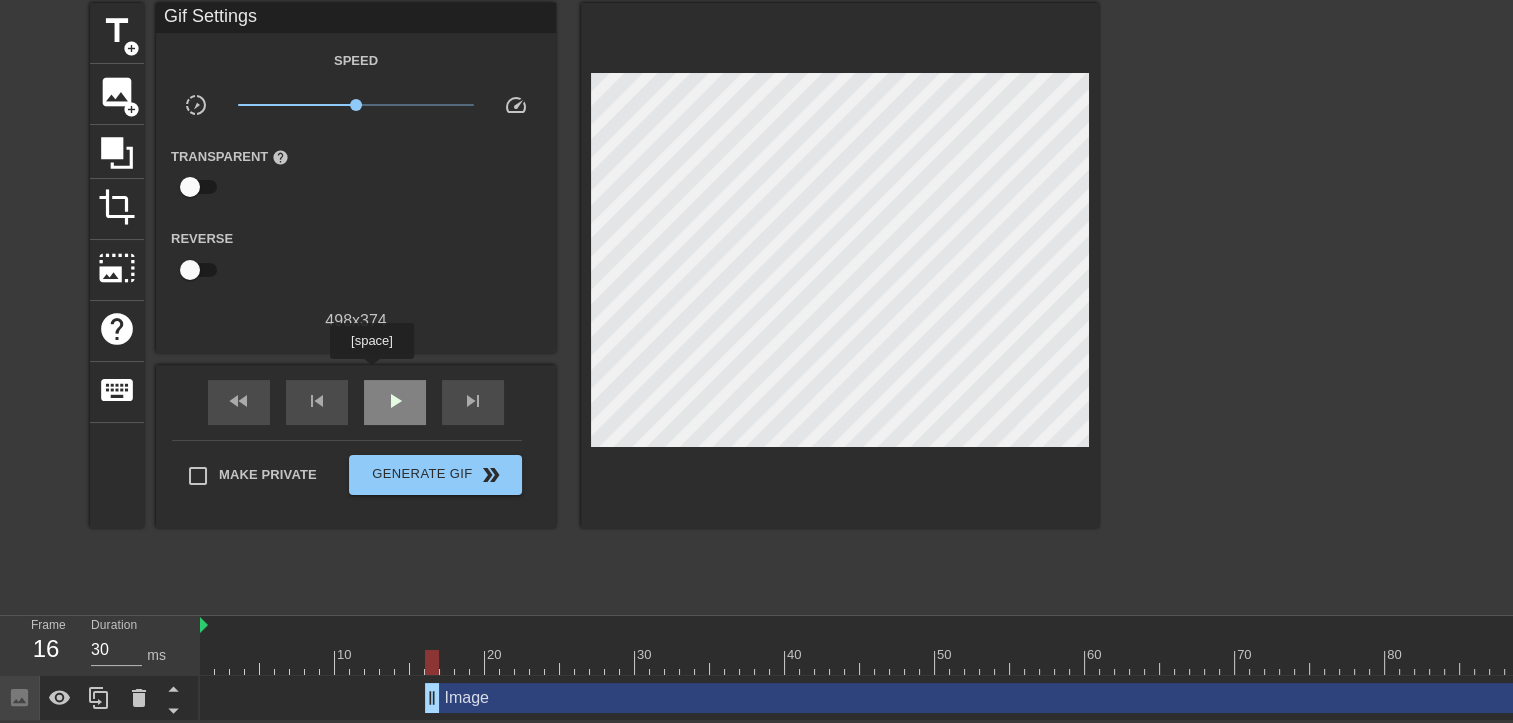click on "play_arrow" at bounding box center (395, 402) 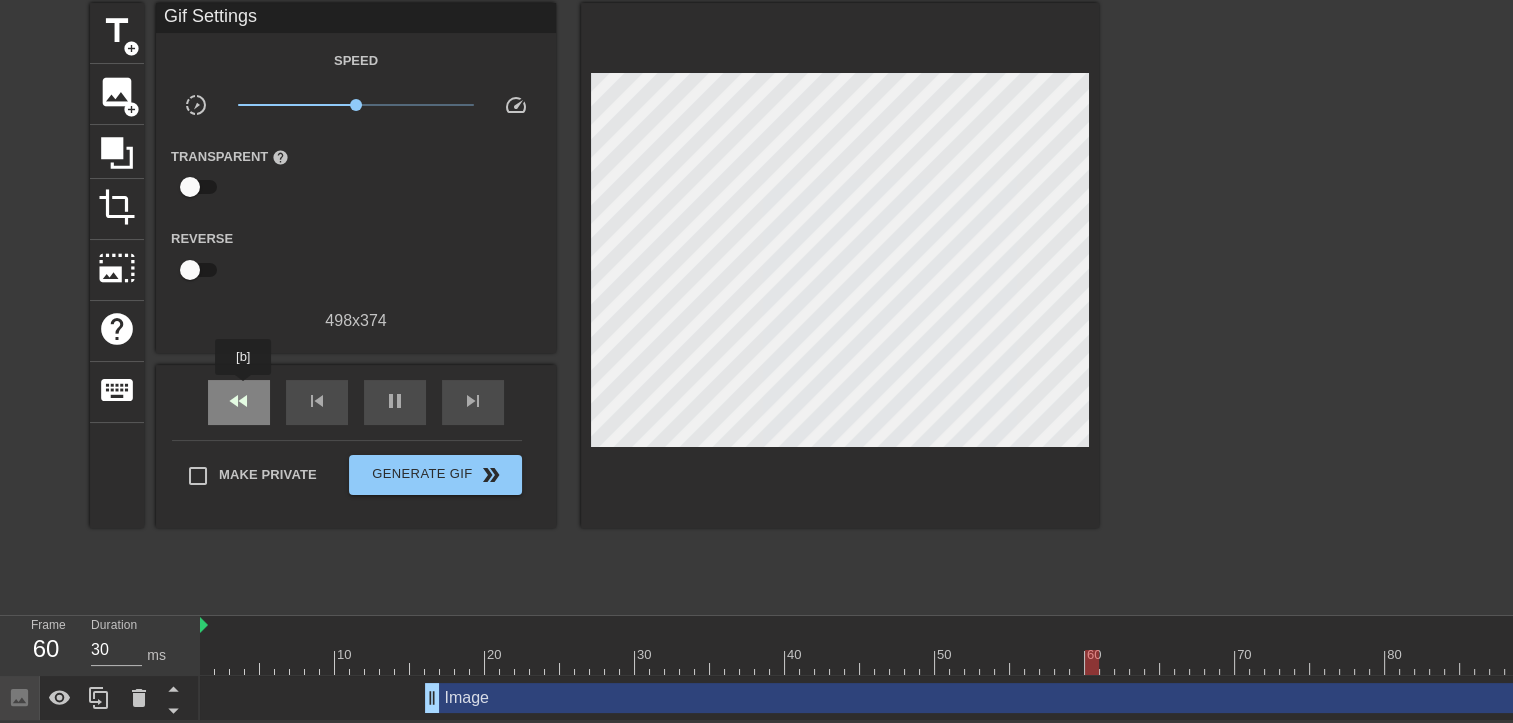 click on "fast_rewind" at bounding box center [239, 401] 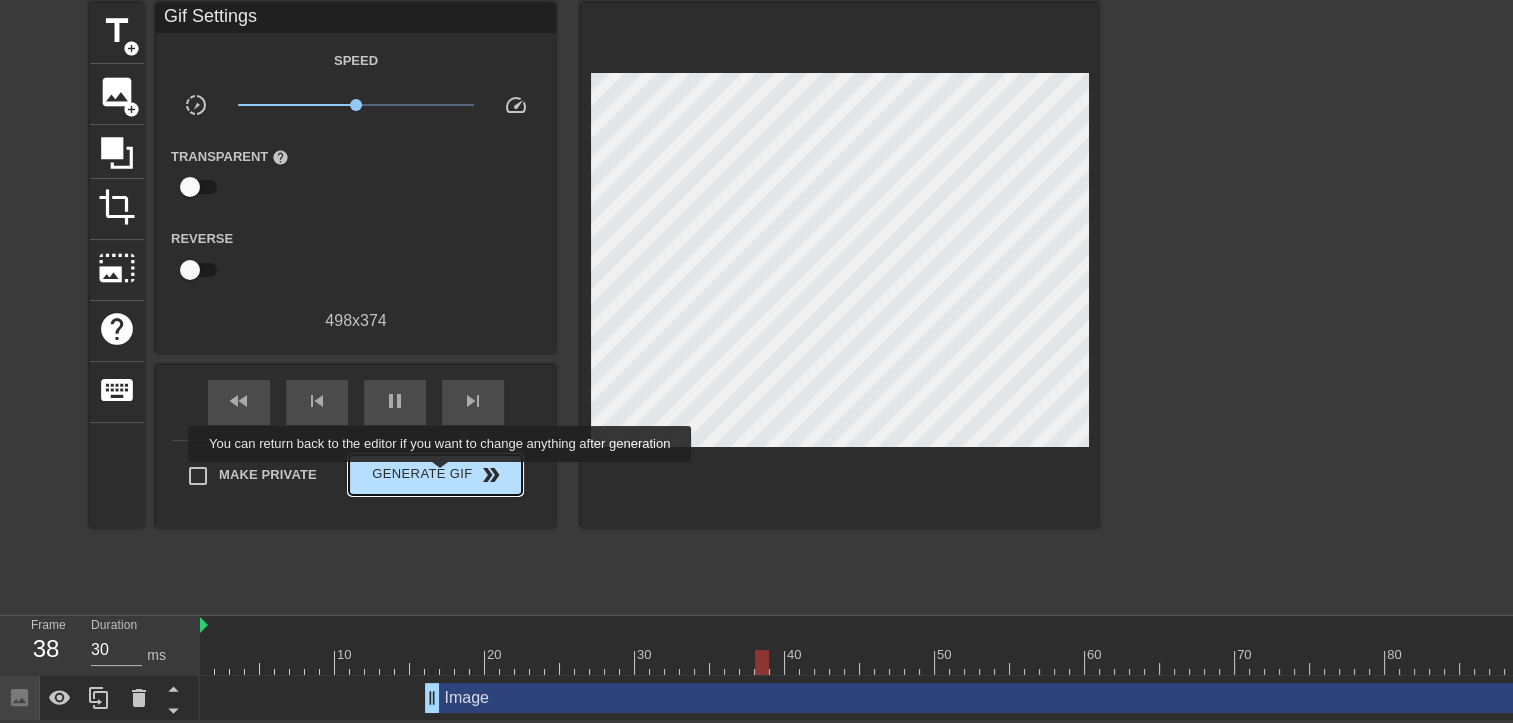 type on "40" 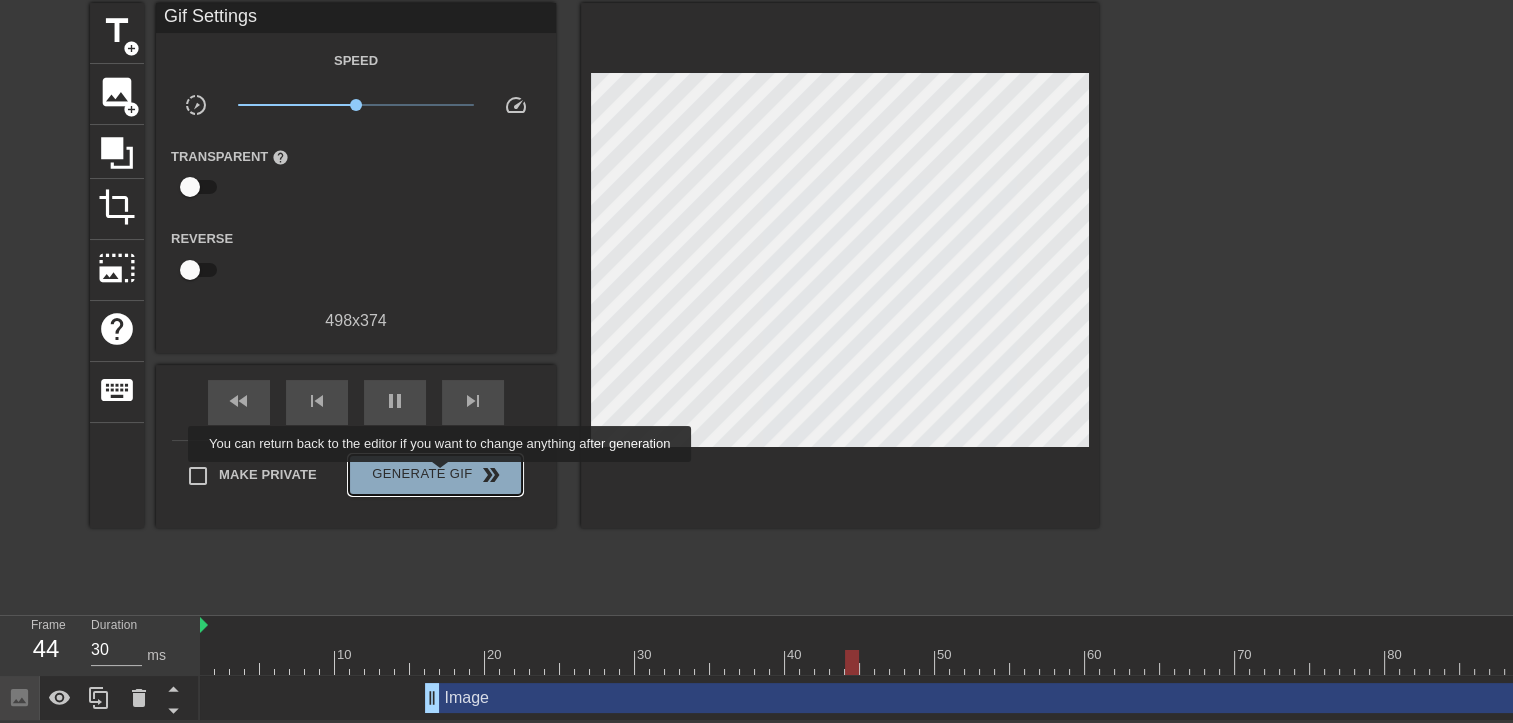 click on "Generate Gif double_arrow" at bounding box center [435, 475] 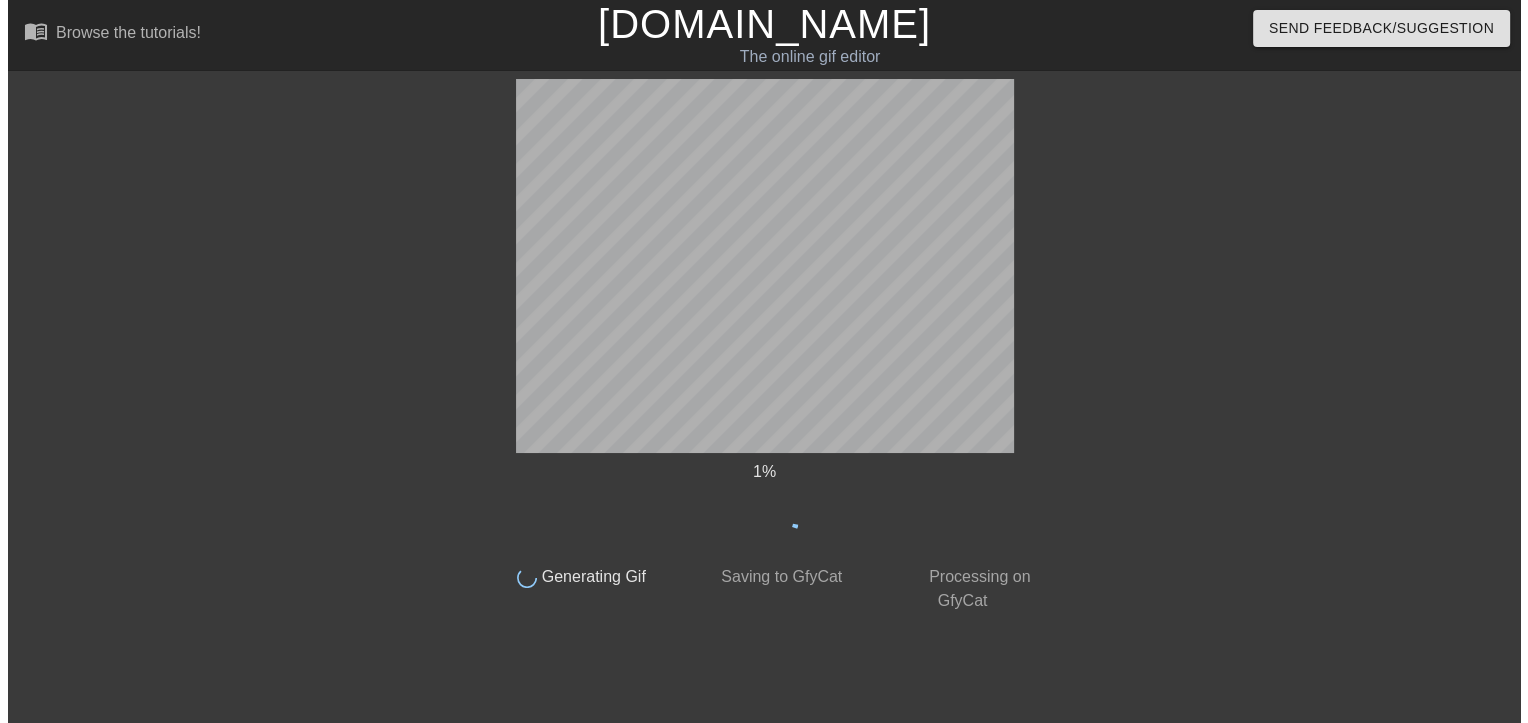 scroll, scrollTop: 0, scrollLeft: 0, axis: both 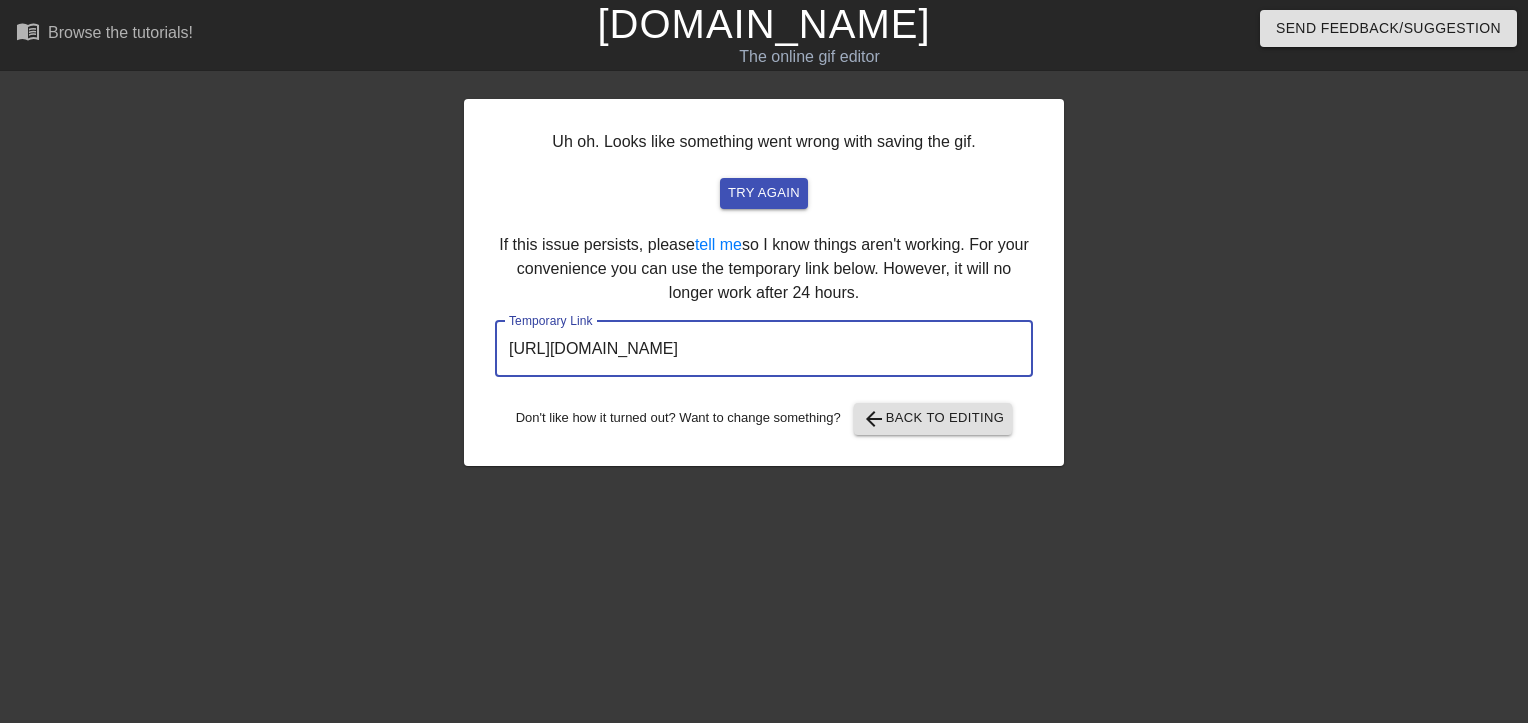 click on "https://www.gifntext.com/temp_generations/mFPA0PXt.gif" at bounding box center [764, 349] 